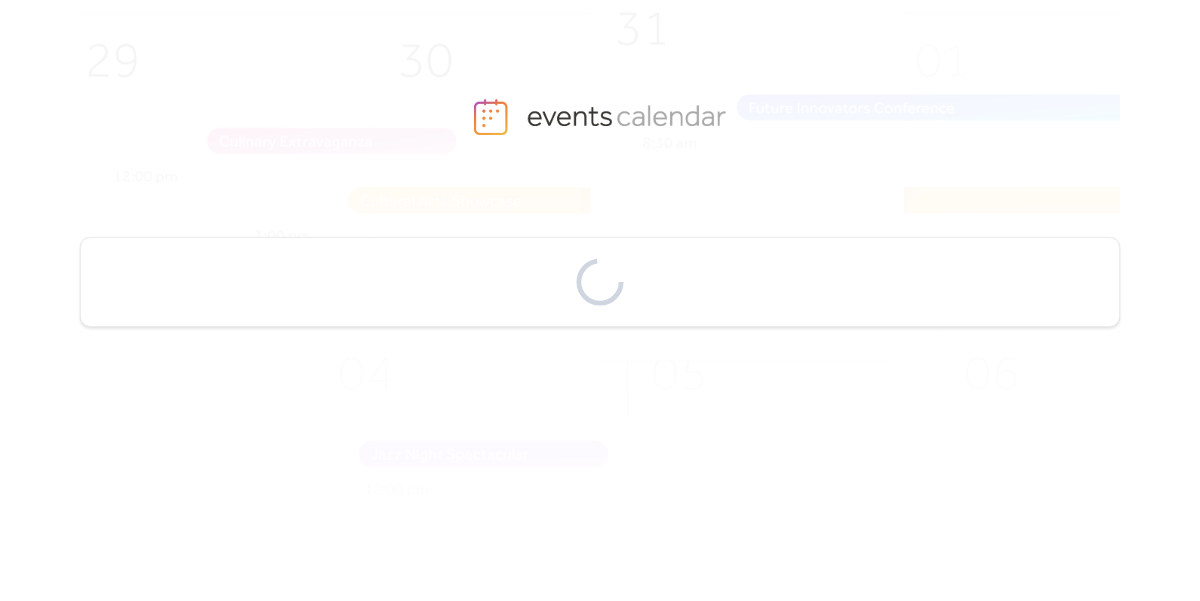 scroll, scrollTop: 0, scrollLeft: 0, axis: both 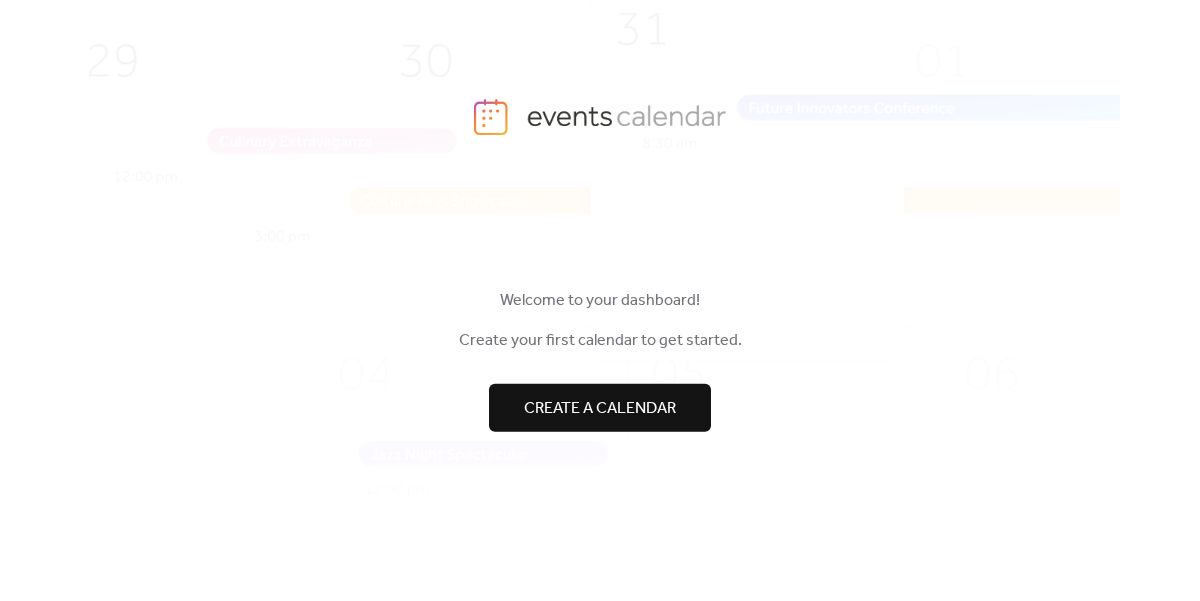 click on "Create a calendar" at bounding box center (600, 409) 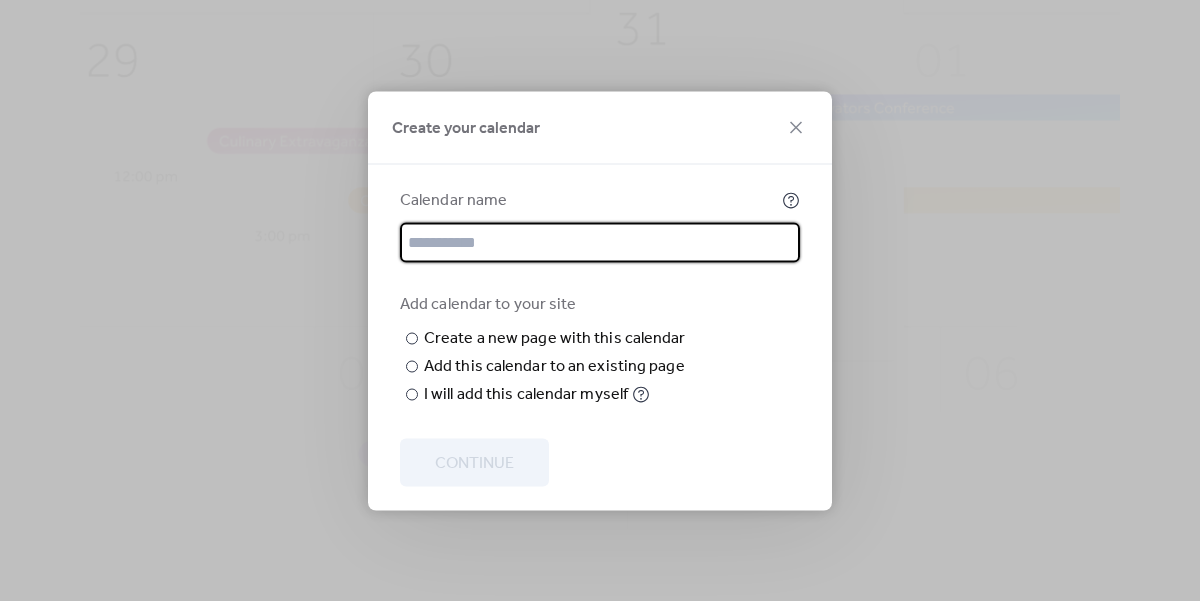 type on "*" 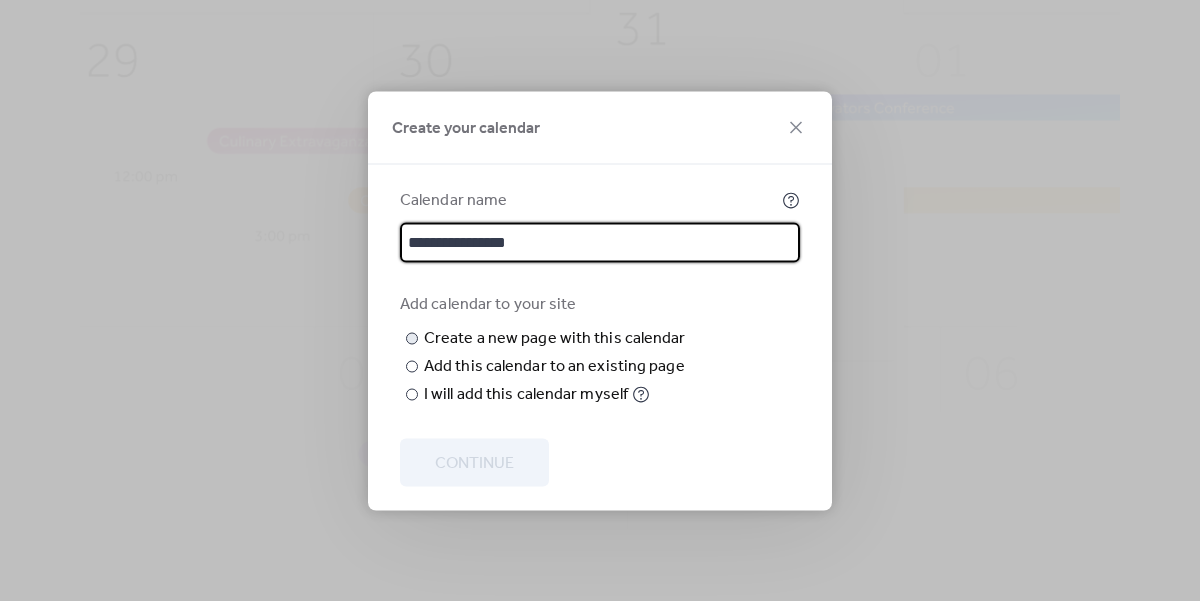 type on "**********" 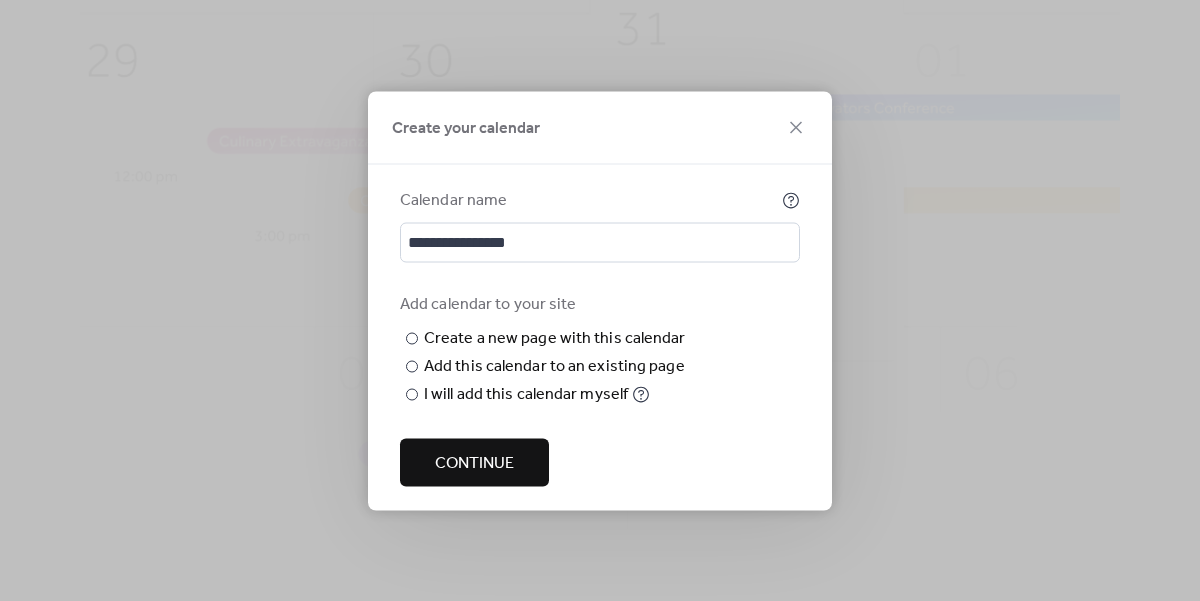 type on "******" 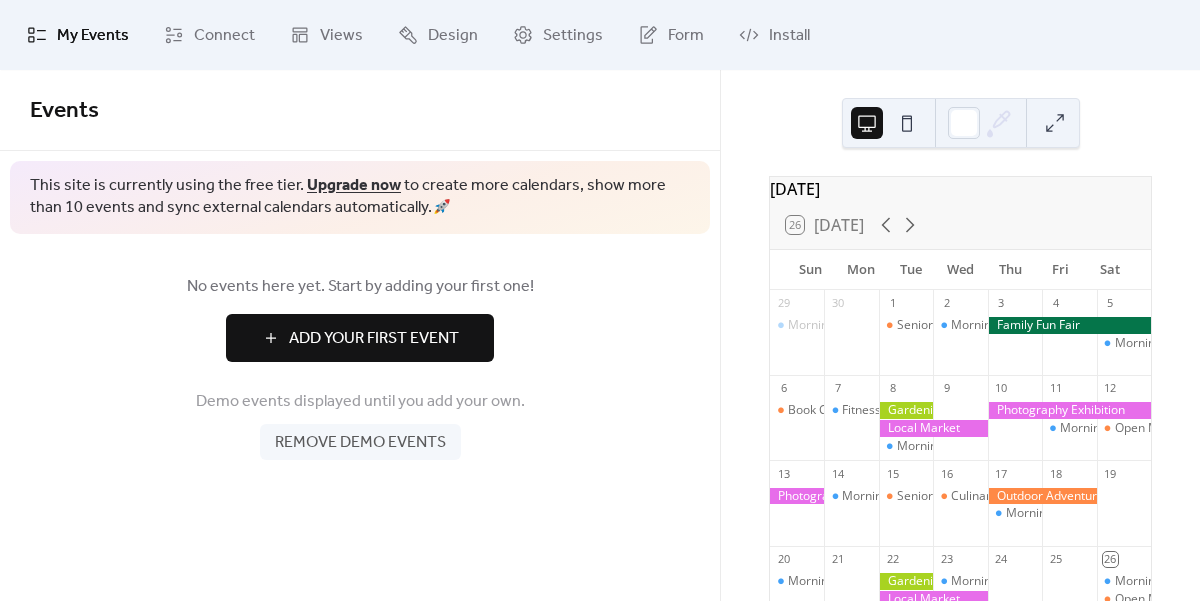 click on "Add Your First Event" at bounding box center (374, 339) 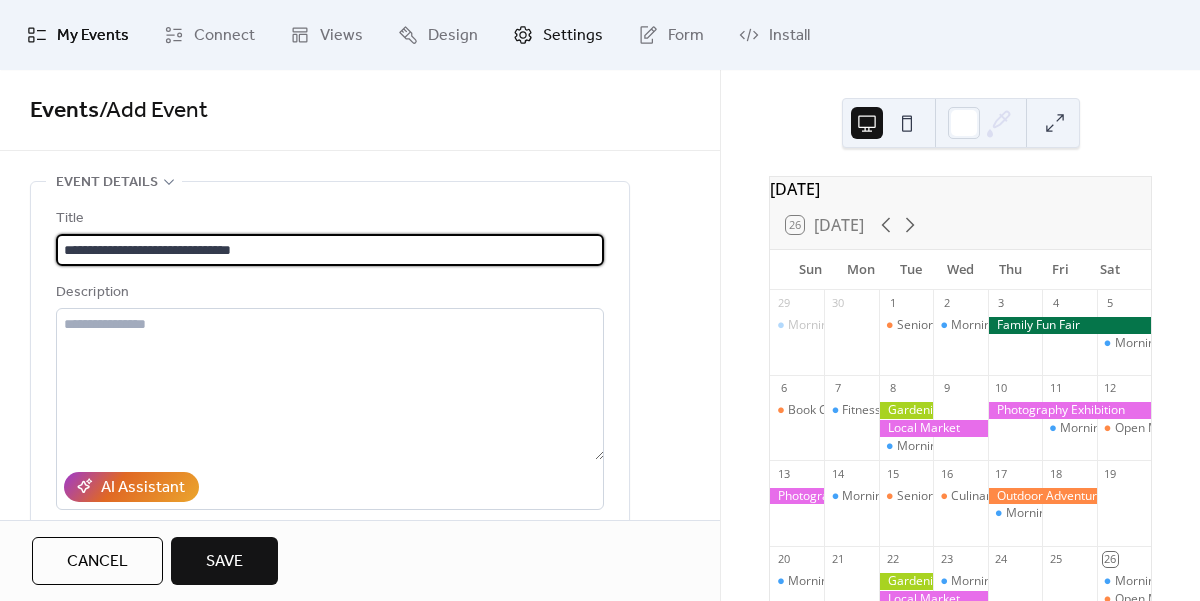 type on "**********" 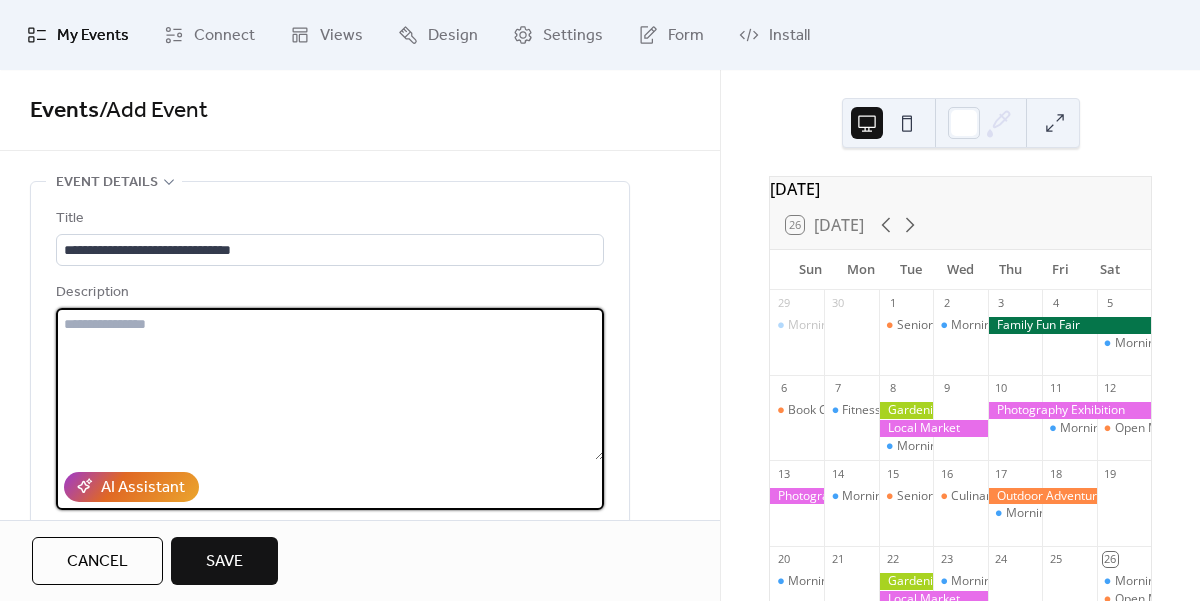 click at bounding box center [330, 384] 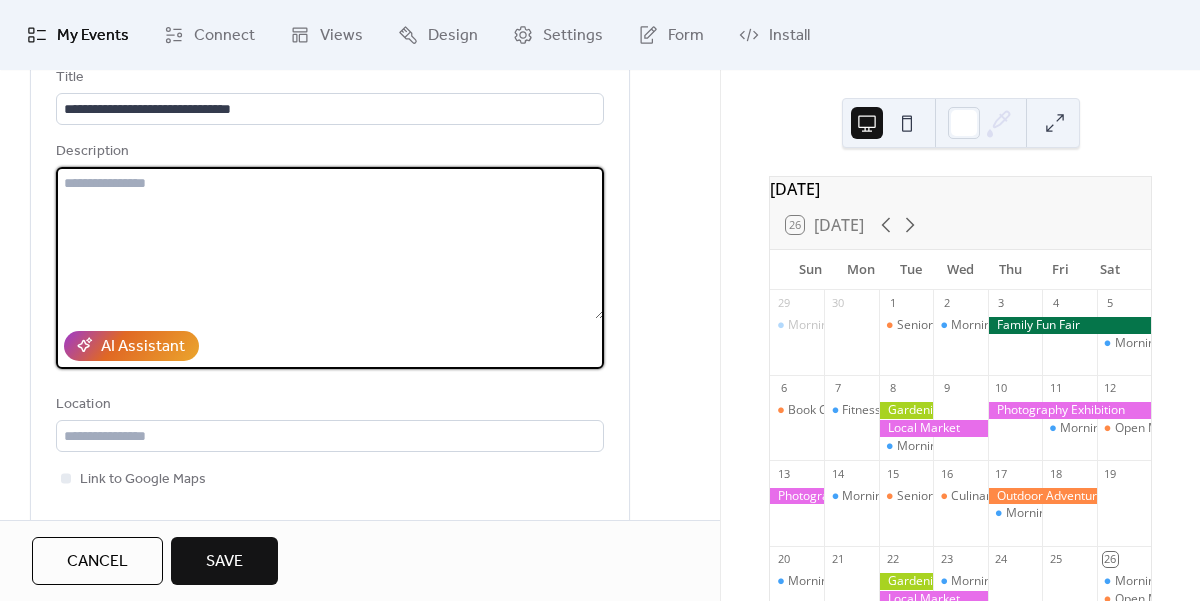 scroll, scrollTop: 238, scrollLeft: 0, axis: vertical 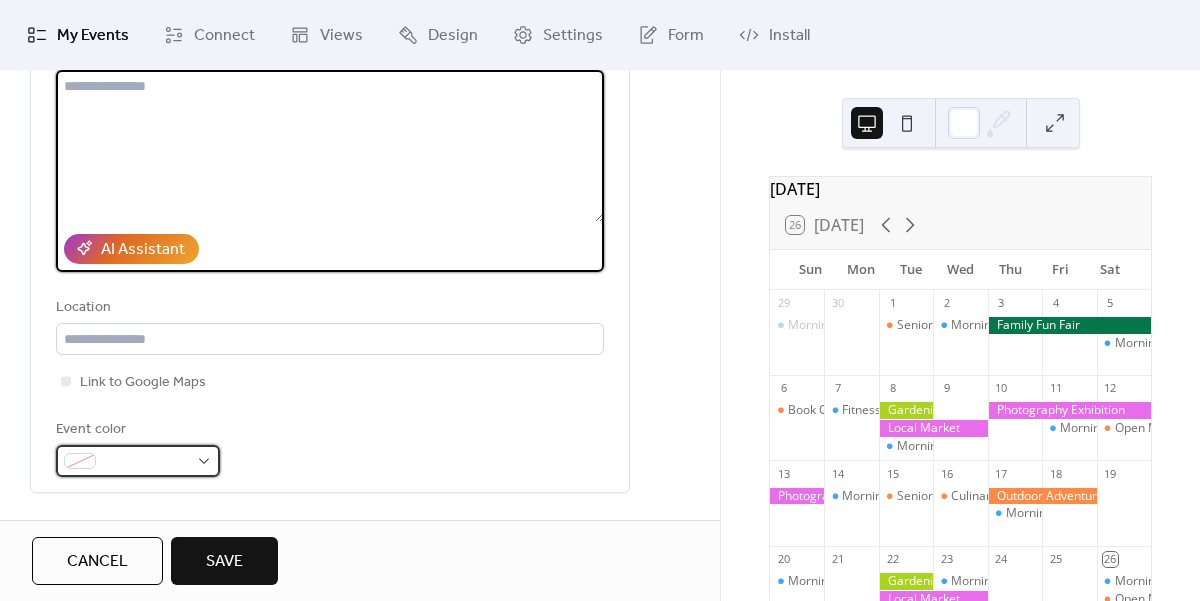 click at bounding box center [146, 462] 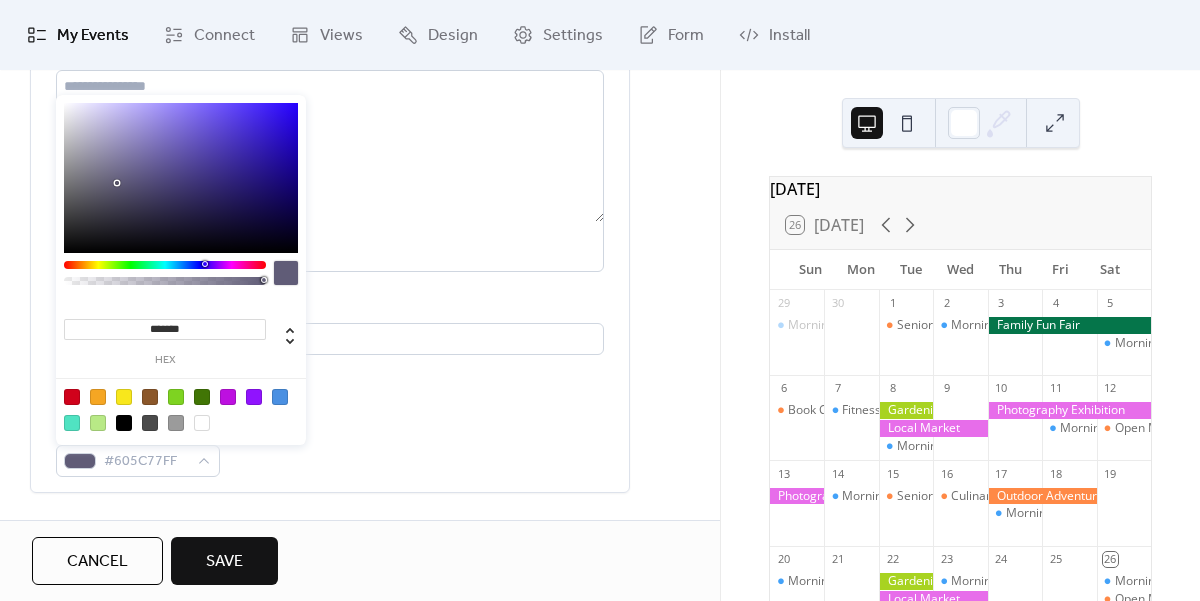 type on "*******" 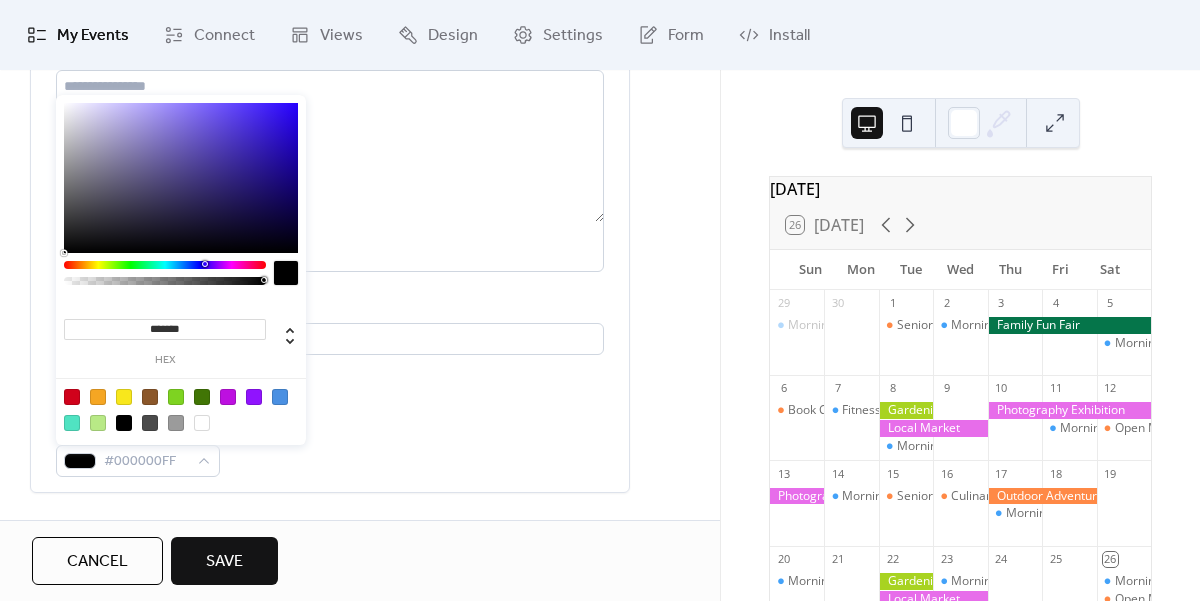 drag, startPoint x: 112, startPoint y: 194, endPoint x: 18, endPoint y: 291, distance: 135.07405 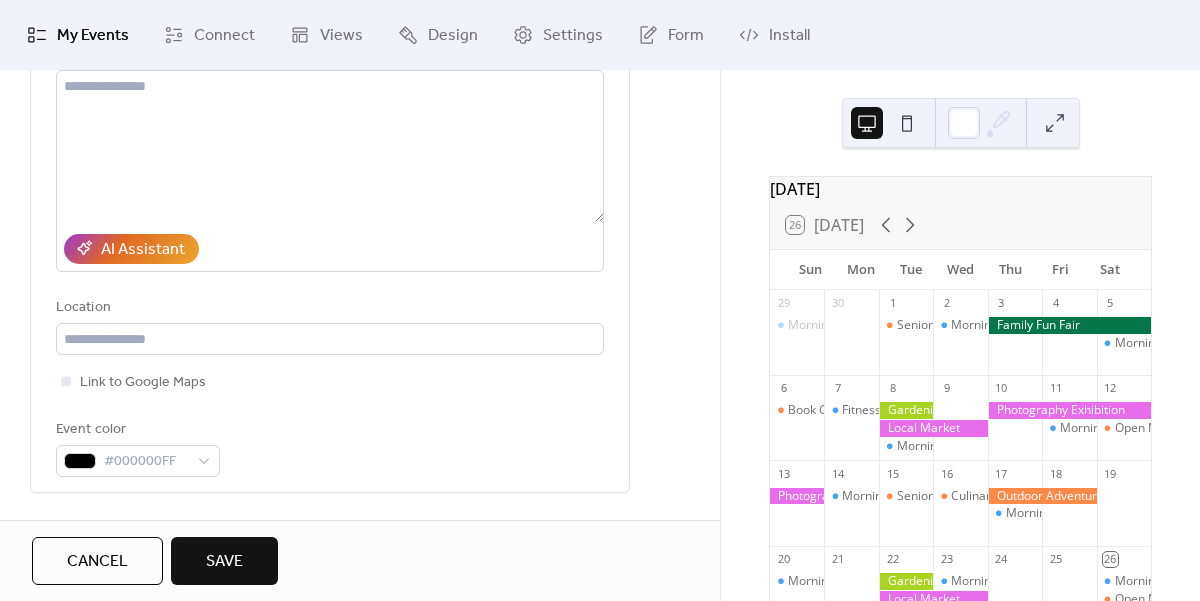 click on "**********" at bounding box center (330, 218) 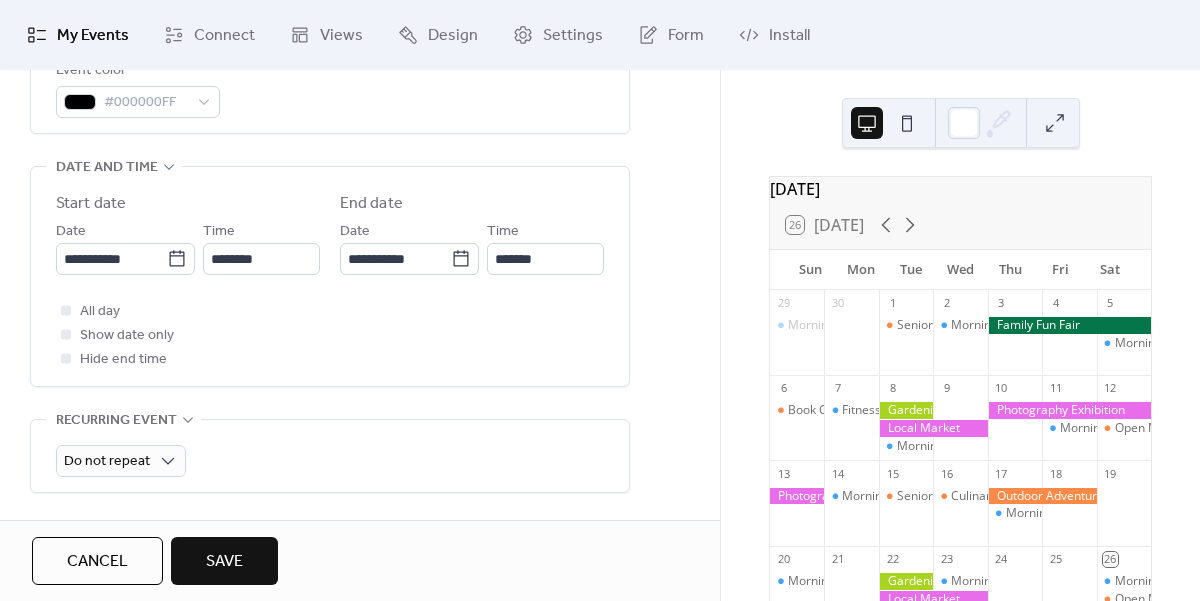 scroll, scrollTop: 594, scrollLeft: 0, axis: vertical 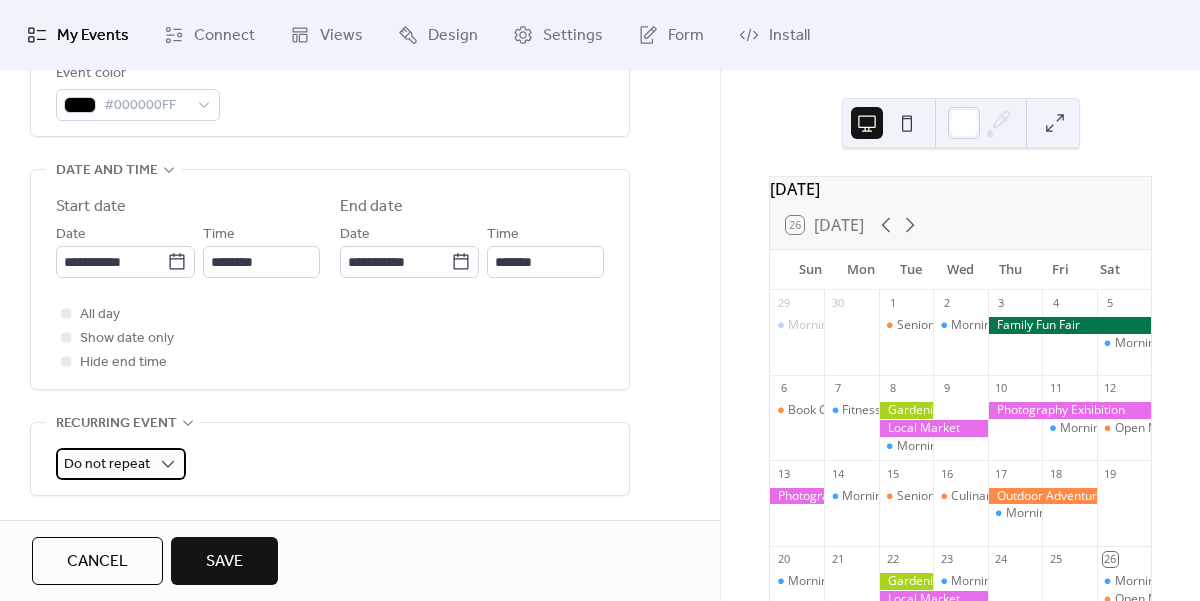 click on "Do not repeat" at bounding box center (107, 464) 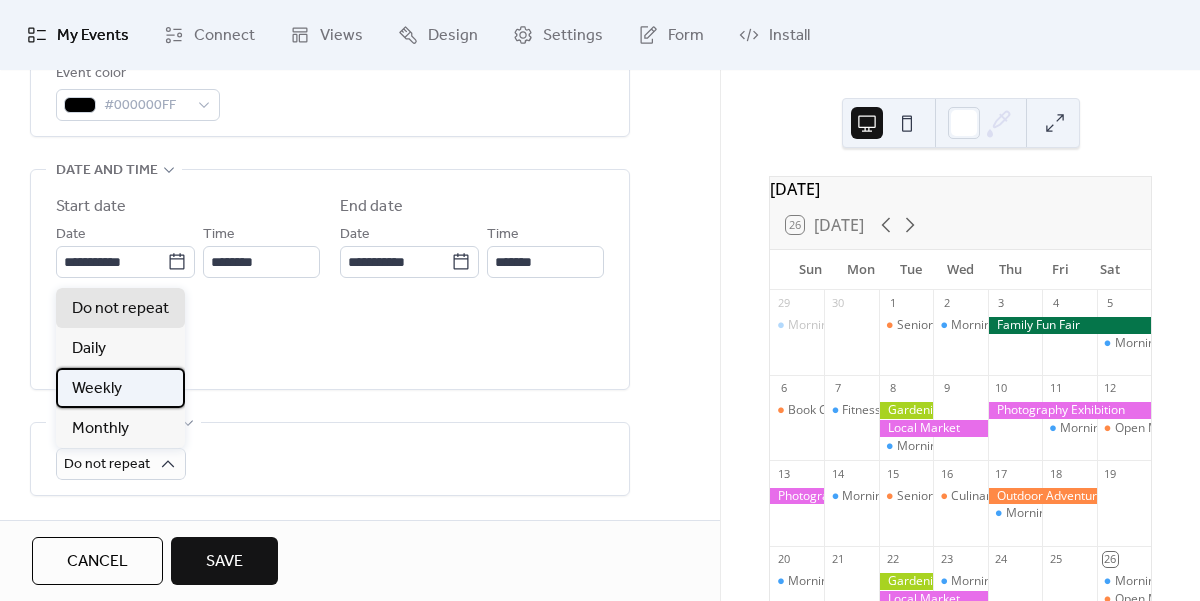 click on "Weekly" at bounding box center [120, 388] 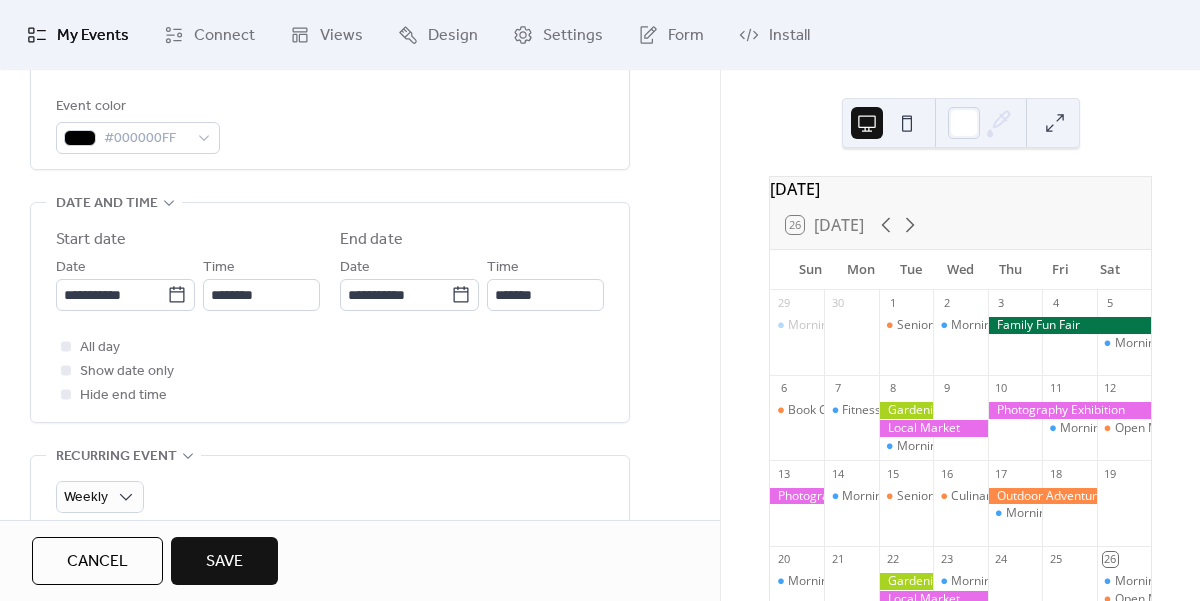 scroll, scrollTop: 549, scrollLeft: 0, axis: vertical 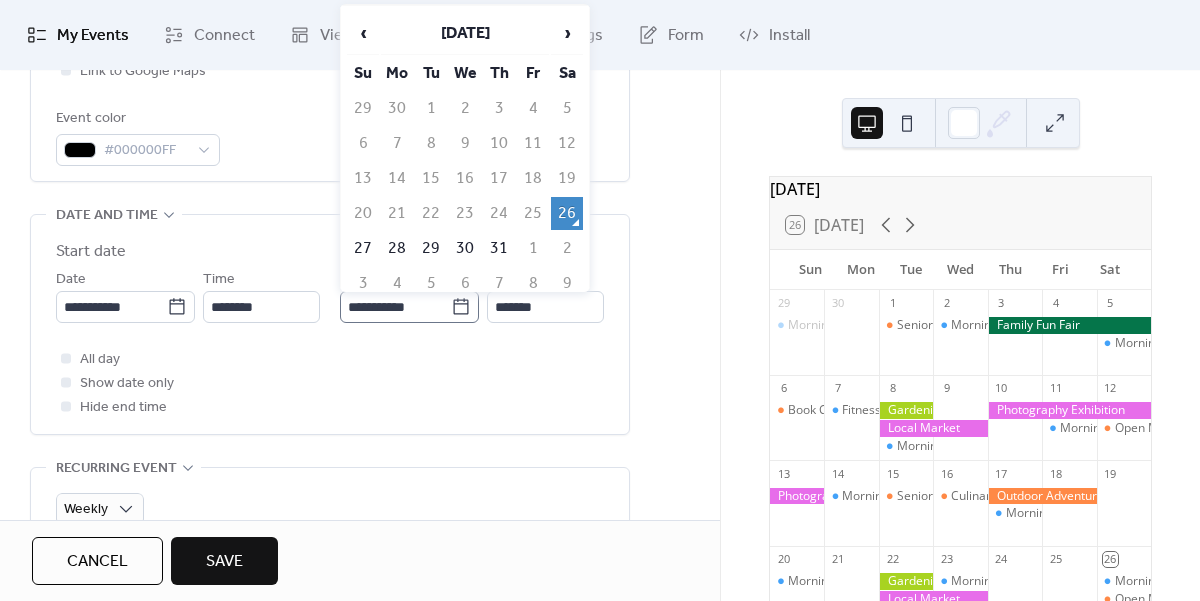 click 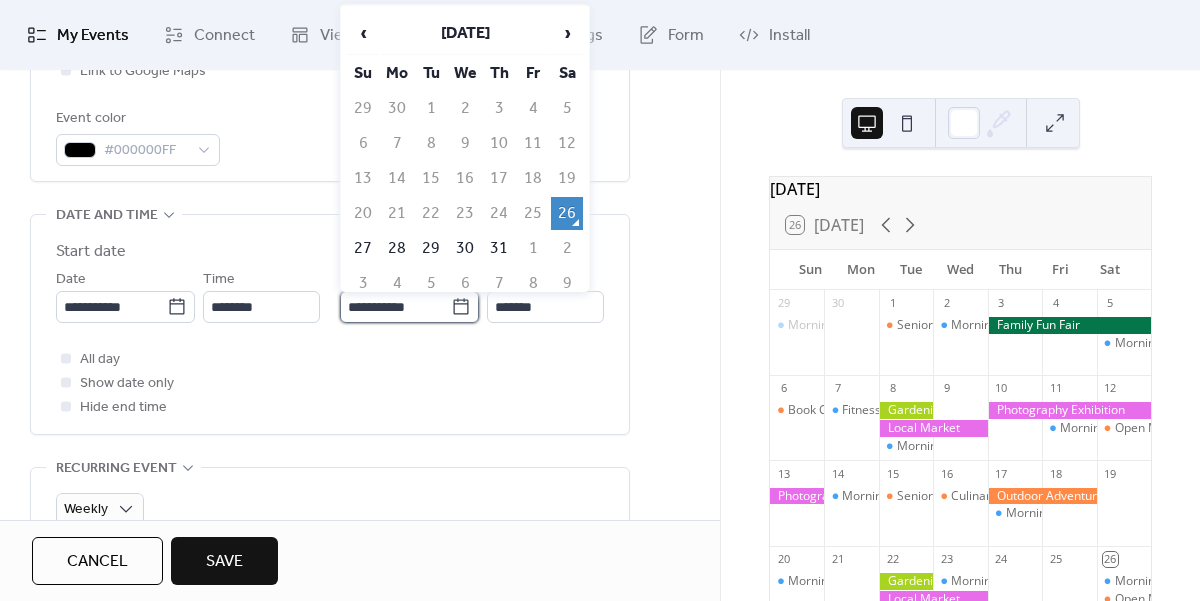click on "**********" at bounding box center (395, 307) 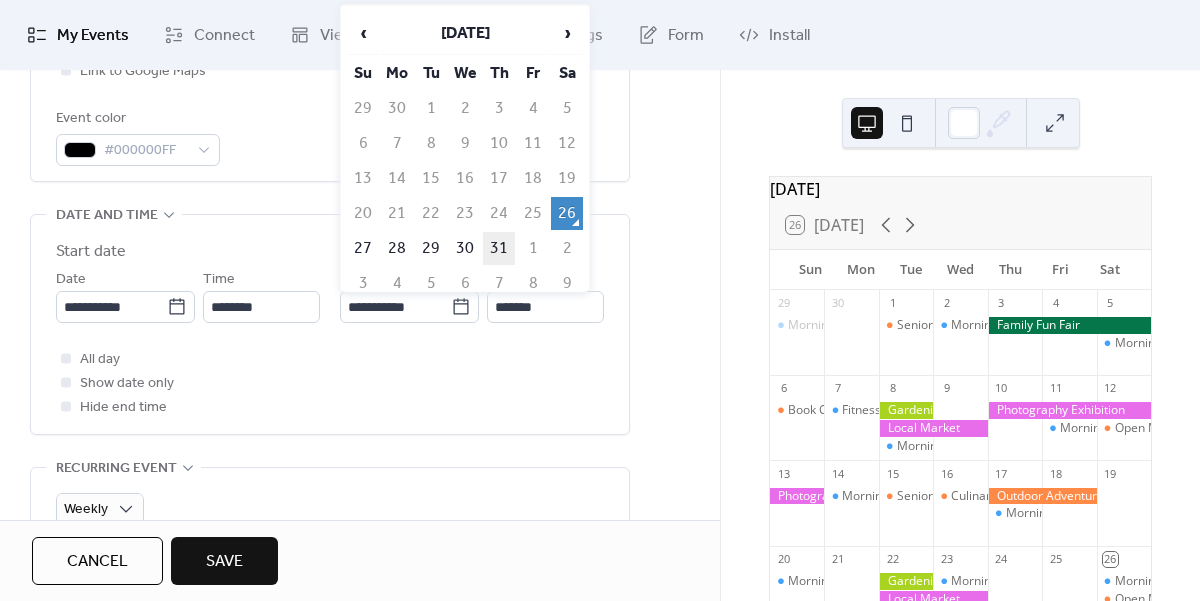 click on "31" at bounding box center (499, 248) 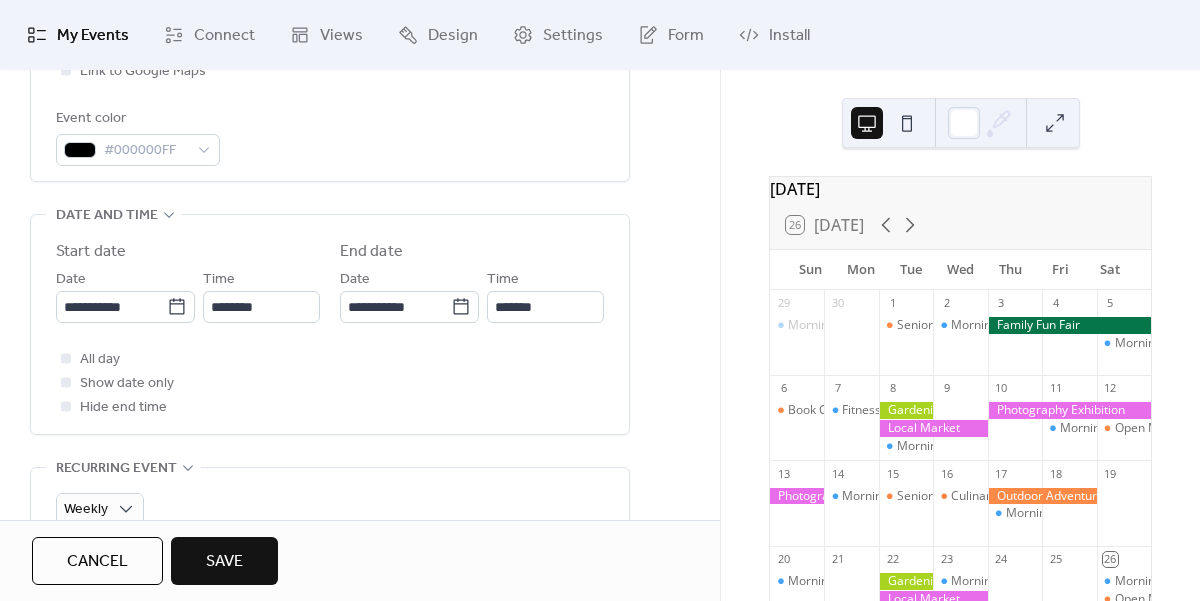 click on "All day Show date only Hide end time" at bounding box center [330, 383] 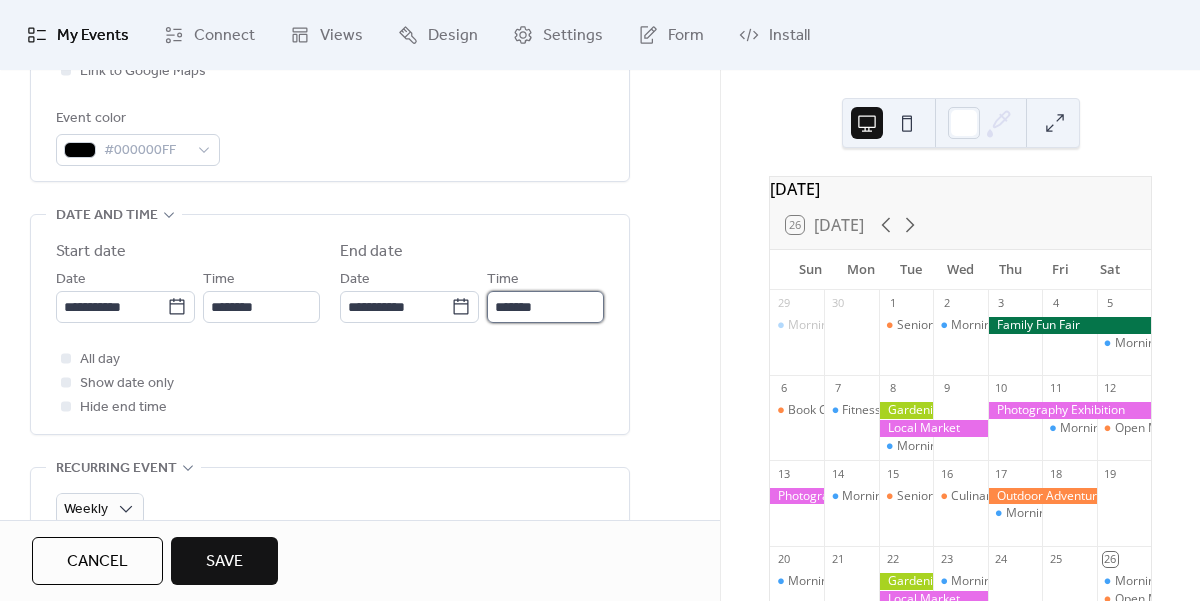 click on "*******" at bounding box center (545, 307) 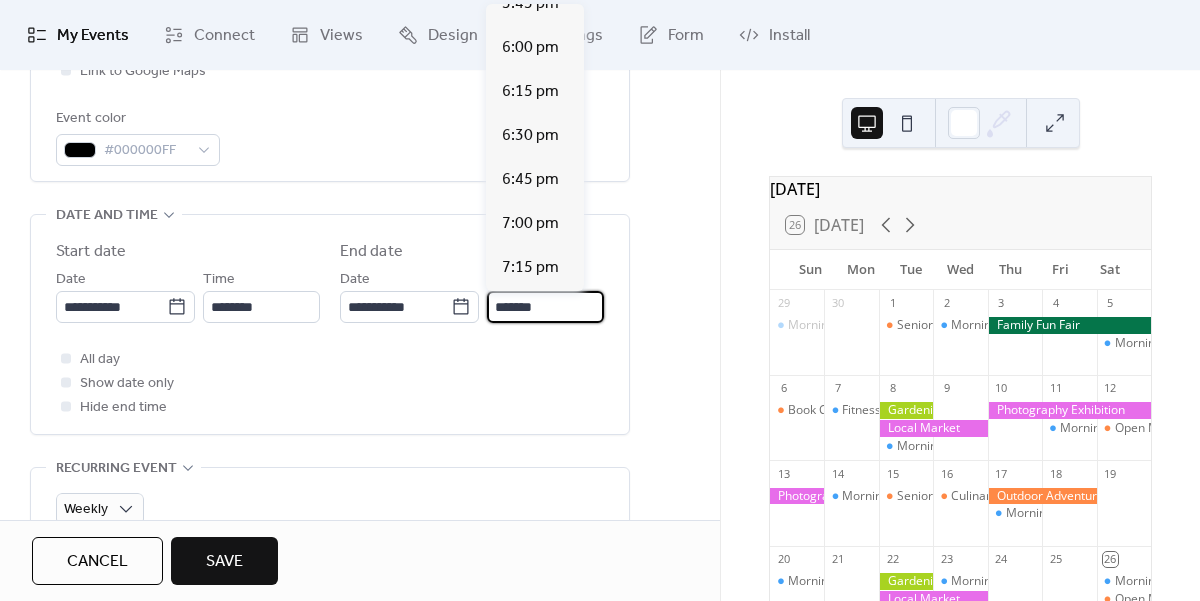 scroll, scrollTop: 3154, scrollLeft: 0, axis: vertical 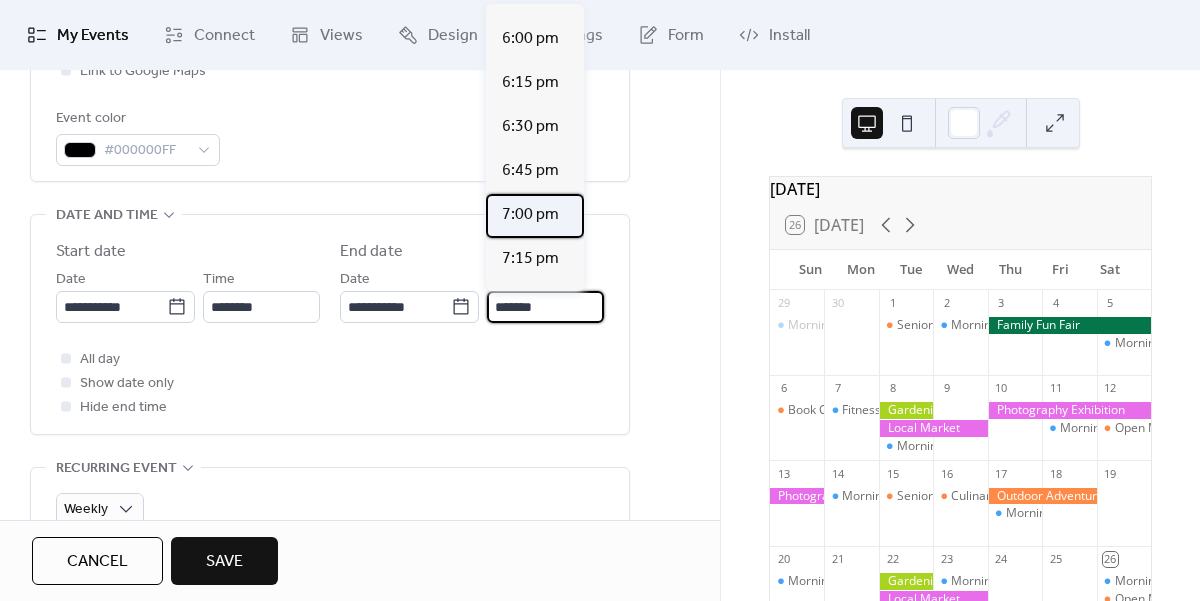 click on "7:00 pm" at bounding box center [530, 215] 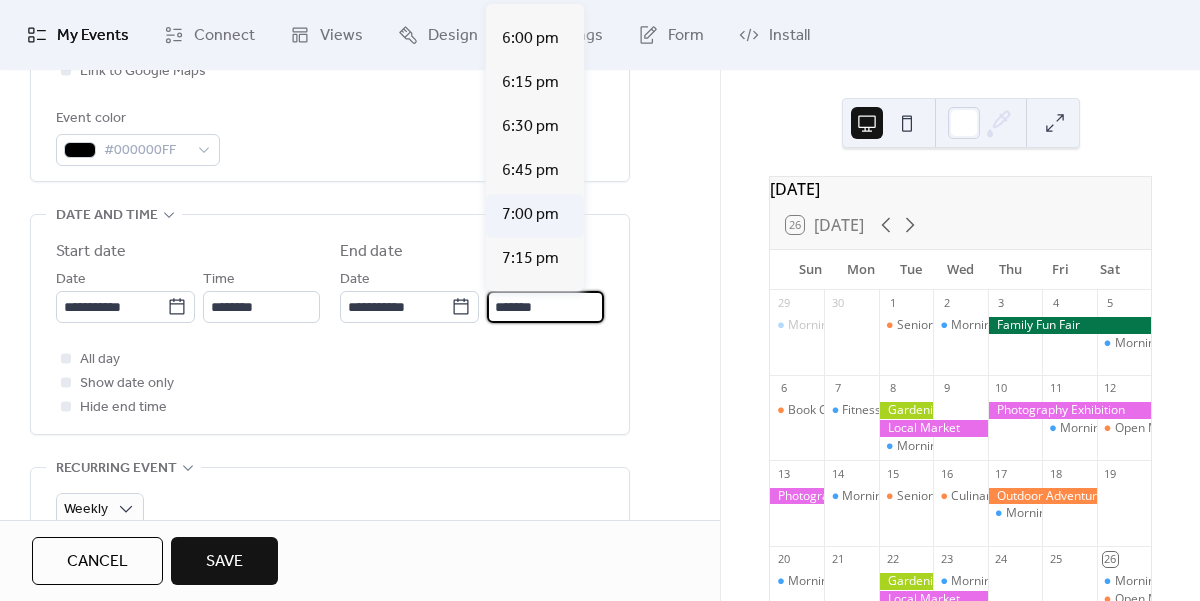 type on "*******" 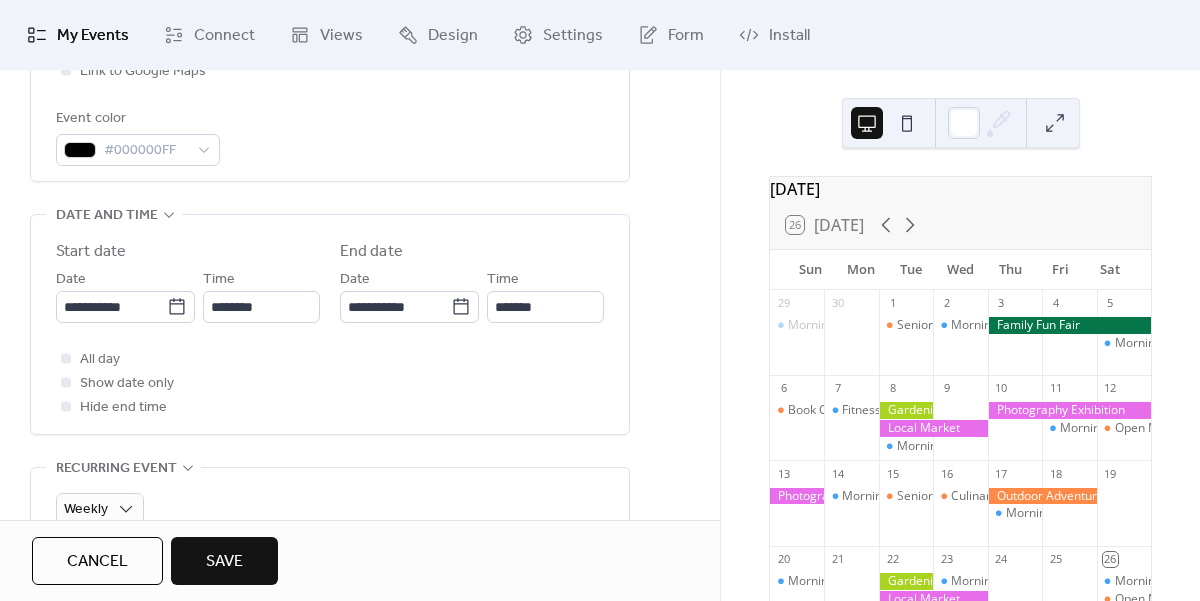 click on "All day Show date only Hide end time" at bounding box center (330, 383) 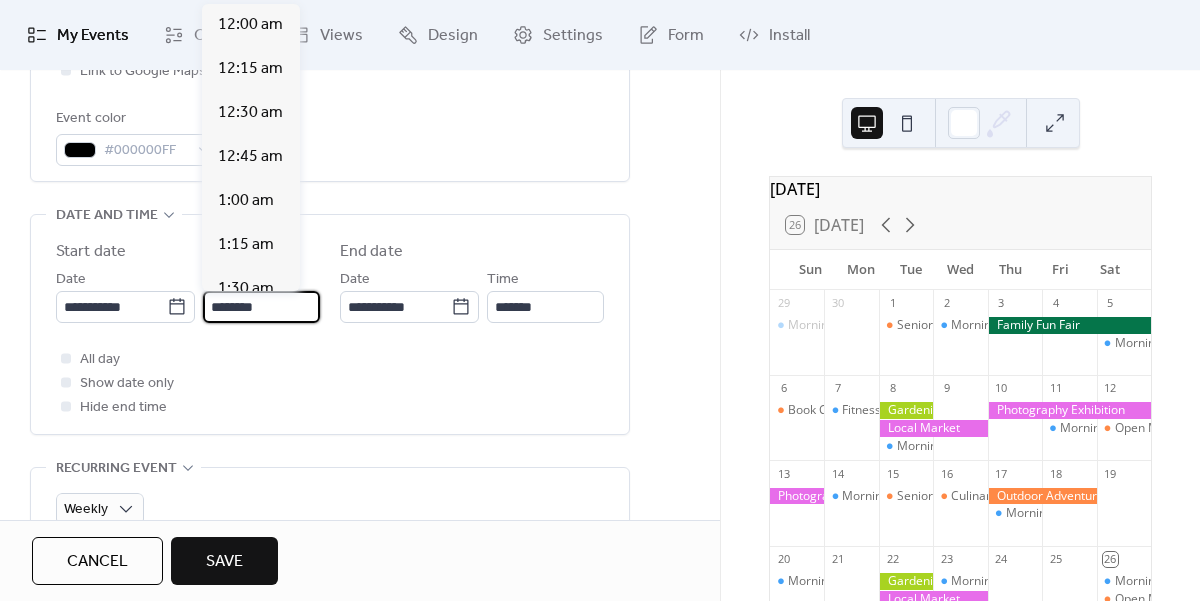 click on "********" at bounding box center [261, 307] 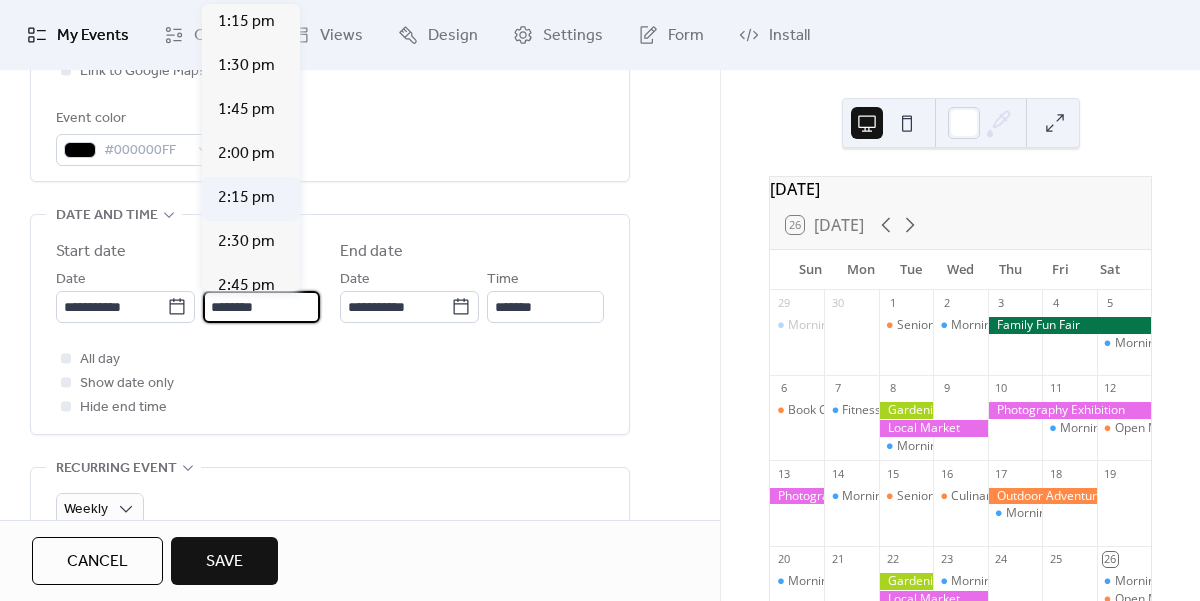 scroll, scrollTop: 2350, scrollLeft: 0, axis: vertical 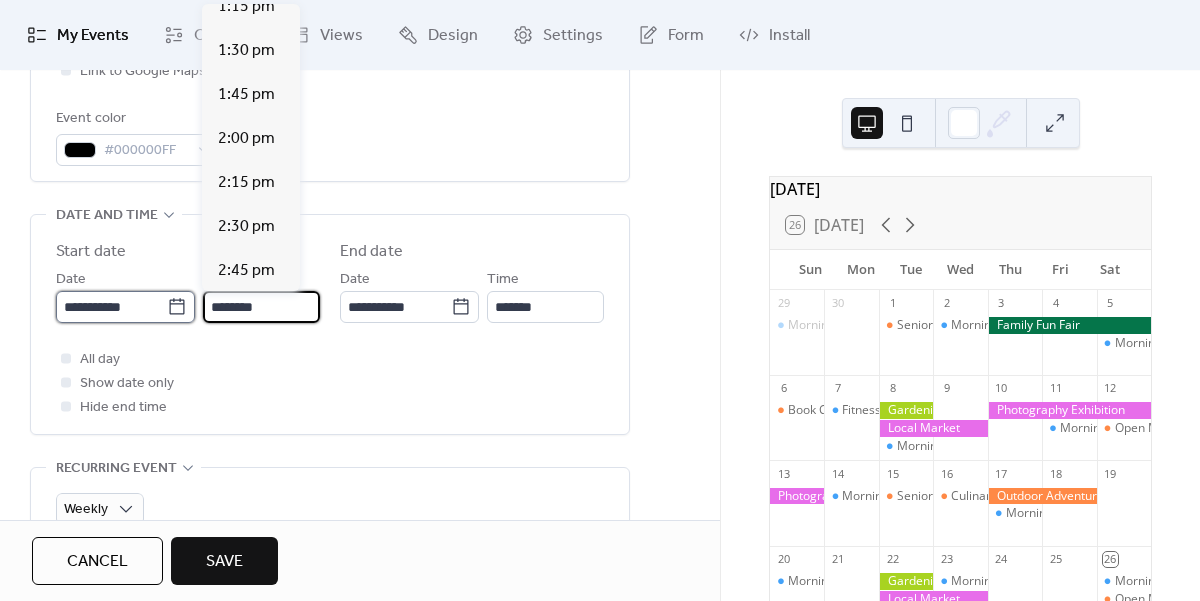 click on "**********" at bounding box center [111, 307] 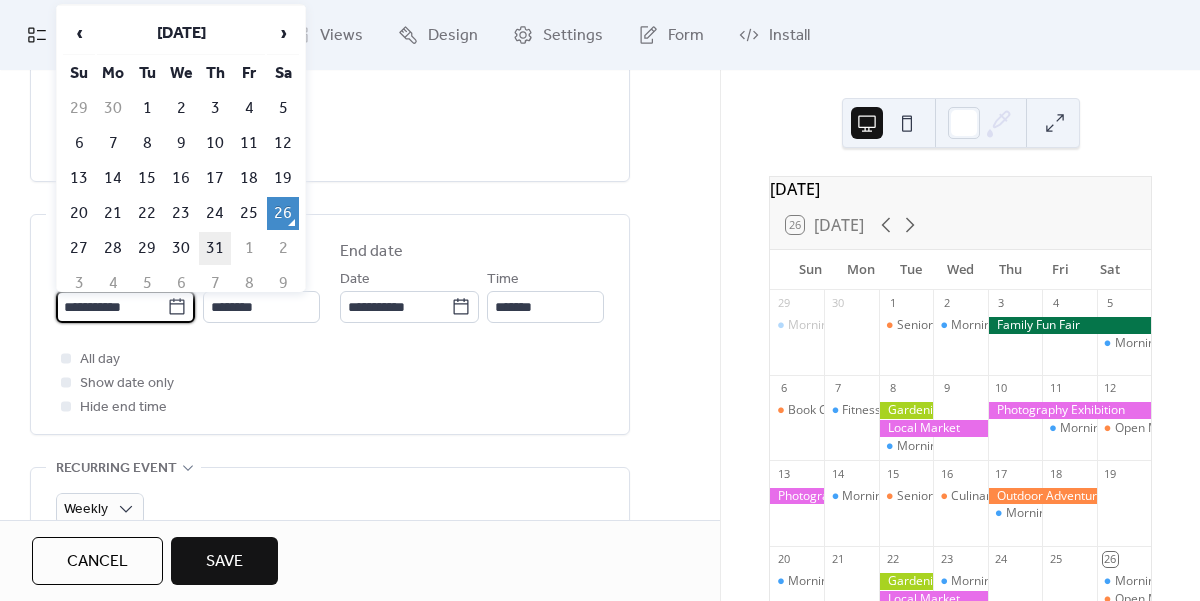 click on "31" at bounding box center (215, 248) 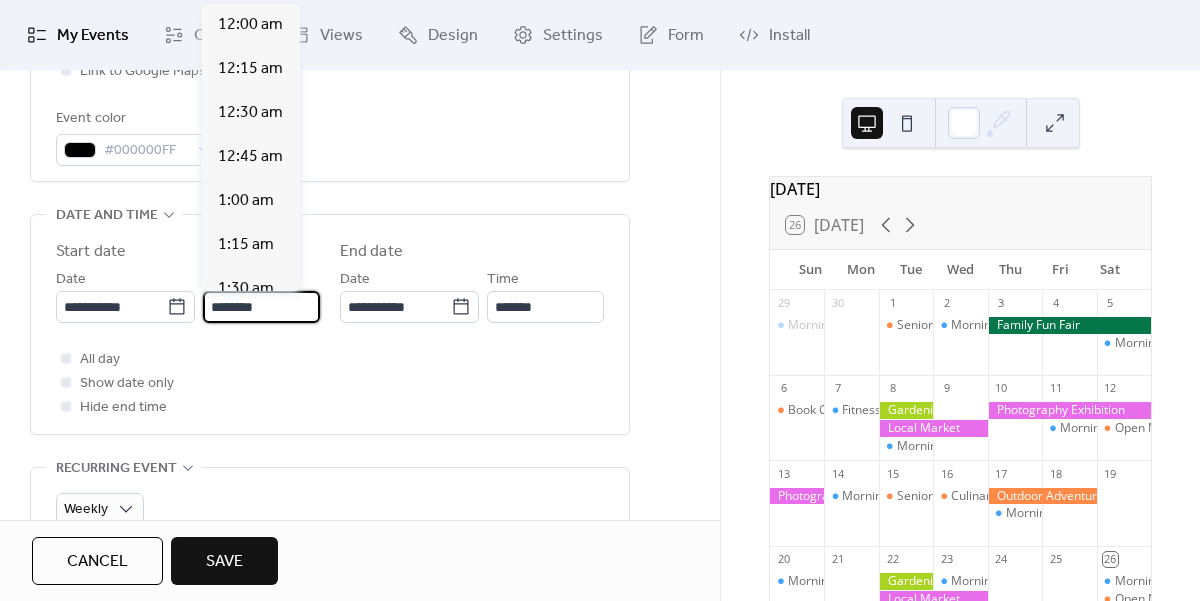 click on "********" at bounding box center (261, 307) 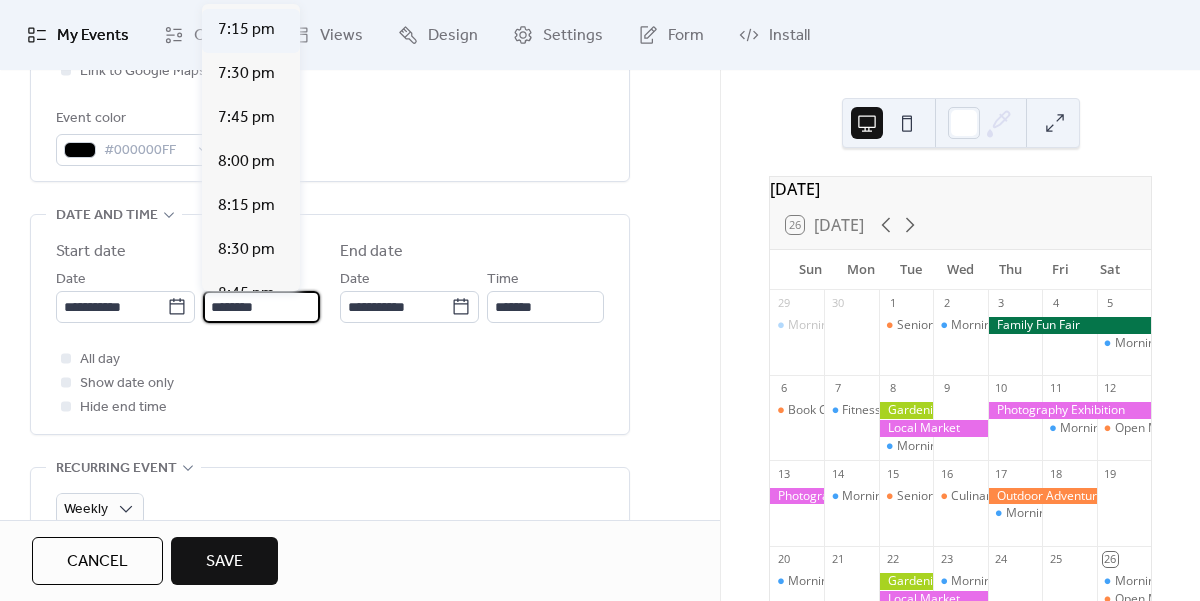 scroll, scrollTop: 3352, scrollLeft: 0, axis: vertical 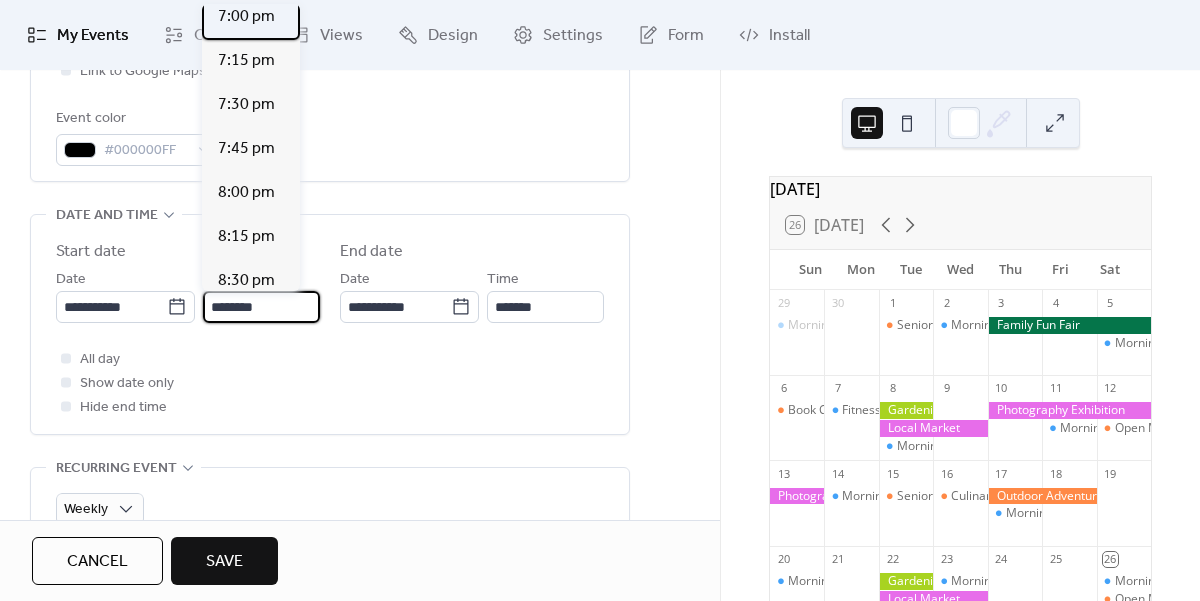 click on "7:00 pm" at bounding box center (246, 17) 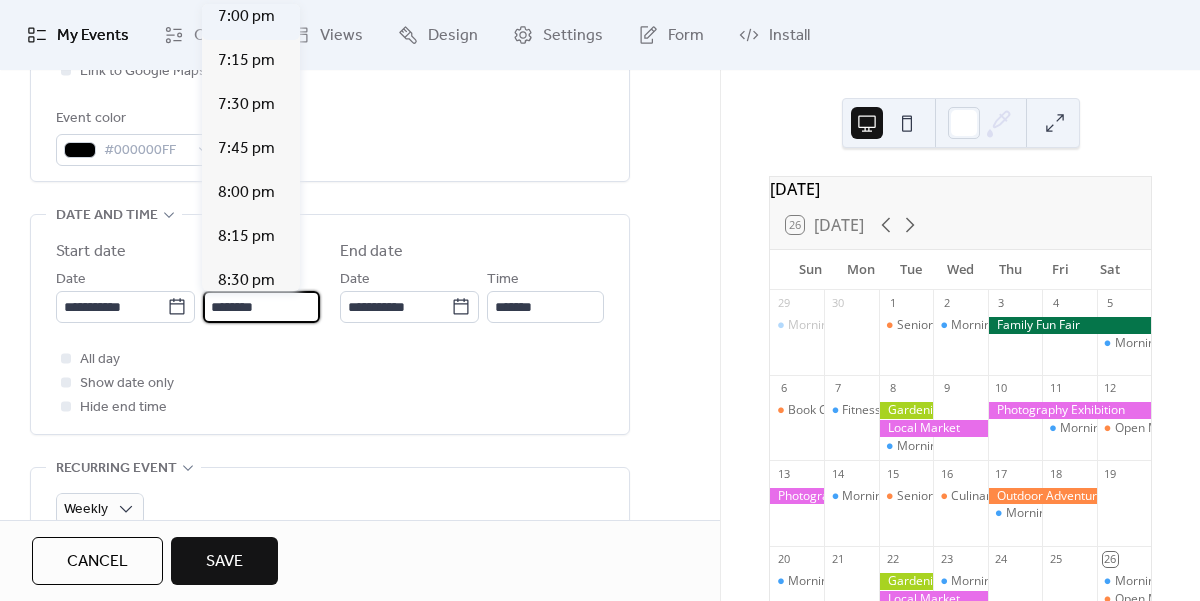 type on "*******" 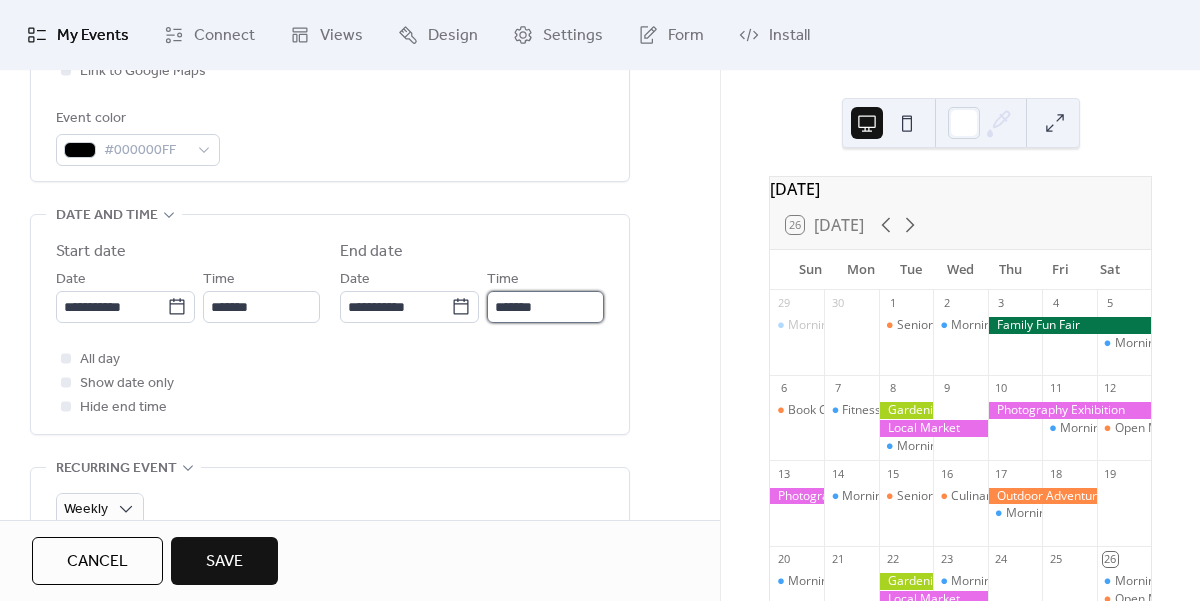 click on "*******" at bounding box center (545, 307) 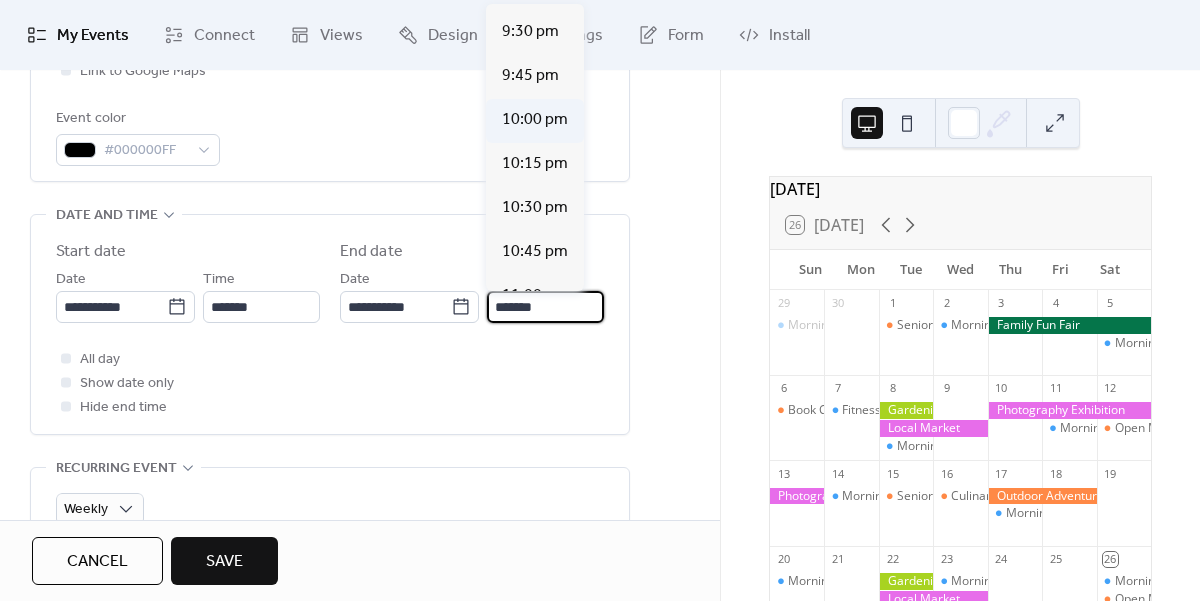 scroll, scrollTop: 3790, scrollLeft: 0, axis: vertical 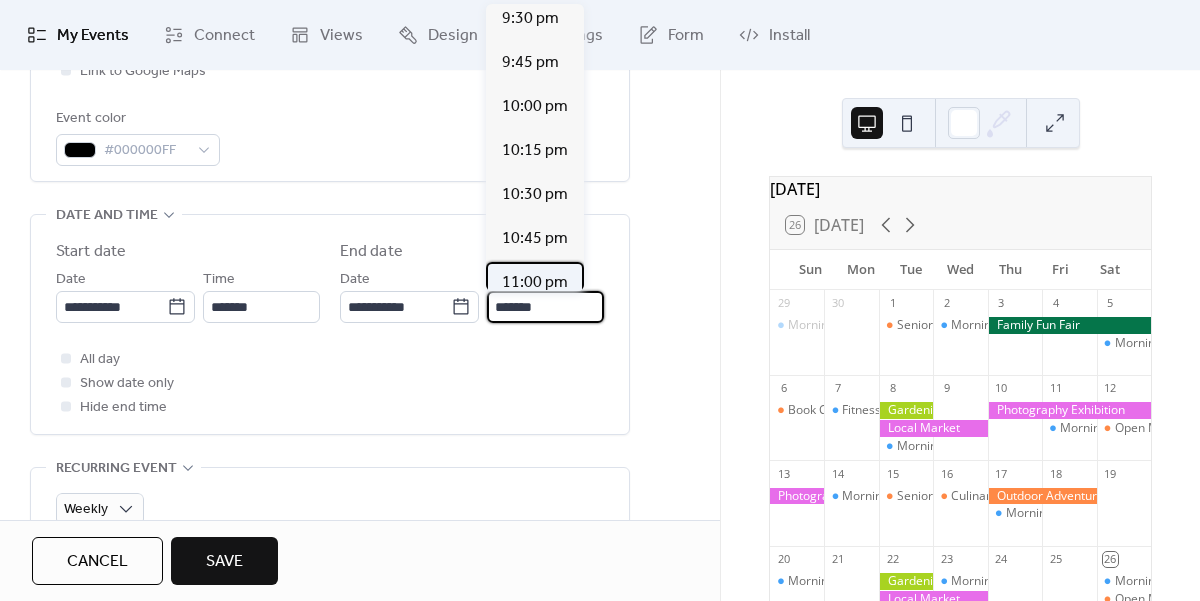 click on "11:00 pm" at bounding box center (535, 283) 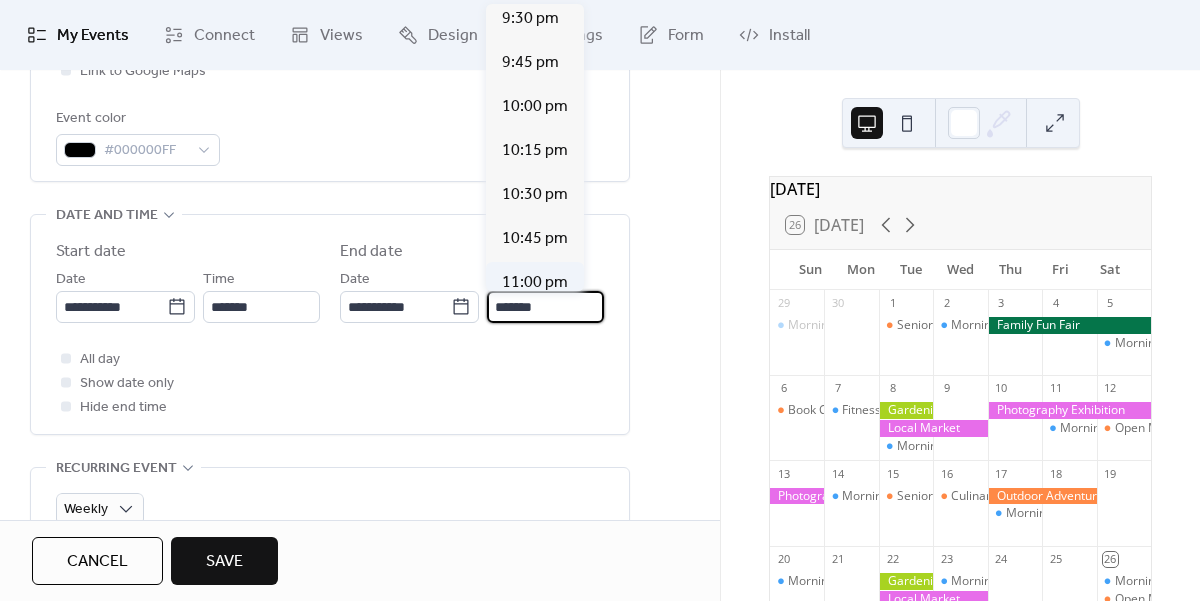 type on "********" 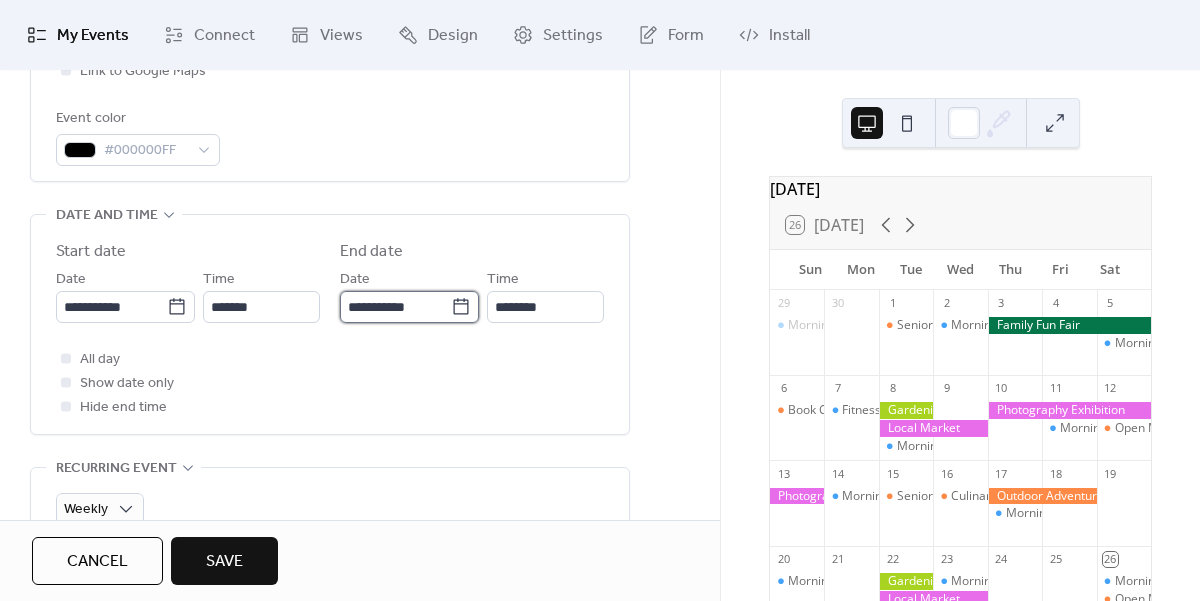 click on "**********" at bounding box center [395, 307] 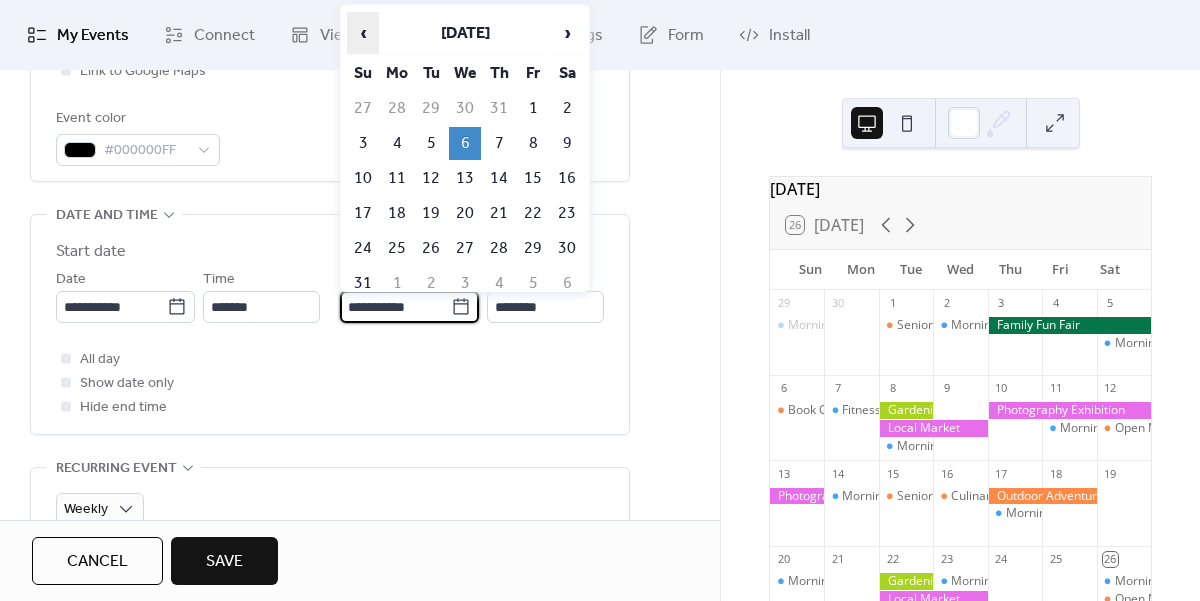 click on "‹" at bounding box center (363, 33) 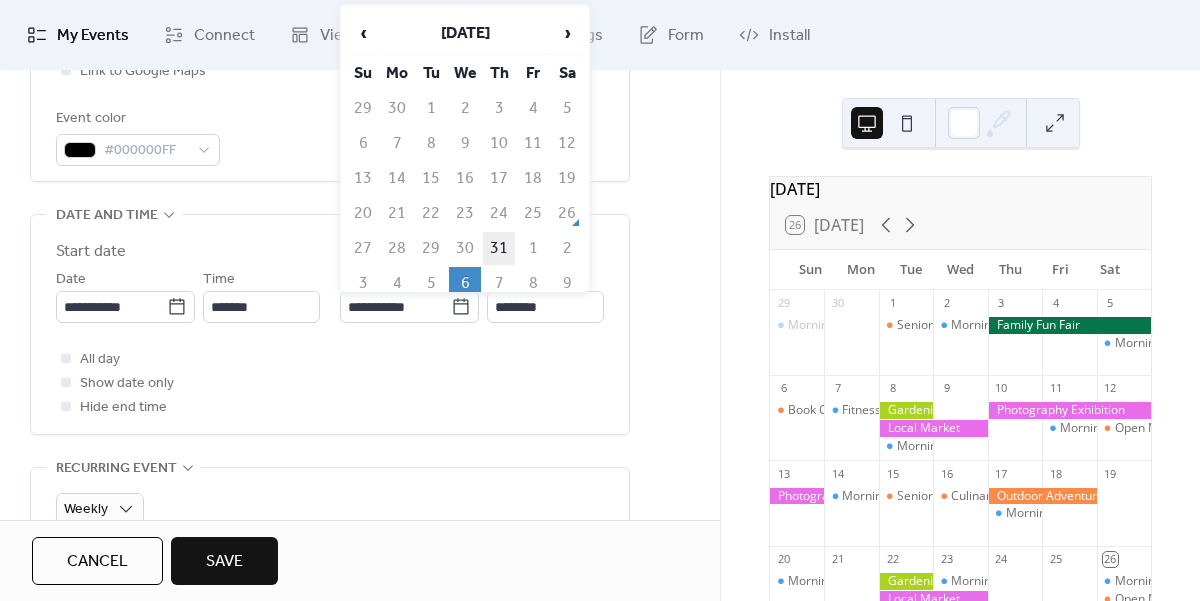 click on "31" at bounding box center [499, 248] 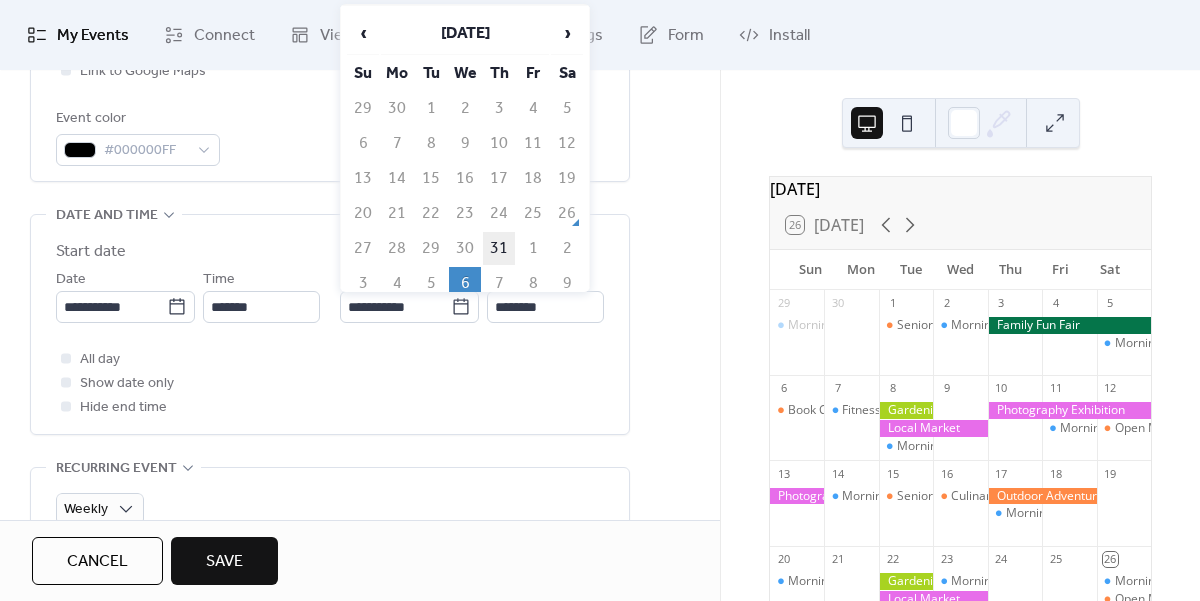 type on "**********" 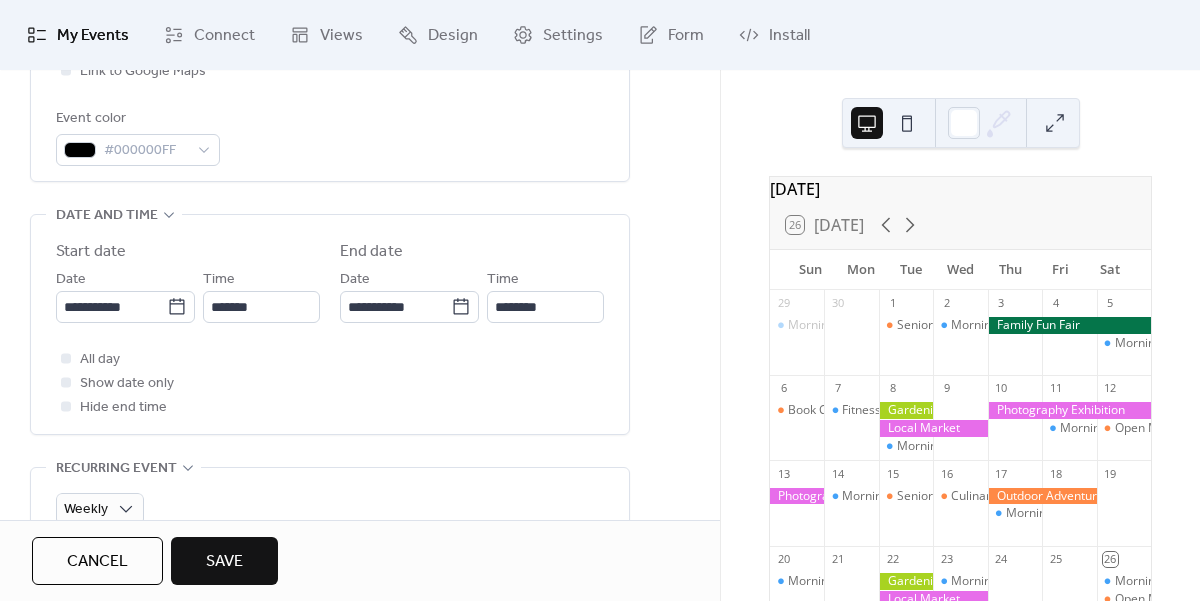 click on "All day Show date only Hide end time" at bounding box center [330, 383] 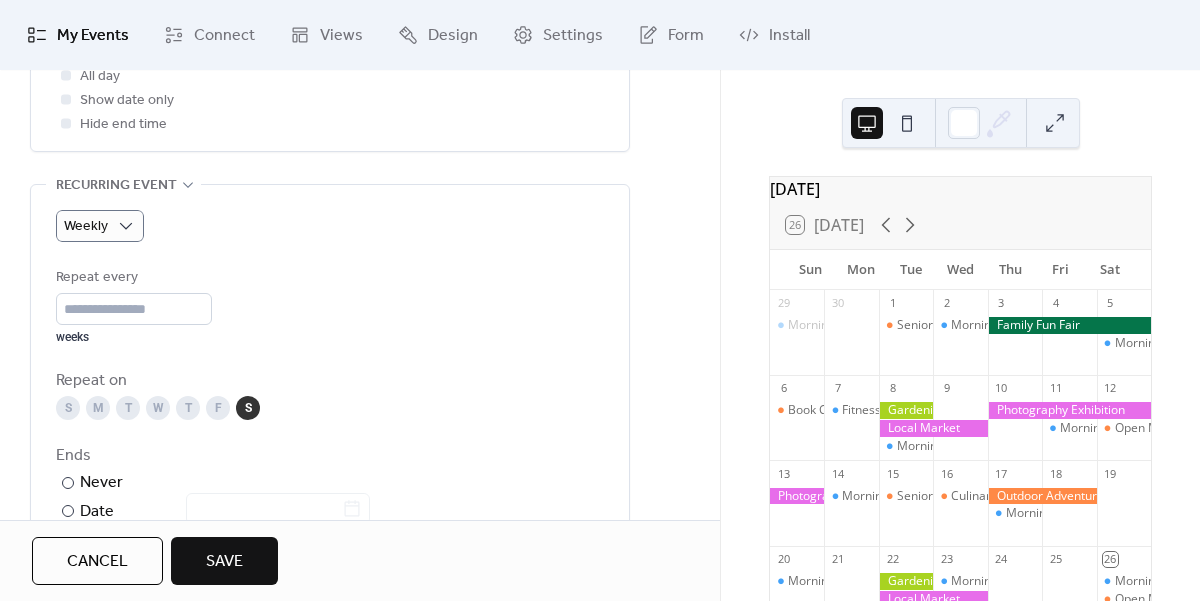 scroll, scrollTop: 854, scrollLeft: 0, axis: vertical 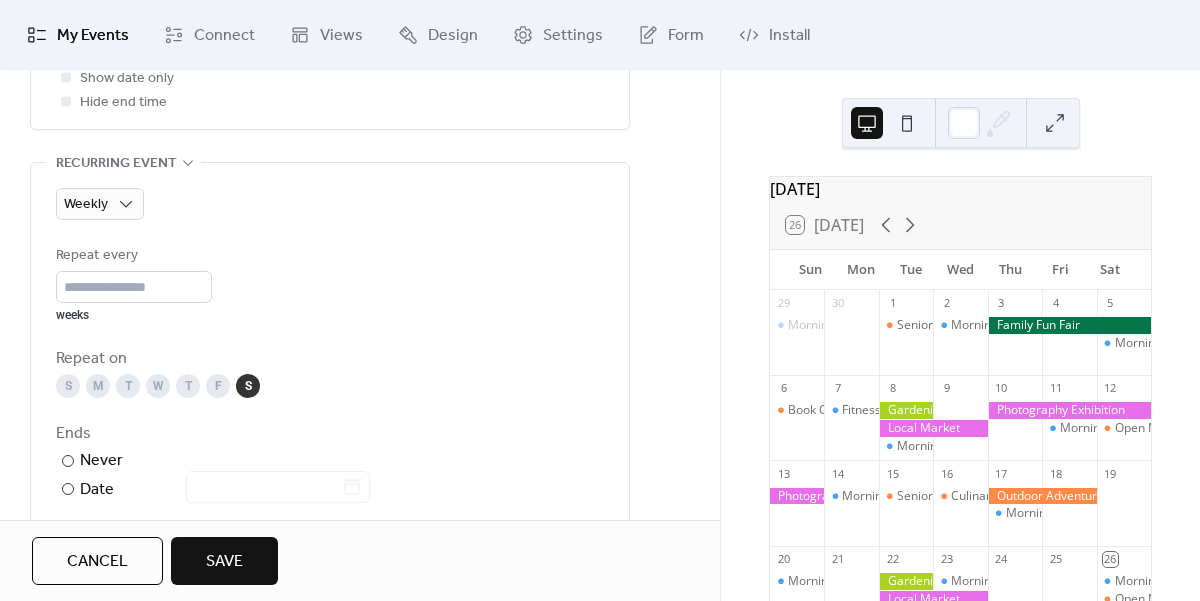 click on "T" at bounding box center (188, 386) 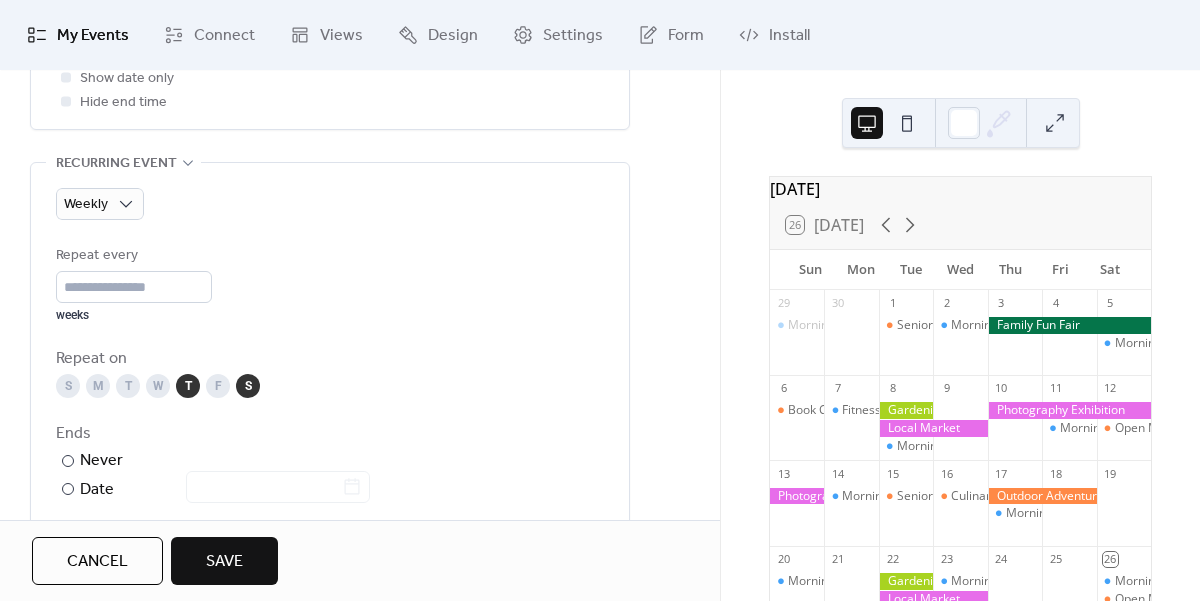 click on "S" at bounding box center [248, 386] 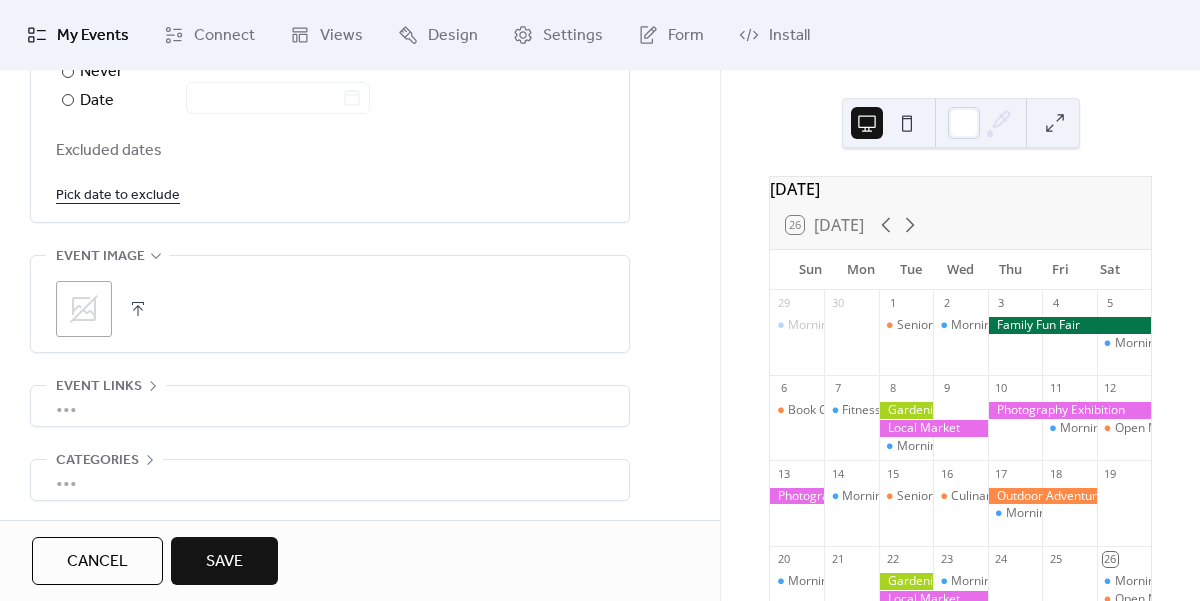 scroll, scrollTop: 1247, scrollLeft: 0, axis: vertical 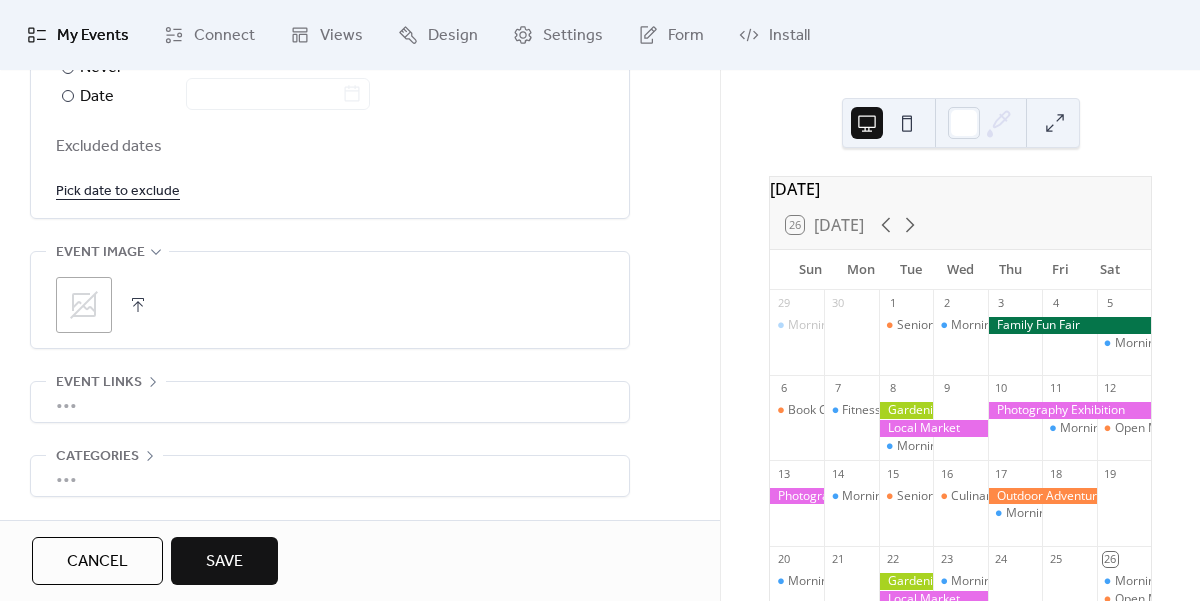 click 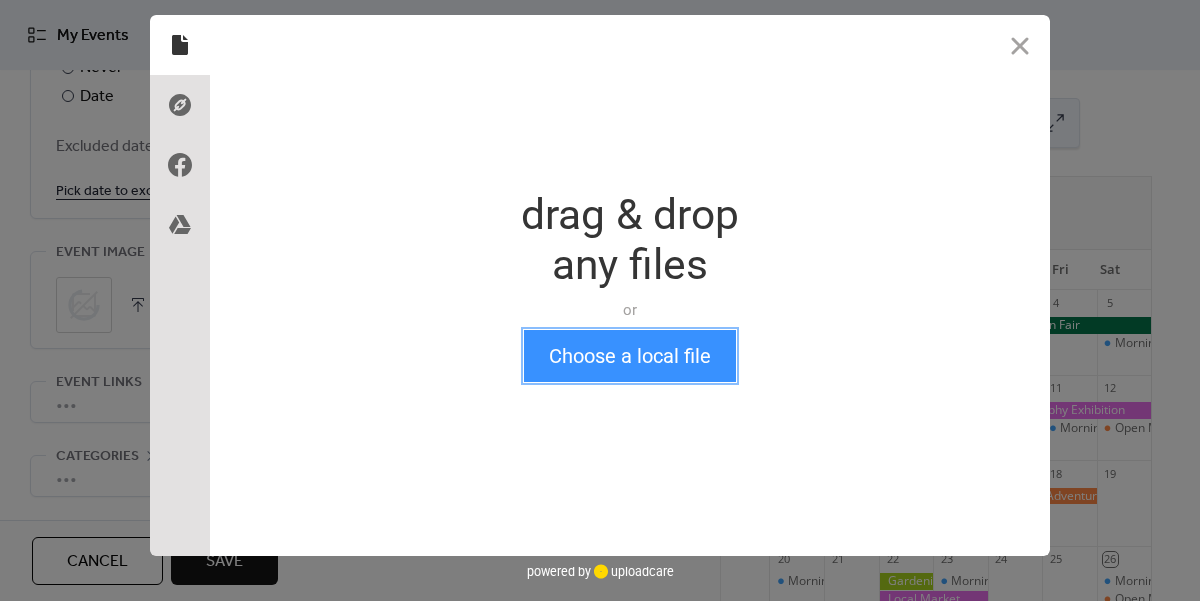 click on "Choose a local file" at bounding box center [630, 356] 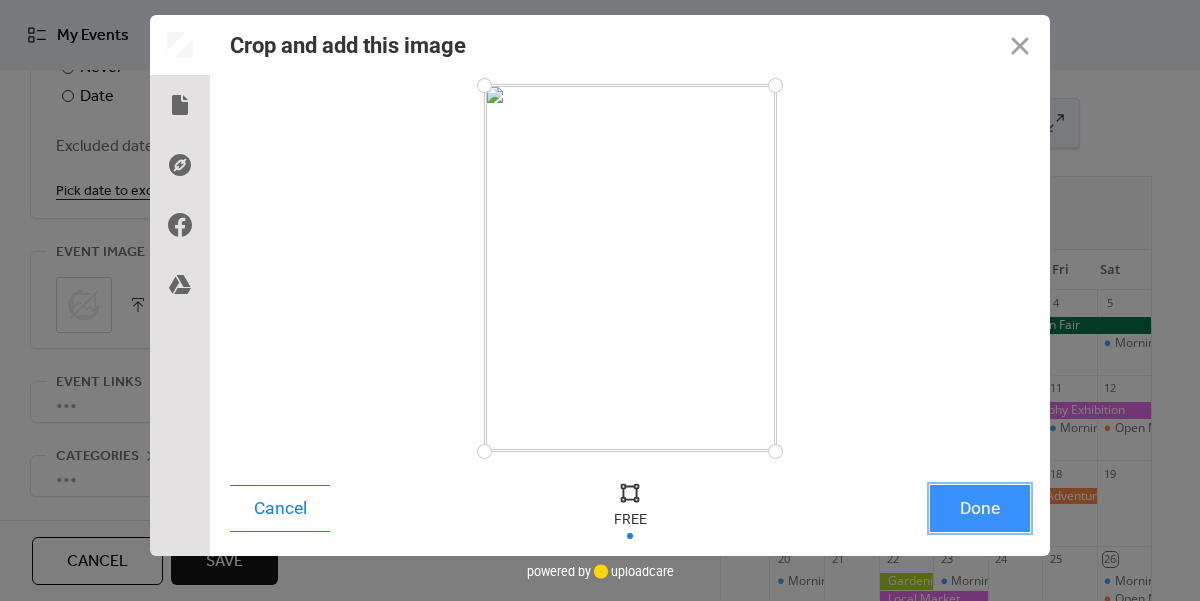 click on "Done" at bounding box center (980, 508) 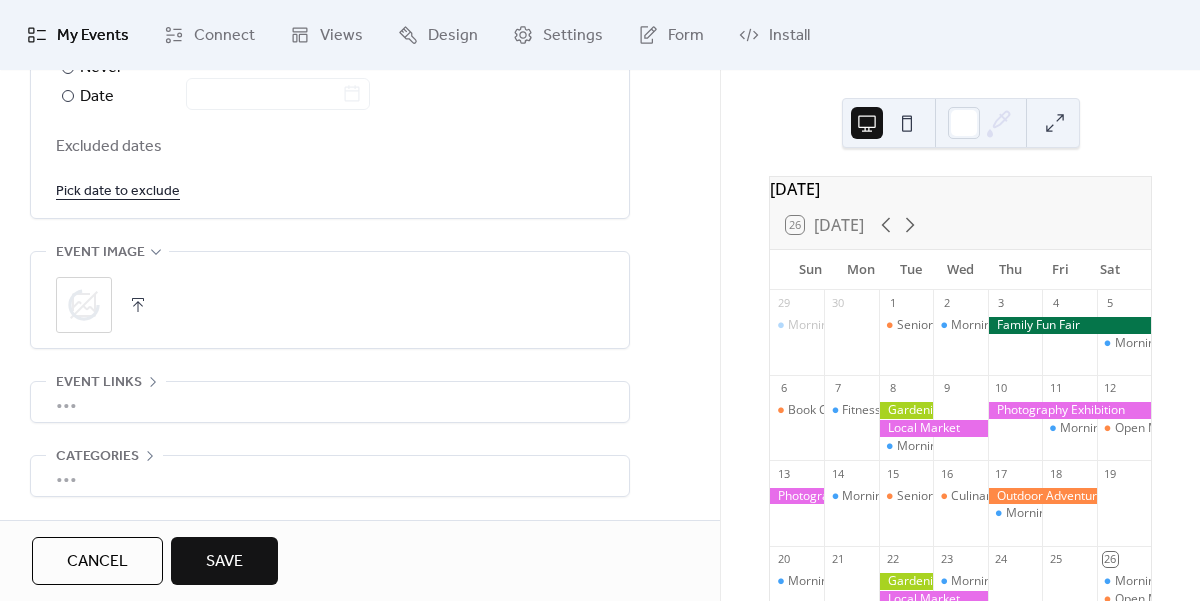 scroll, scrollTop: 1308, scrollLeft: 0, axis: vertical 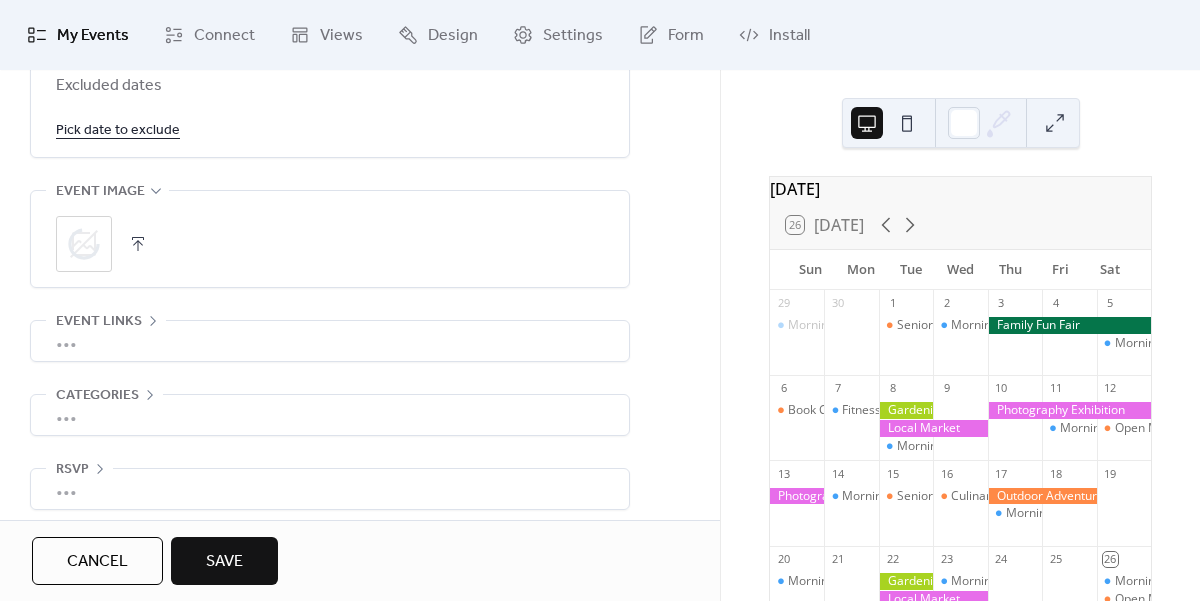 click on "•••" at bounding box center [330, 341] 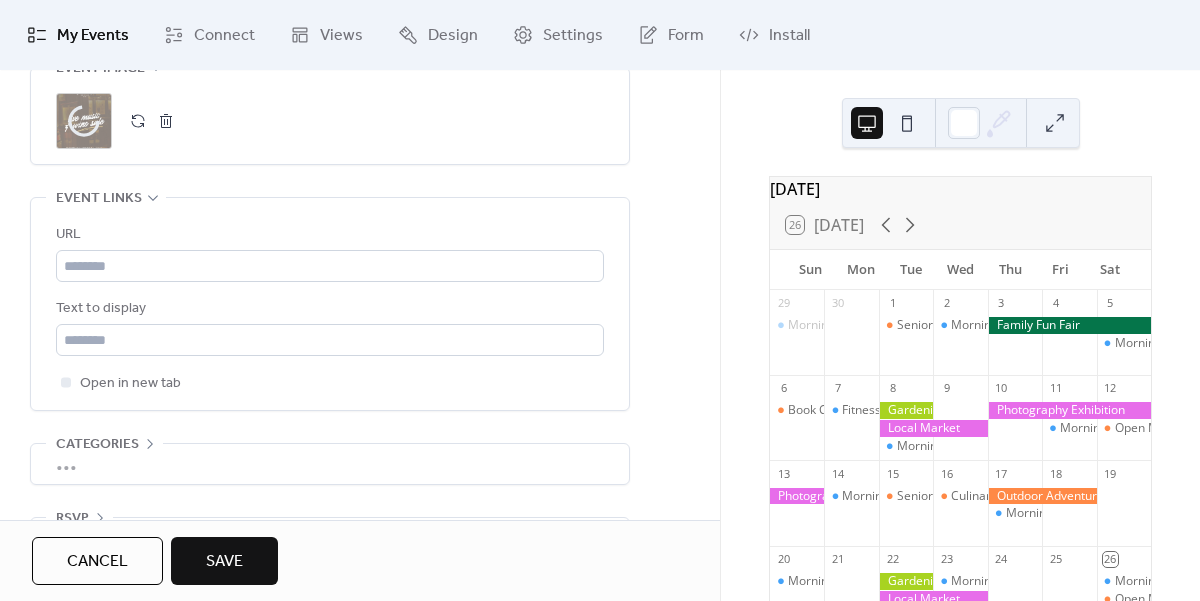 scroll, scrollTop: 1434, scrollLeft: 0, axis: vertical 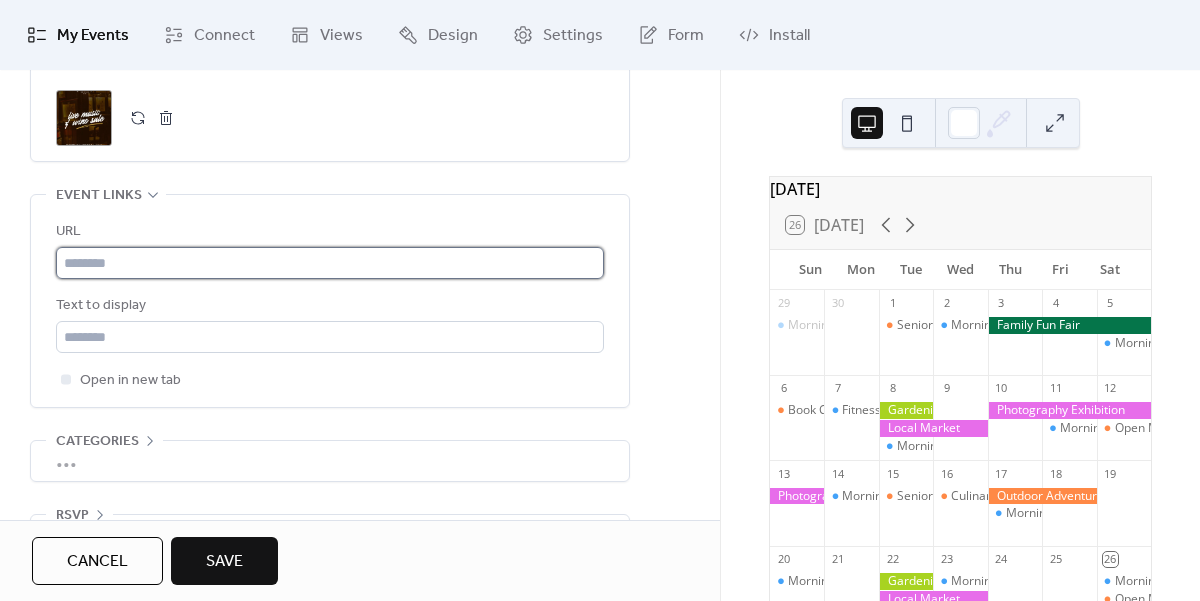 click at bounding box center (330, 263) 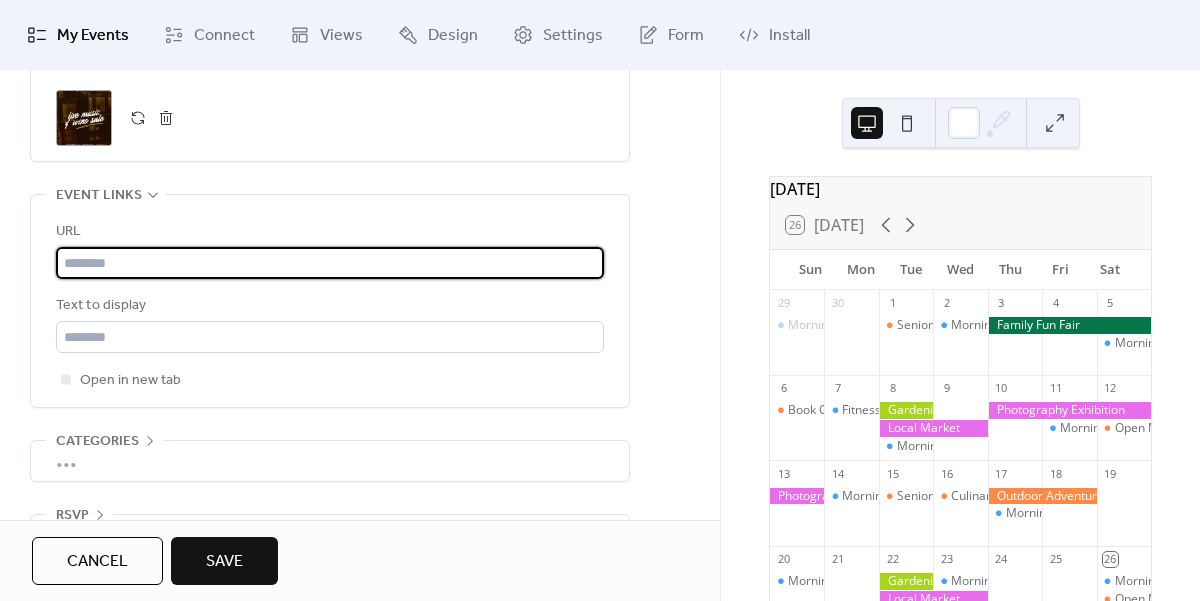 paste on "**********" 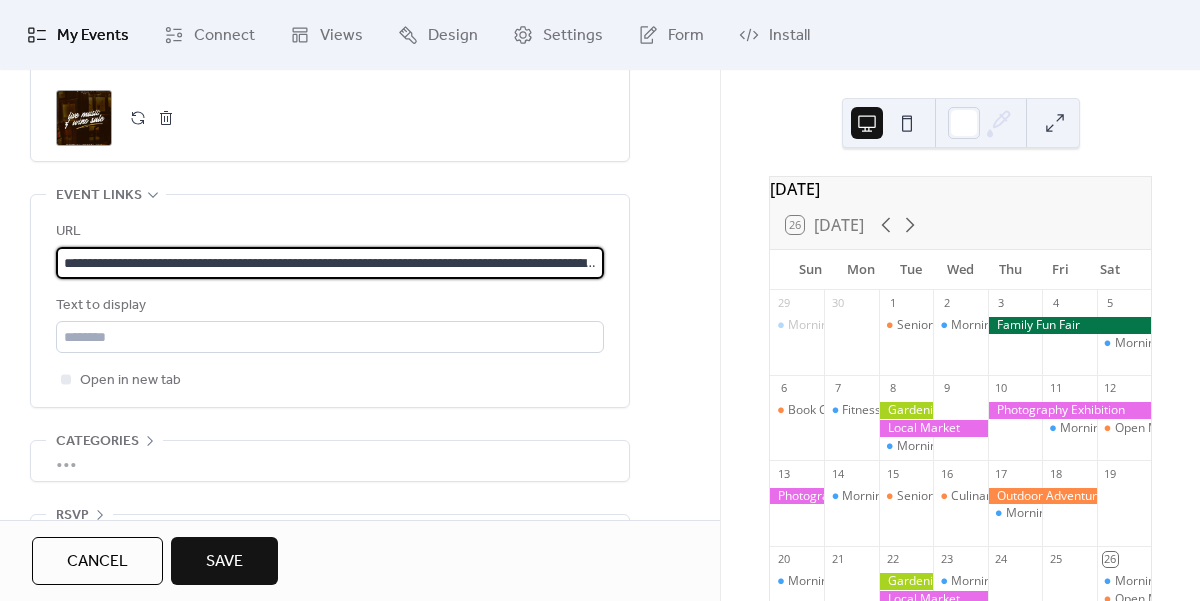 scroll, scrollTop: 0, scrollLeft: 699, axis: horizontal 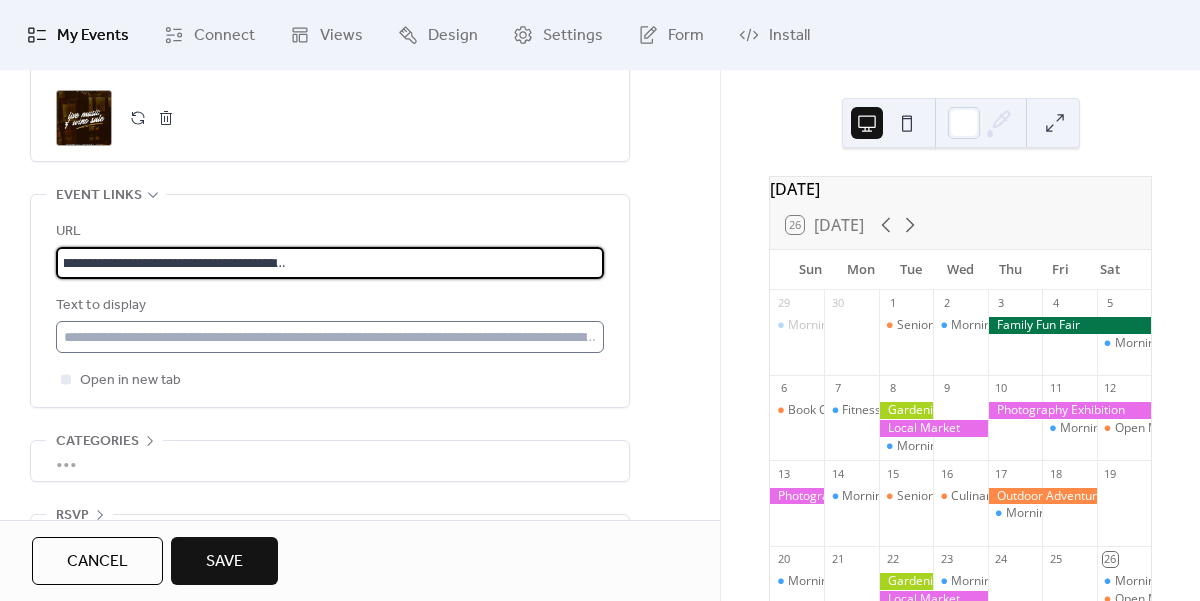 type on "**********" 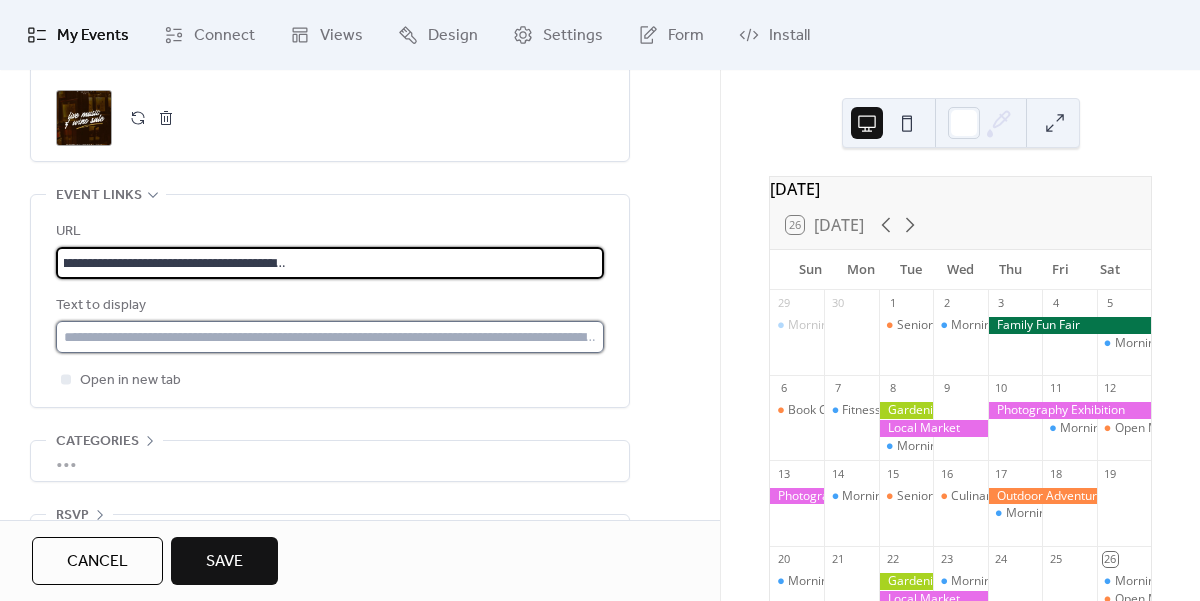 scroll, scrollTop: 0, scrollLeft: 0, axis: both 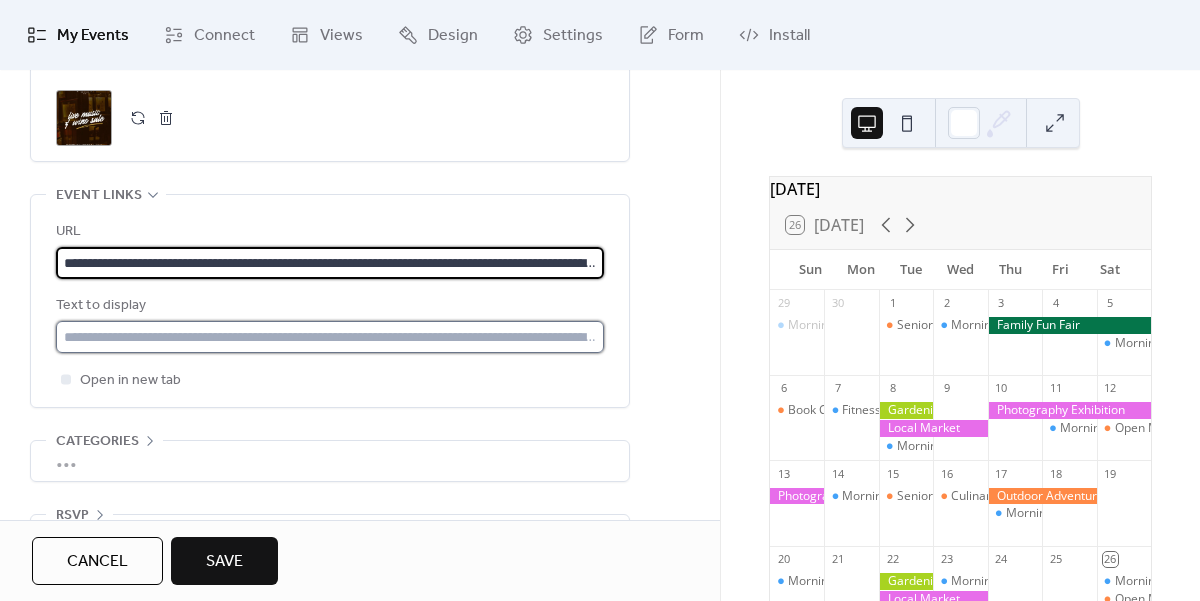 click at bounding box center (330, 337) 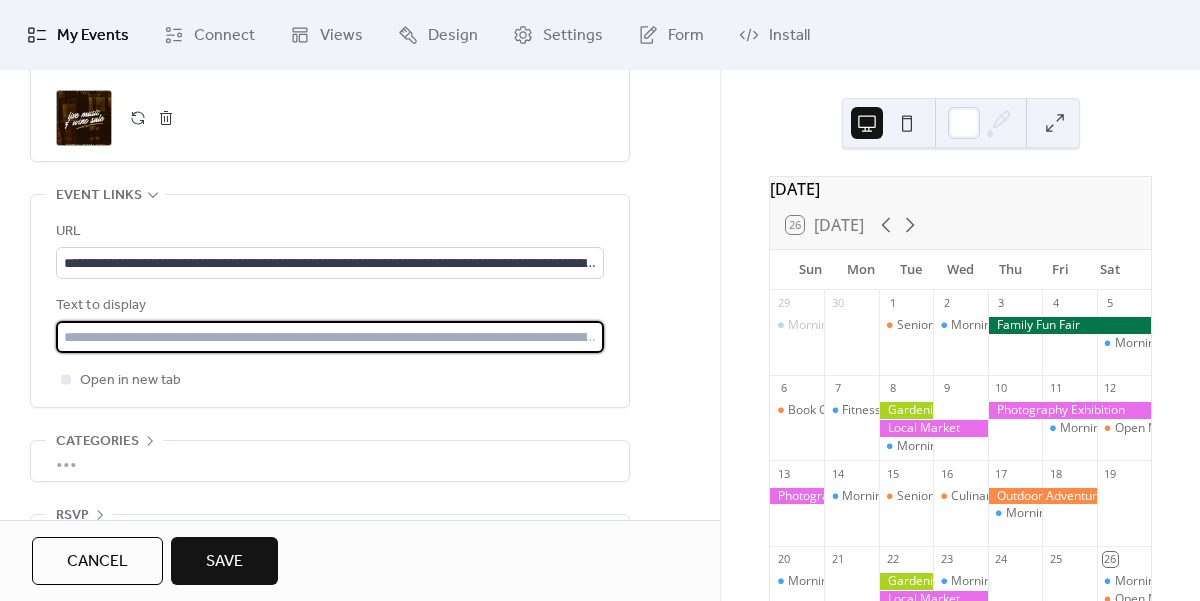 click at bounding box center (330, 337) 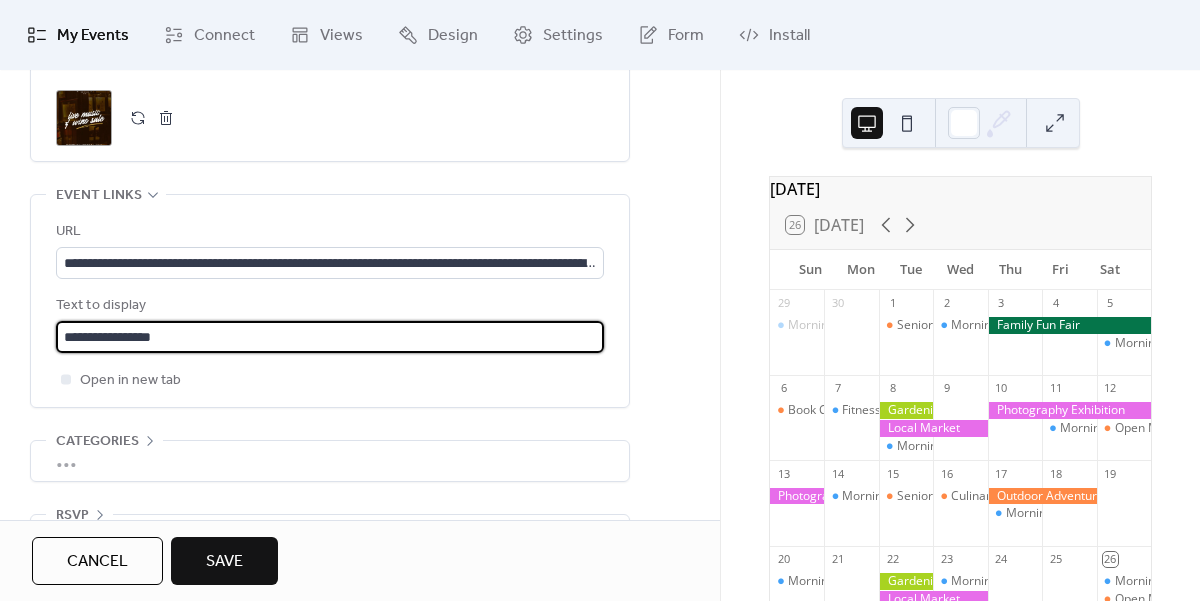 scroll, scrollTop: 1, scrollLeft: 0, axis: vertical 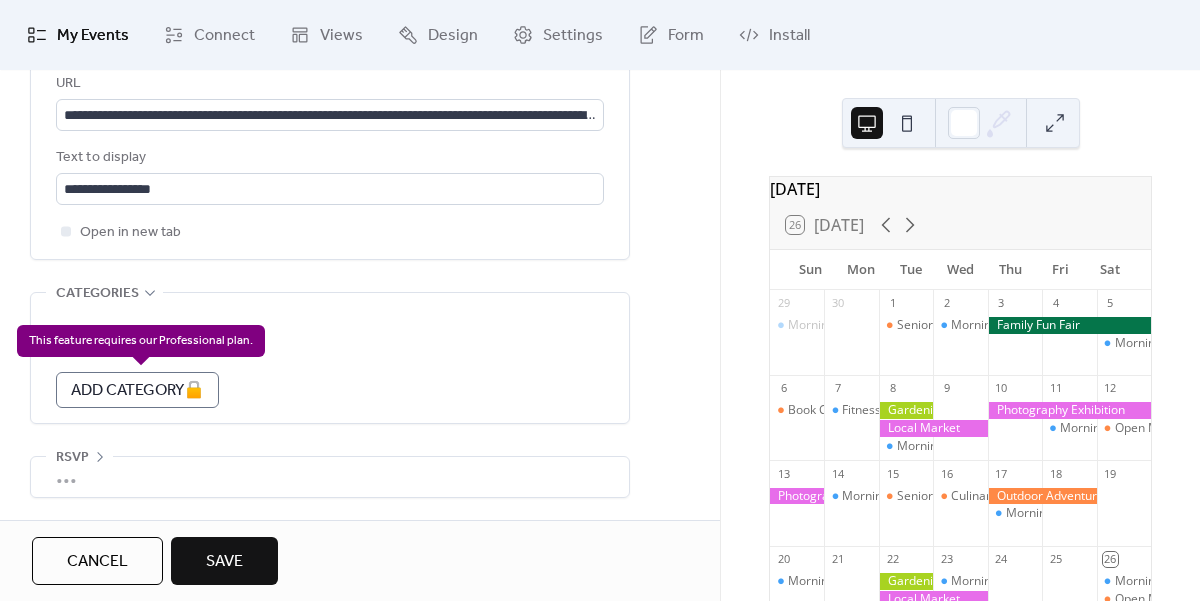 click on "Add Category  🔒" at bounding box center (137, 390) 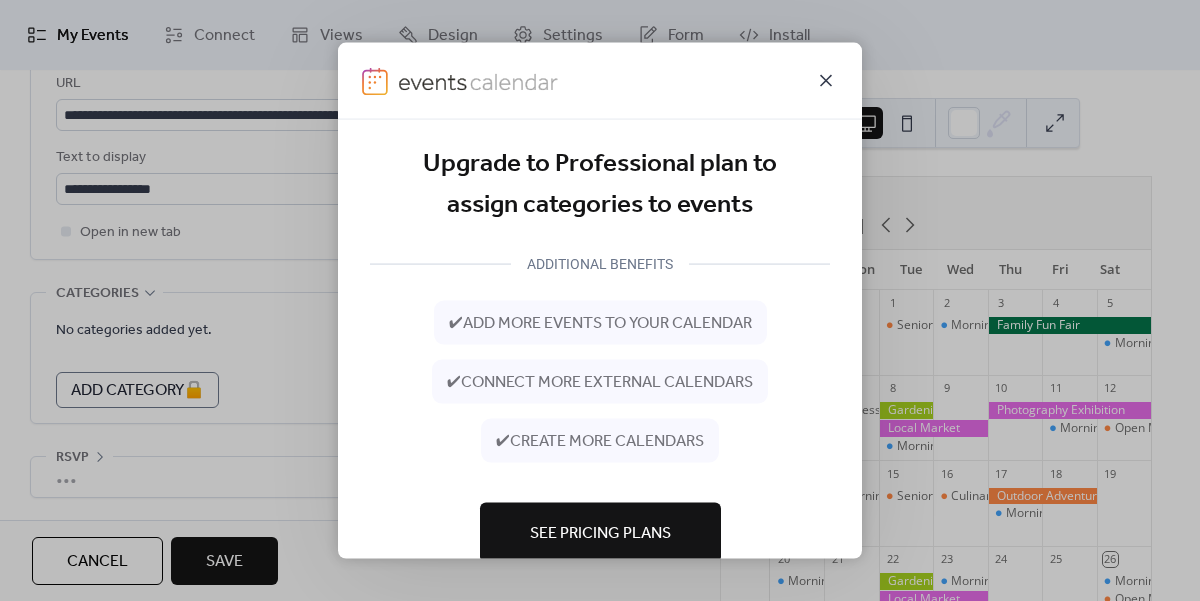 click 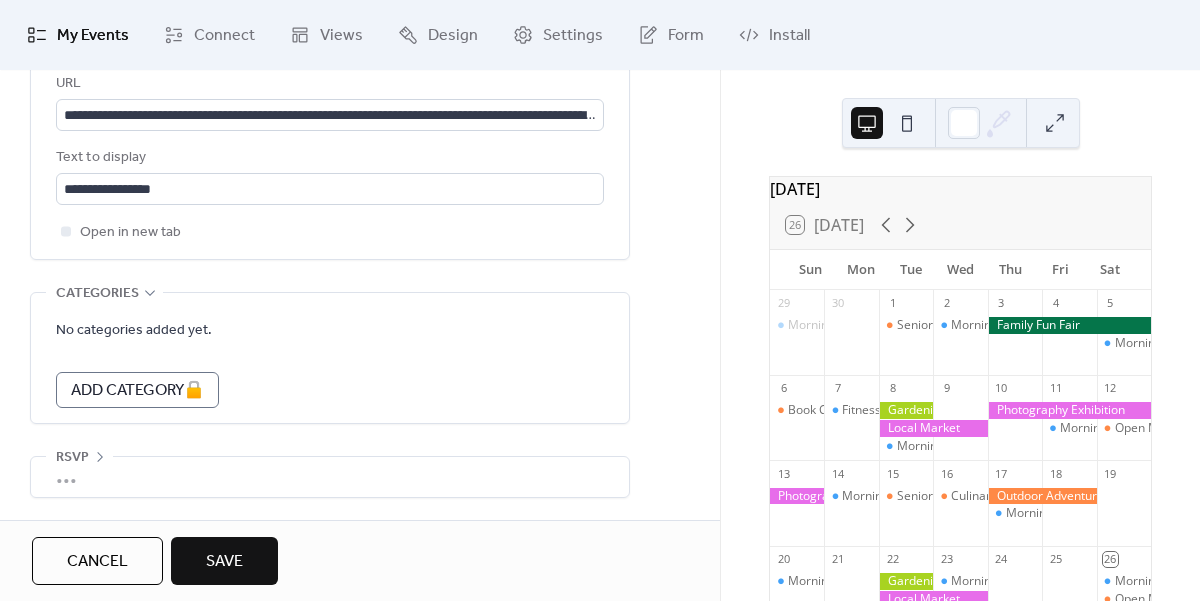 click on "•••" at bounding box center [330, 477] 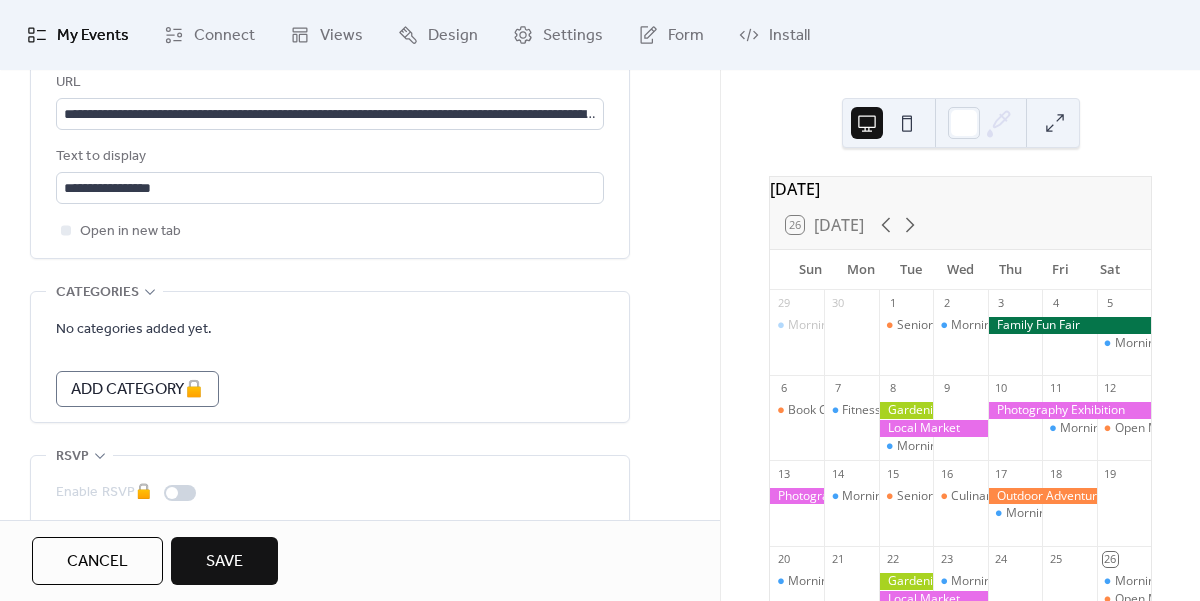 scroll, scrollTop: 1655, scrollLeft: 0, axis: vertical 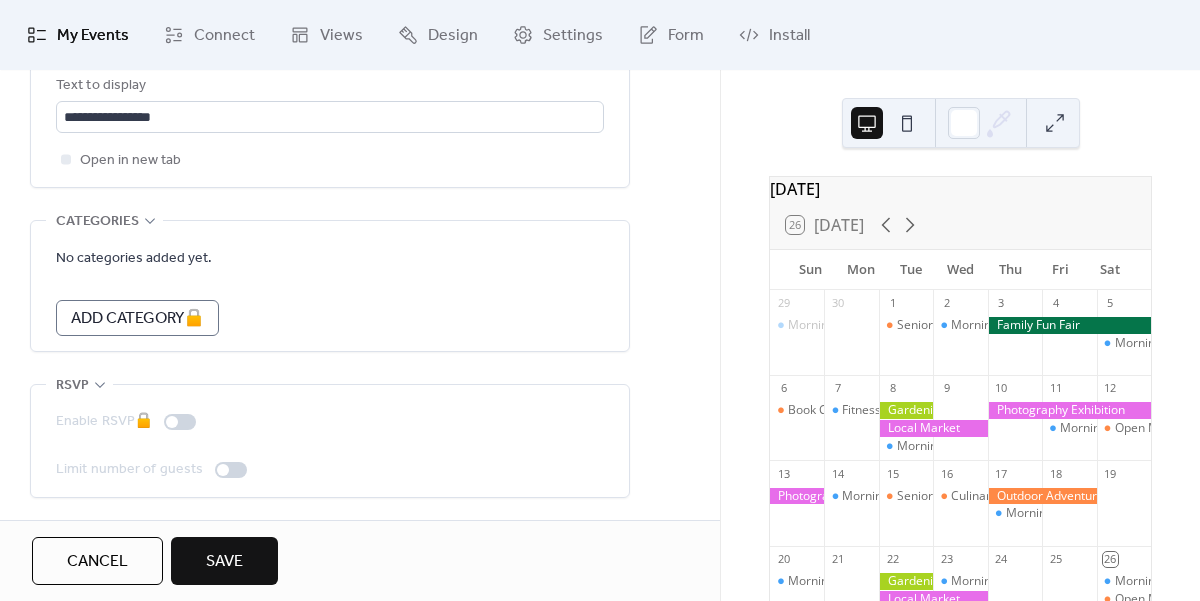 click on "RSVP" at bounding box center (72, 386) 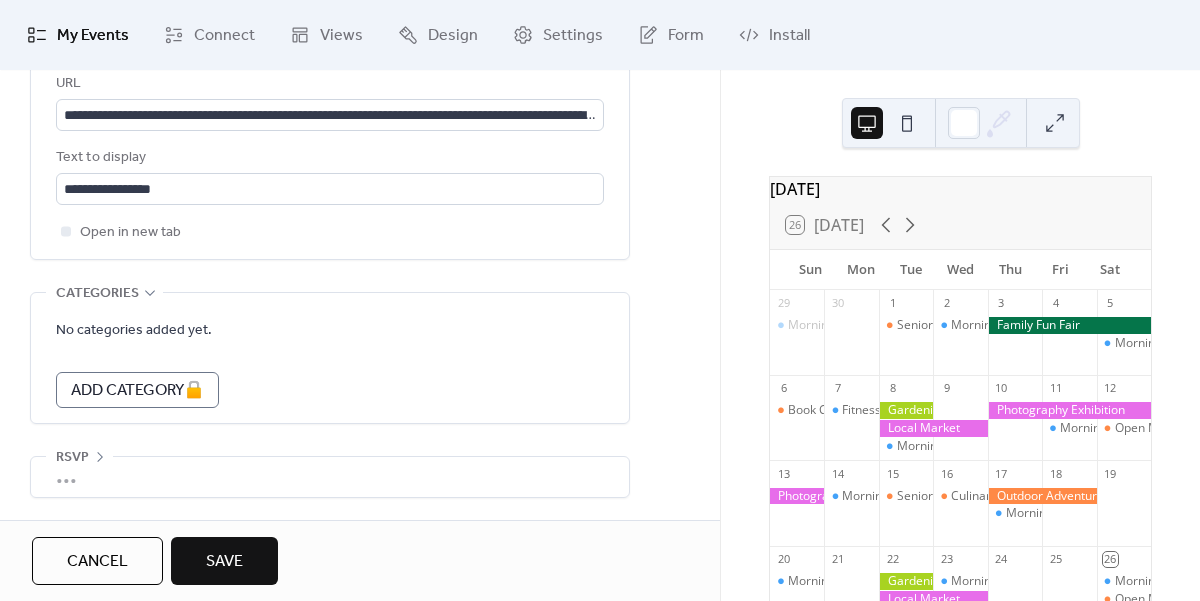 scroll, scrollTop: 1583, scrollLeft: 0, axis: vertical 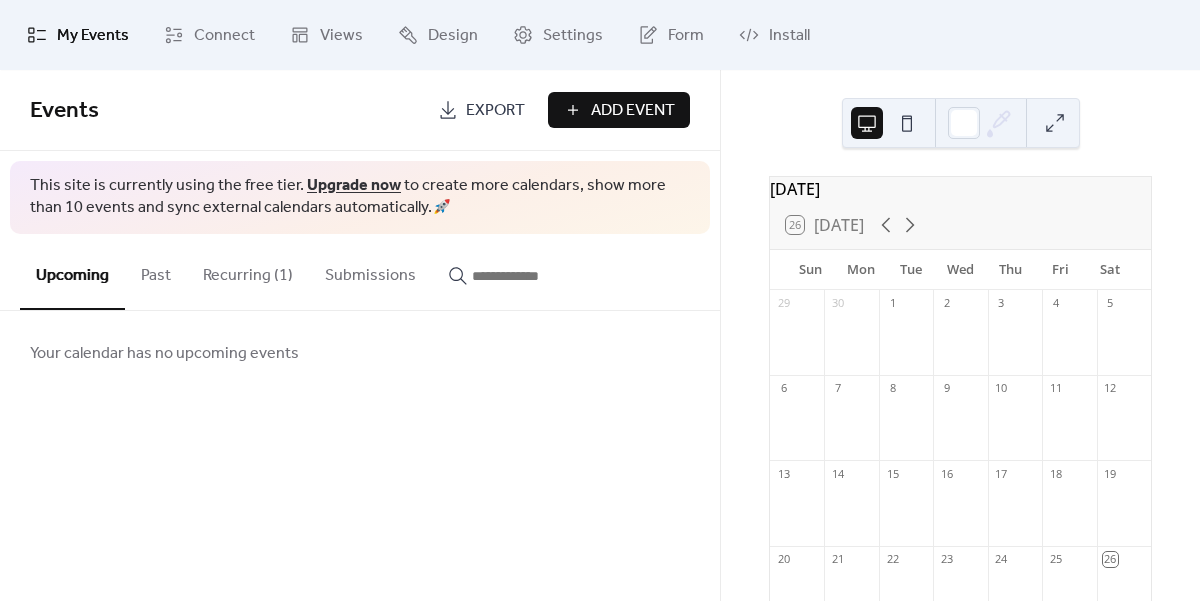 click on "Recurring (1)" at bounding box center (248, 271) 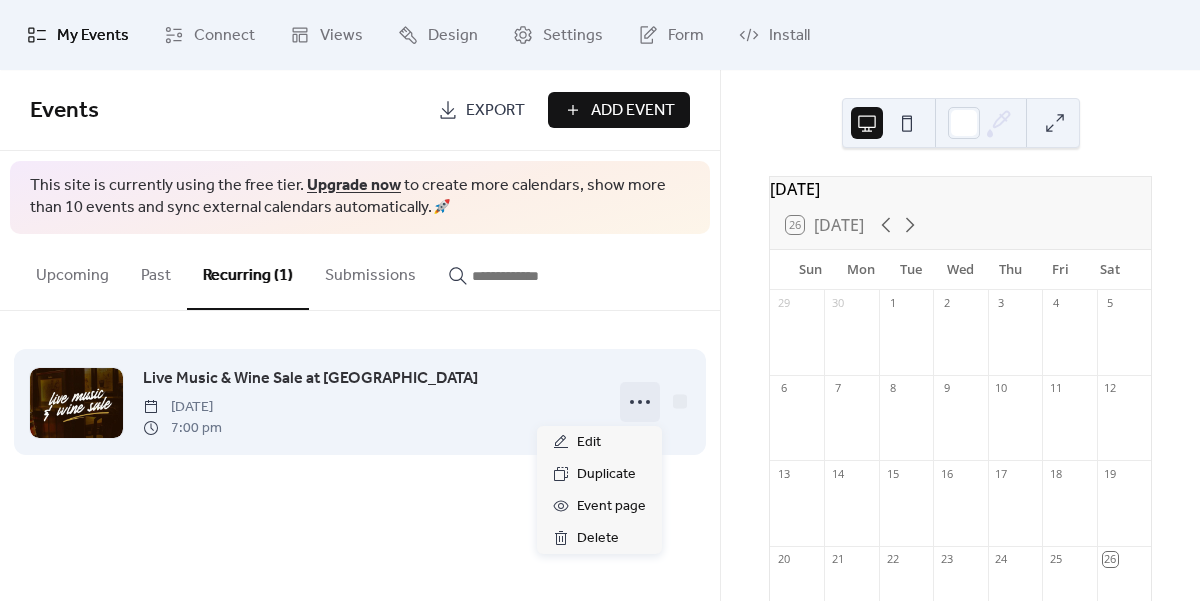click 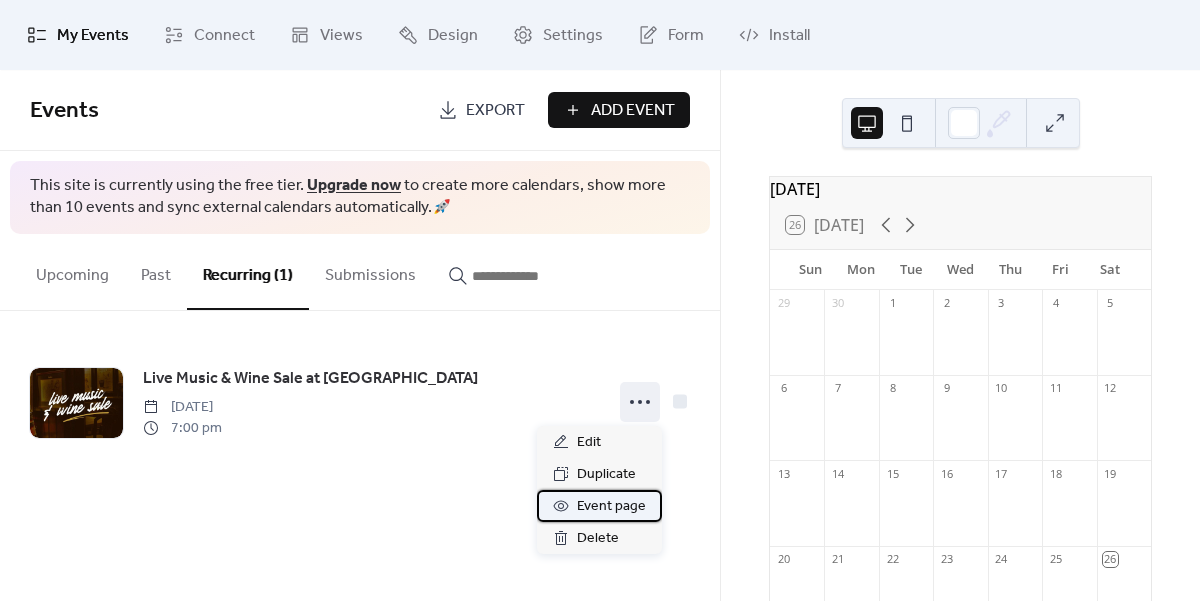 click on "Event page" at bounding box center (611, 507) 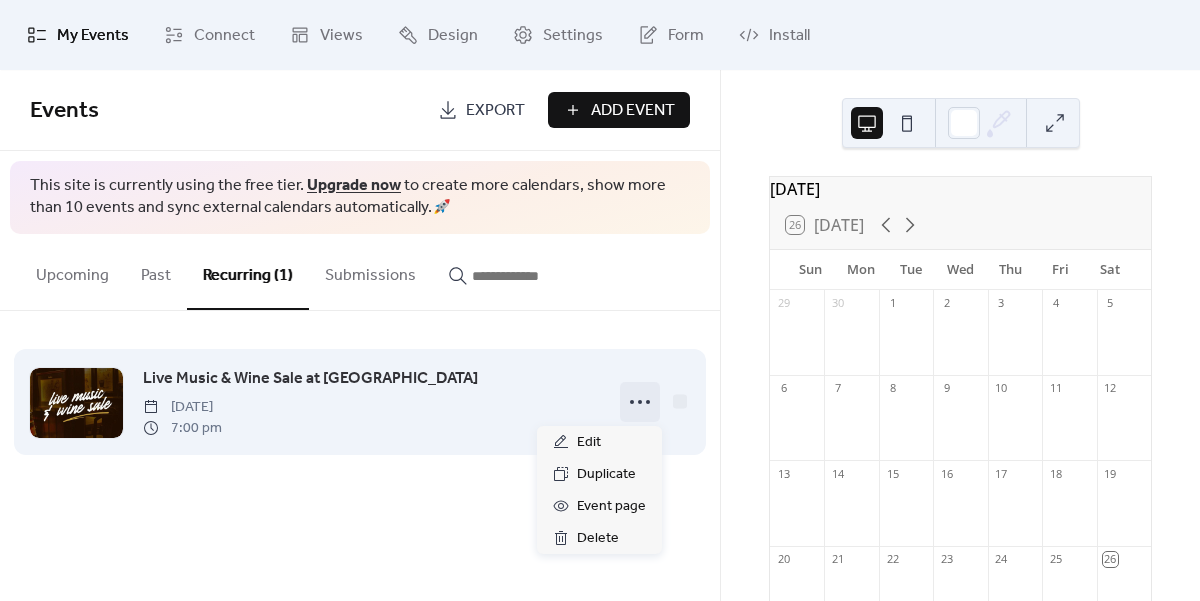 click 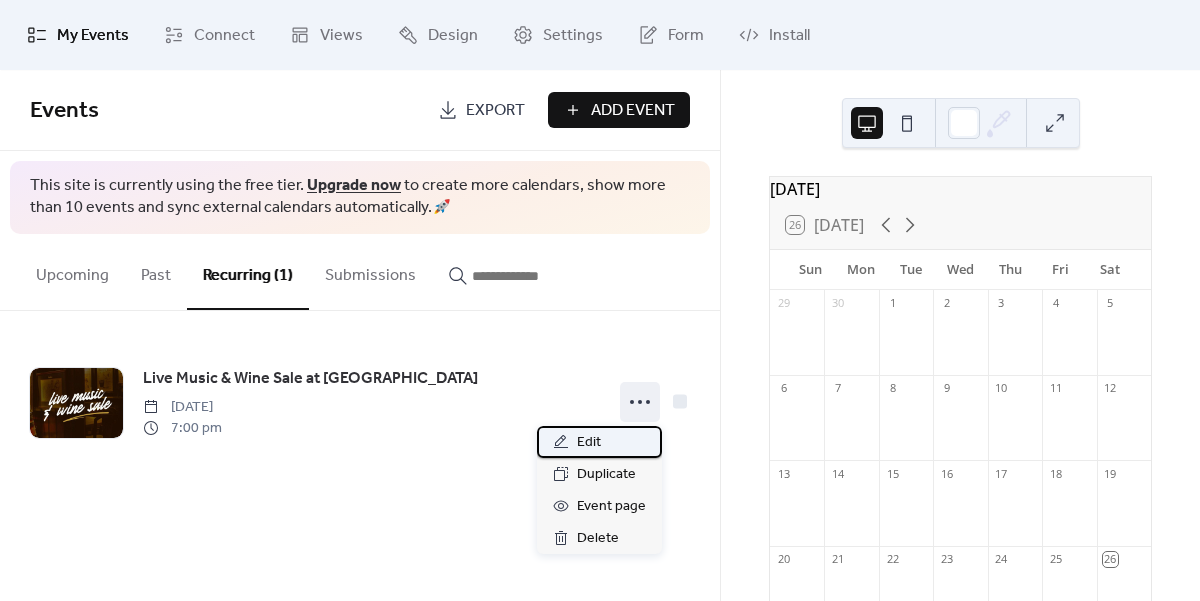 click on "Edit" at bounding box center [599, 442] 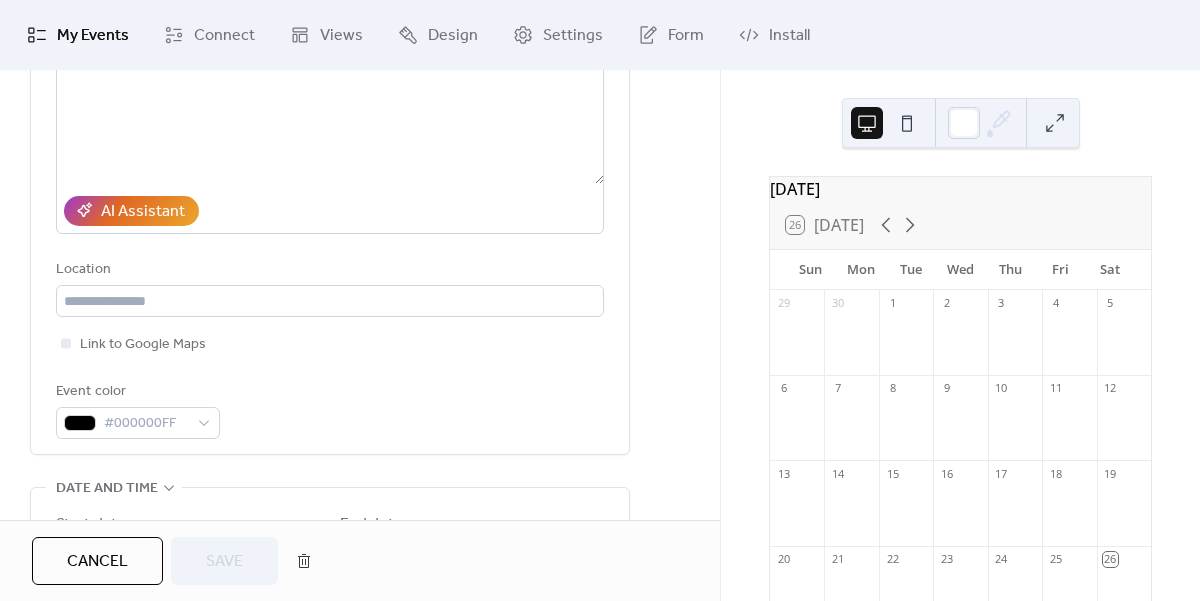 scroll, scrollTop: 0, scrollLeft: 0, axis: both 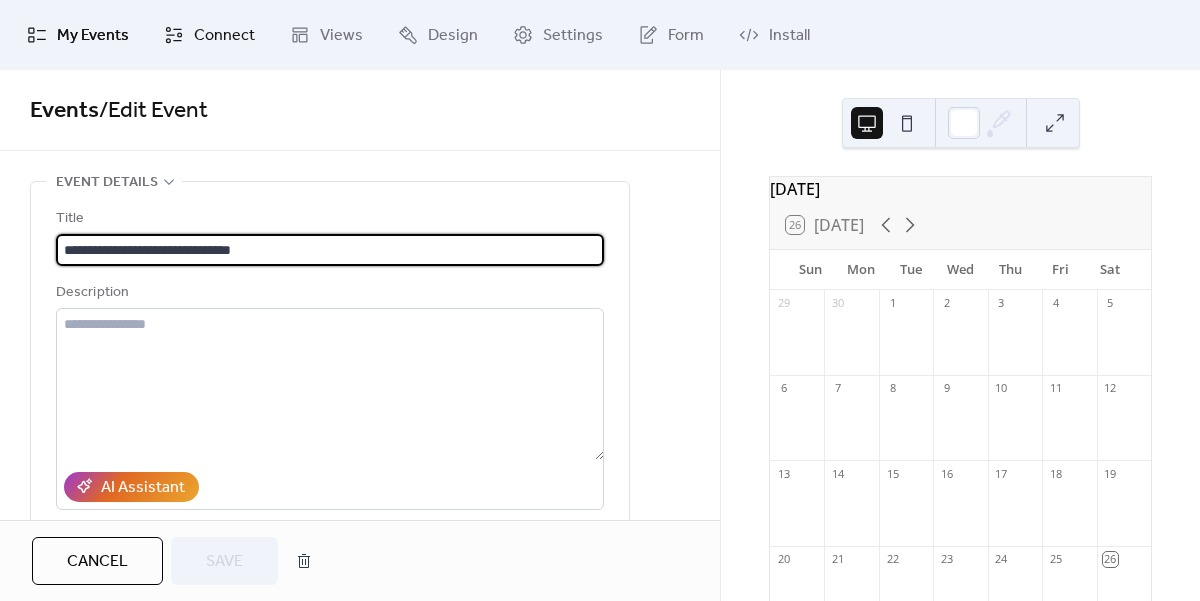 click on "Connect" at bounding box center [224, 36] 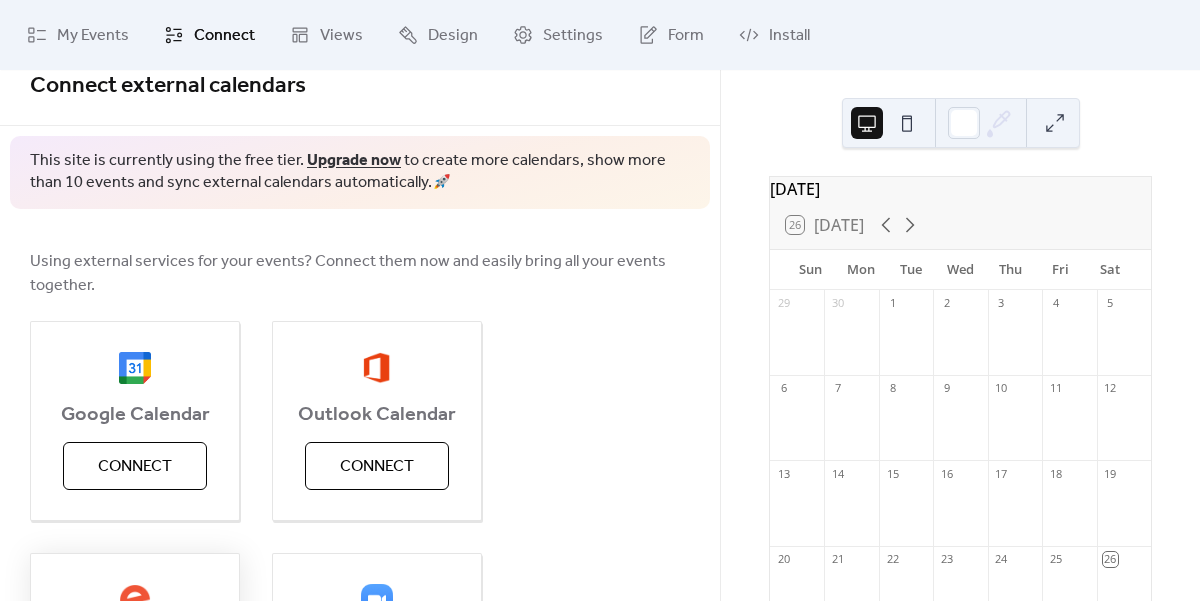 scroll, scrollTop: 27, scrollLeft: 0, axis: vertical 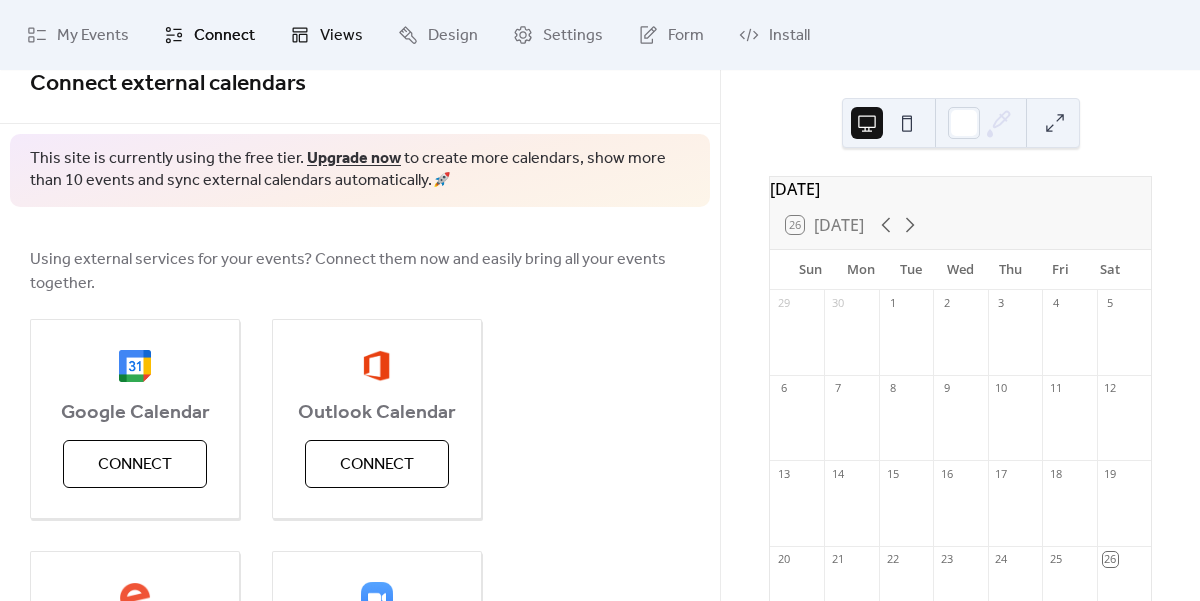 click on "Views" at bounding box center [341, 36] 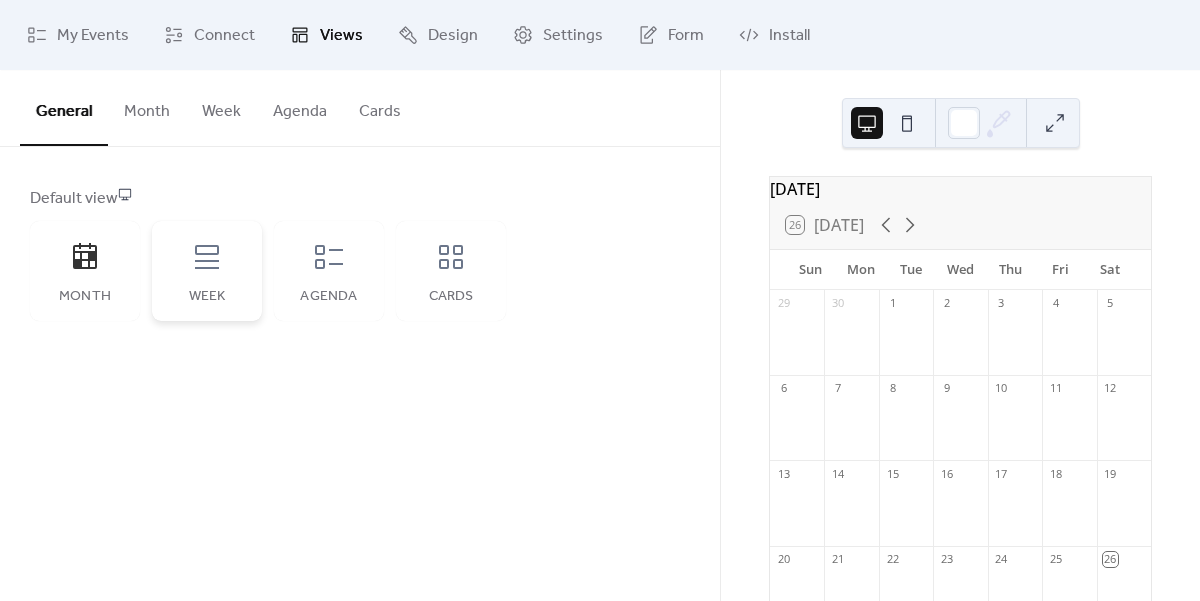 click on "Week" at bounding box center (207, 271) 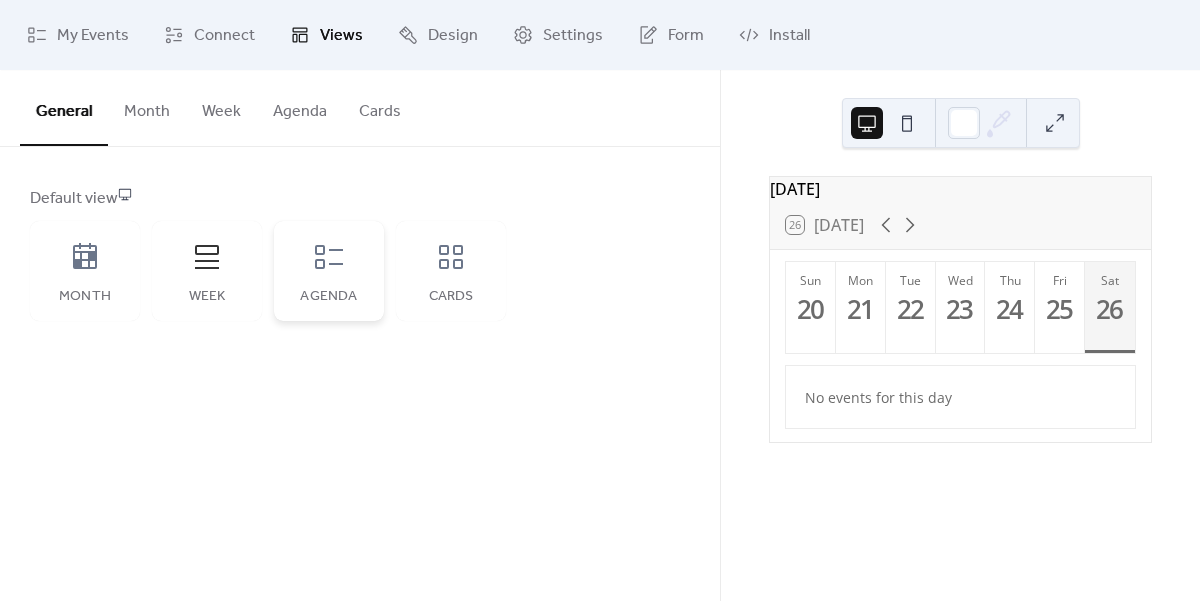 click on "Agenda" at bounding box center [329, 271] 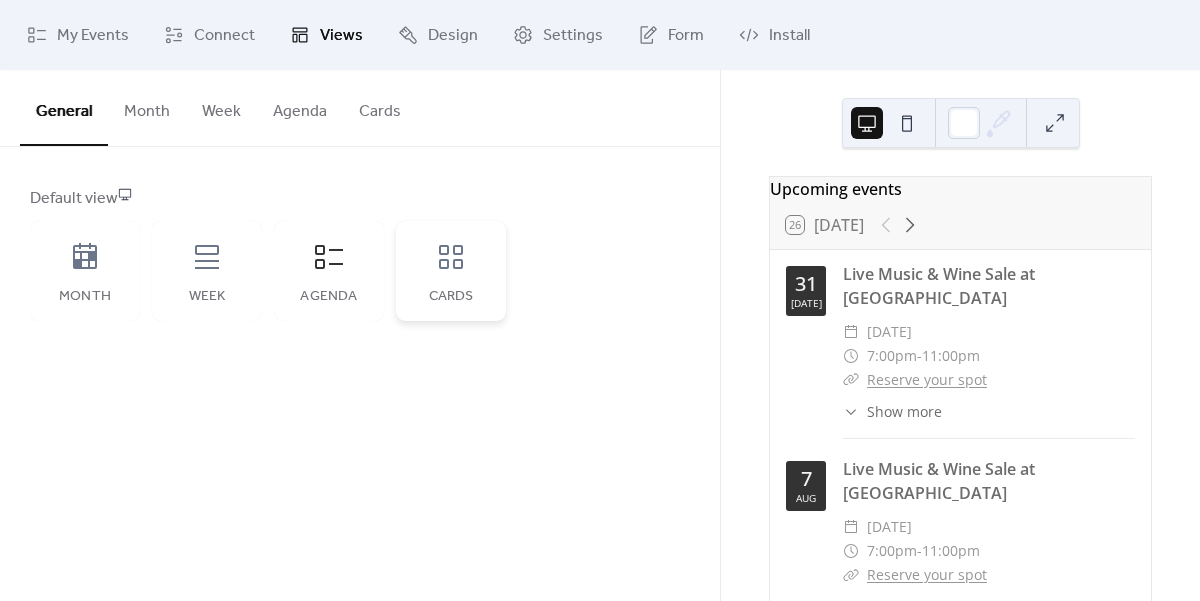 click 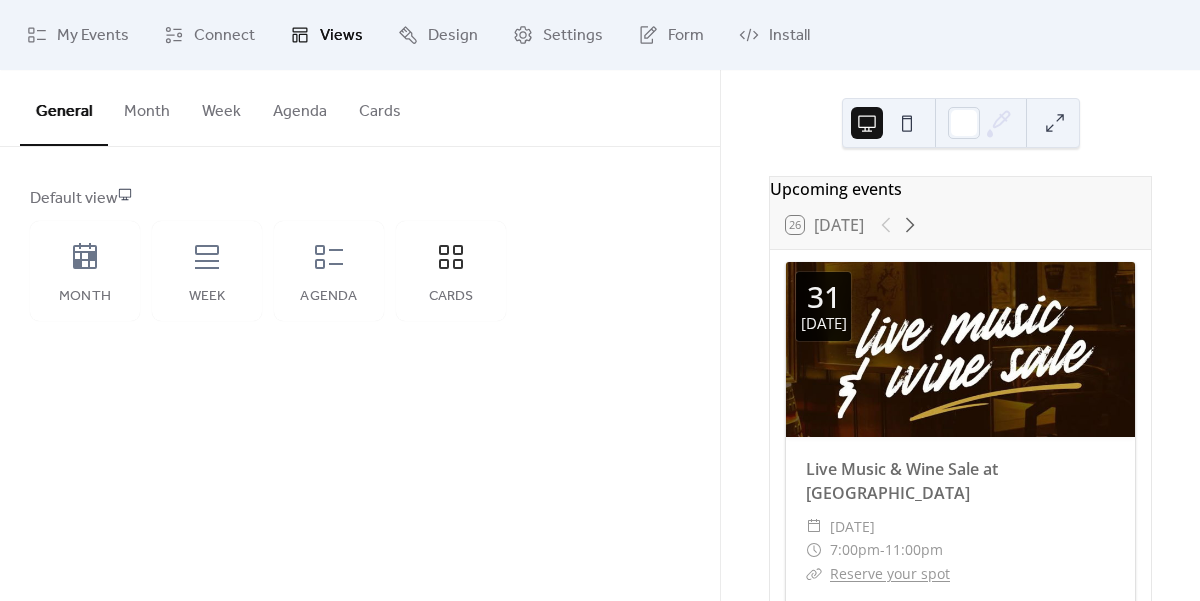 click on "Month" at bounding box center (147, 107) 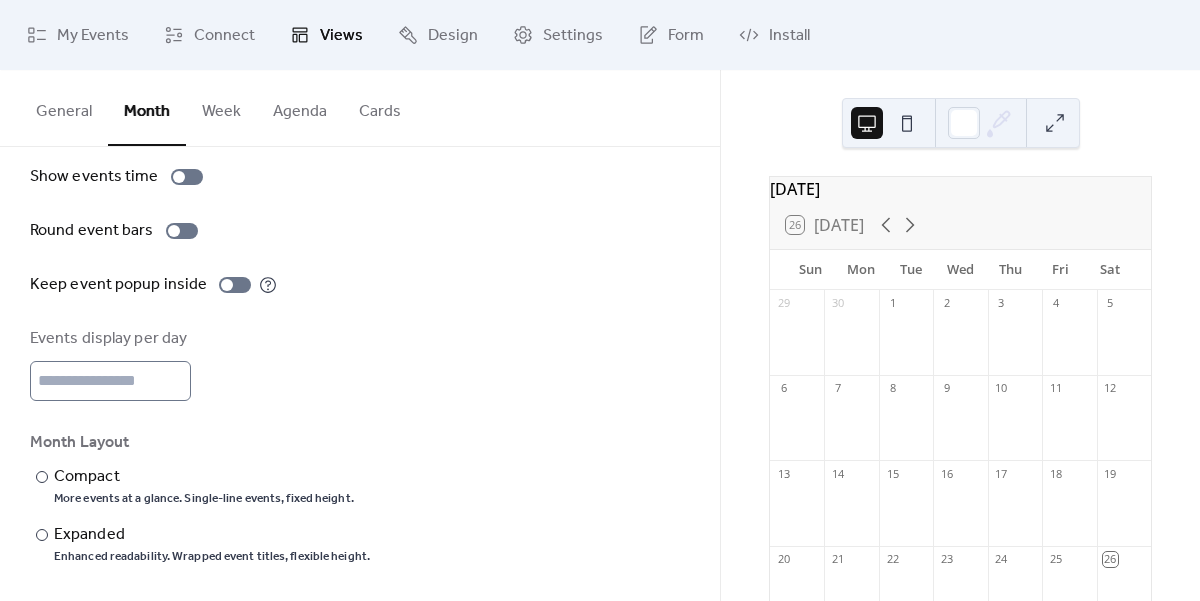 scroll, scrollTop: 156, scrollLeft: 0, axis: vertical 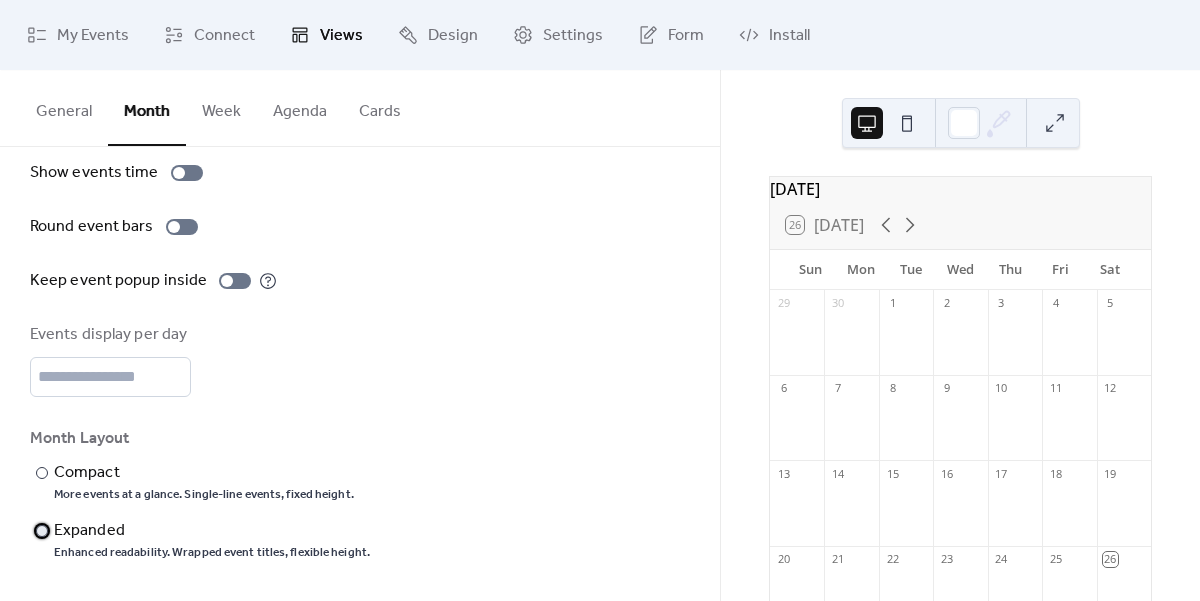 click on "​" at bounding box center [40, 531] 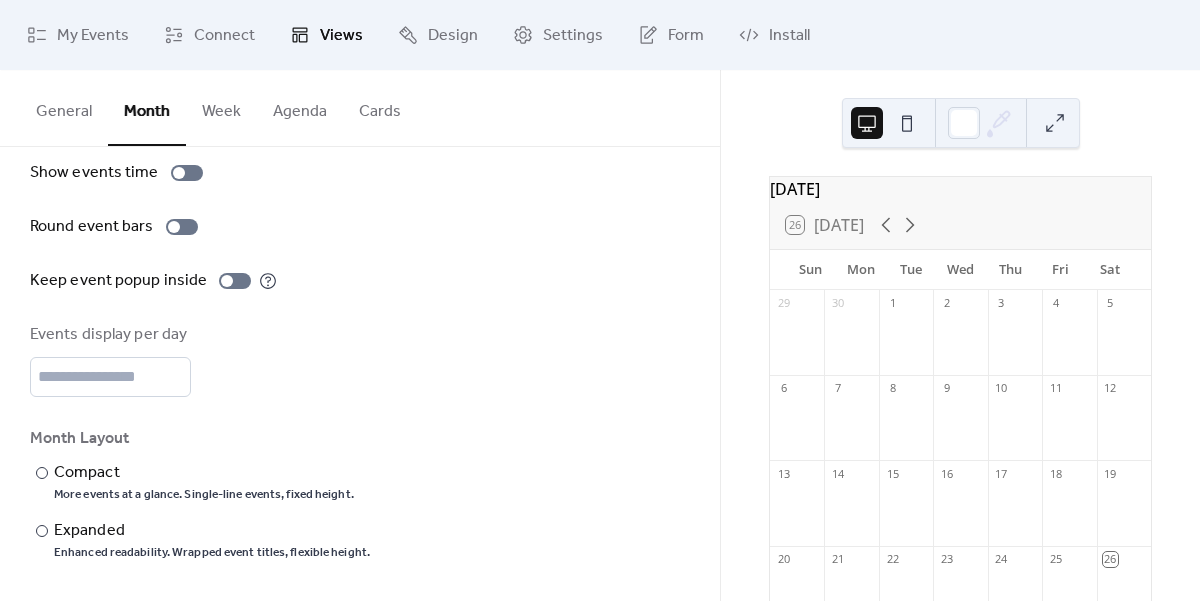 click on "Week" at bounding box center [221, 107] 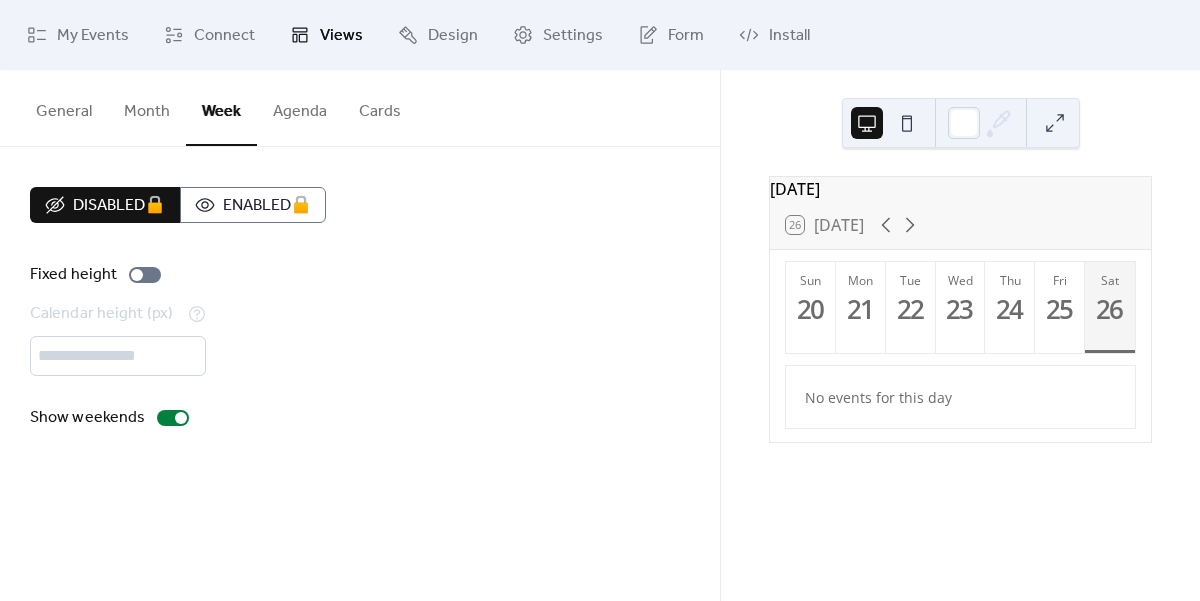 scroll, scrollTop: 0, scrollLeft: 0, axis: both 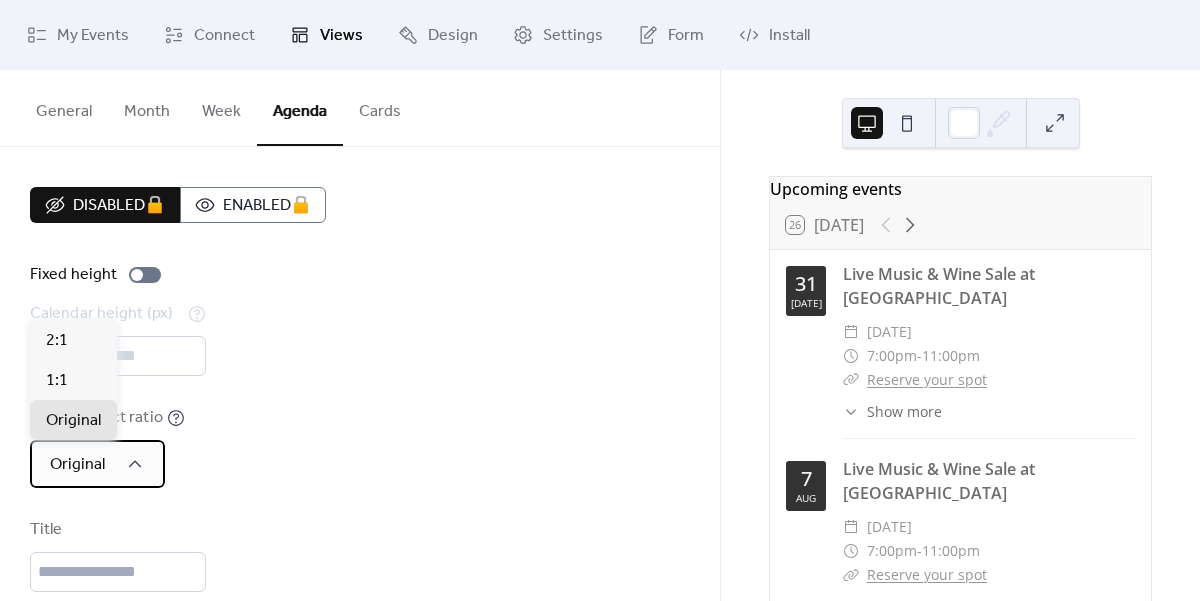 click on "Original" at bounding box center (97, 464) 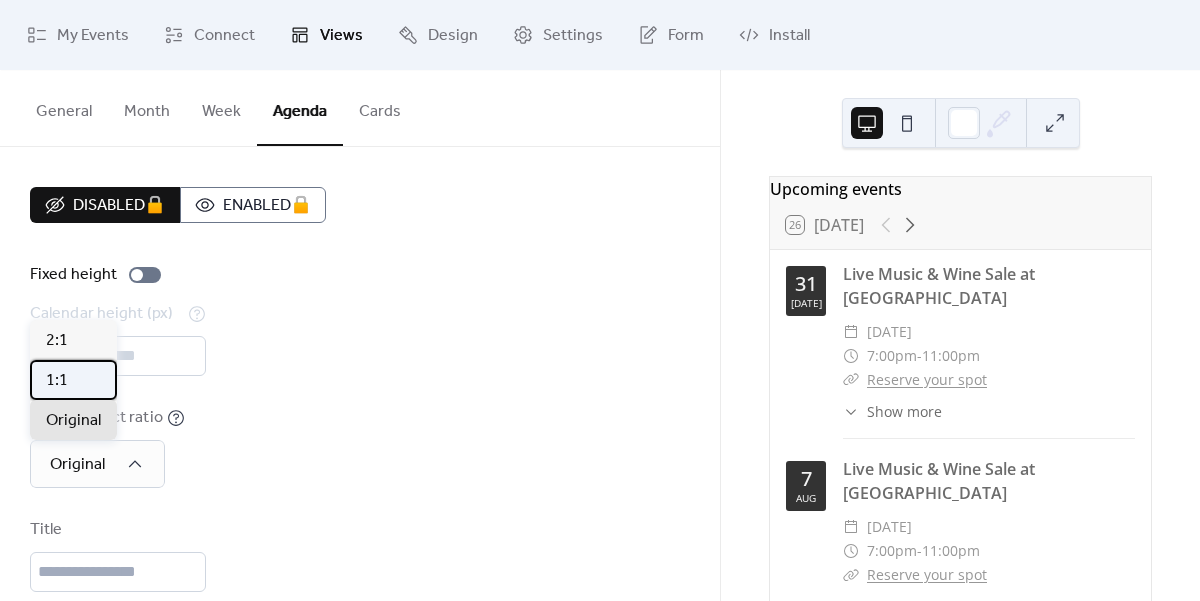 click on "1:1" at bounding box center (73, 380) 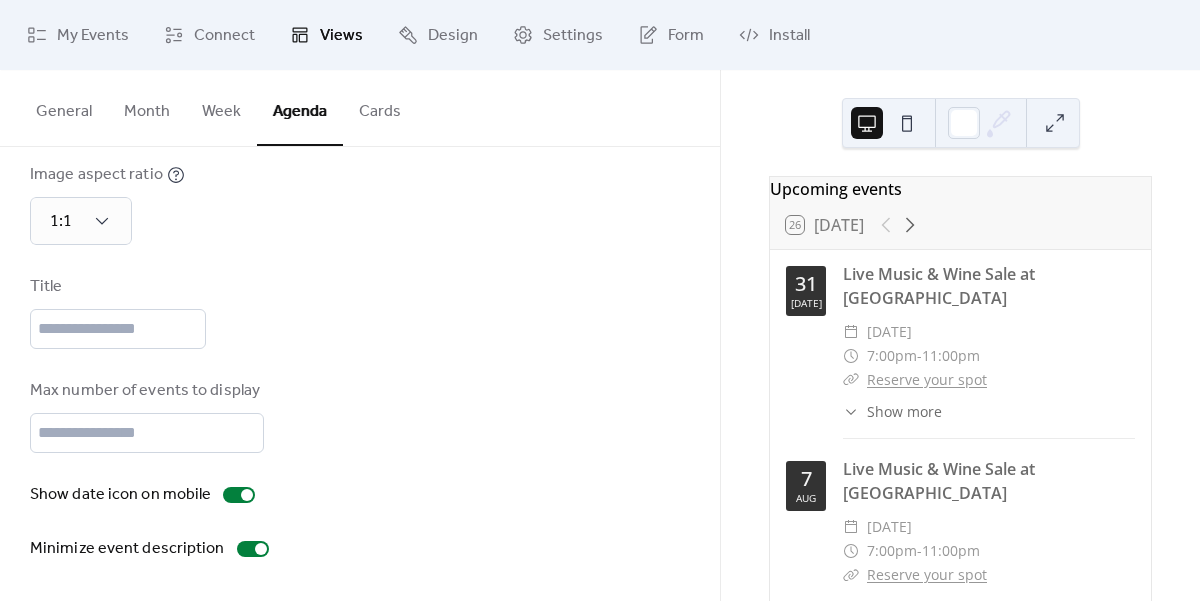 scroll, scrollTop: 0, scrollLeft: 0, axis: both 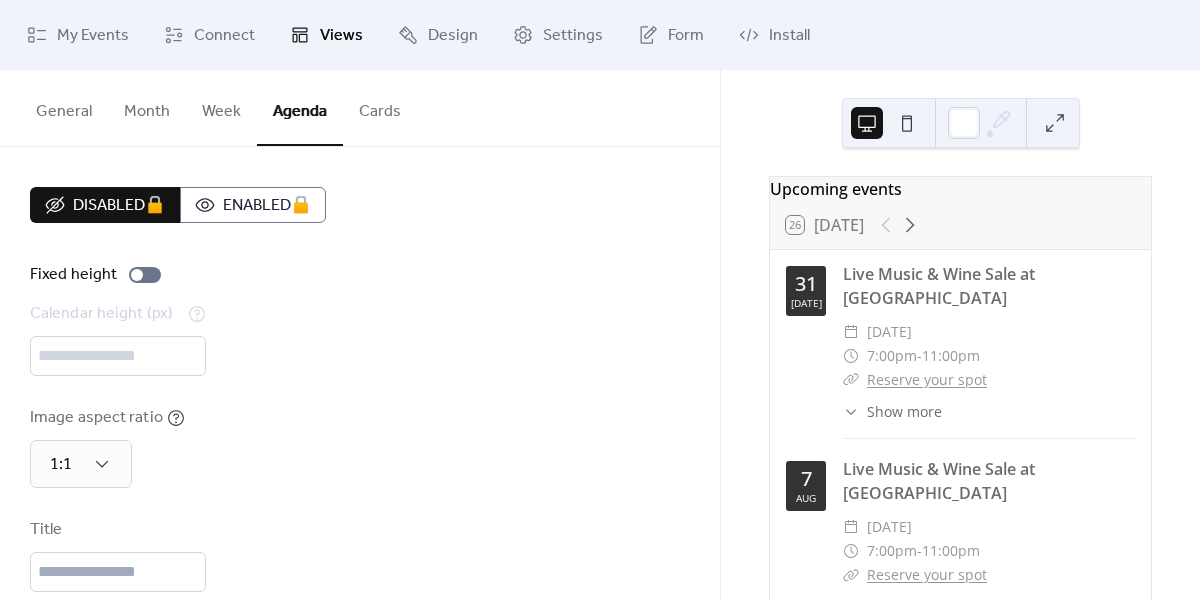 click on "Cards" at bounding box center (380, 107) 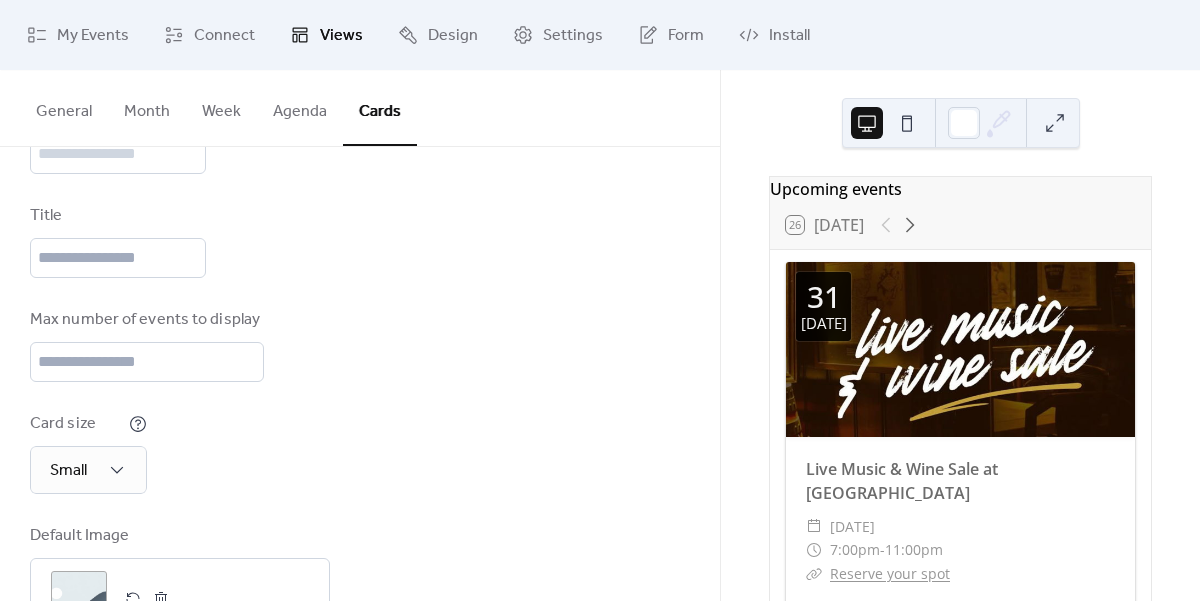 scroll, scrollTop: 281, scrollLeft: 0, axis: vertical 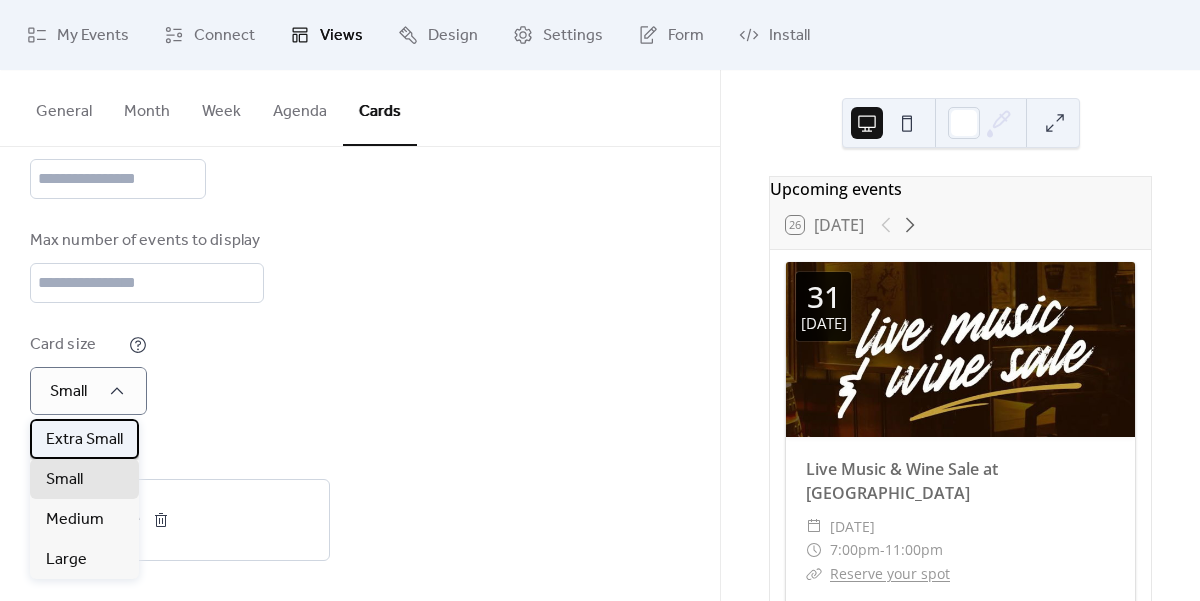 click on "Extra Small" at bounding box center (84, 440) 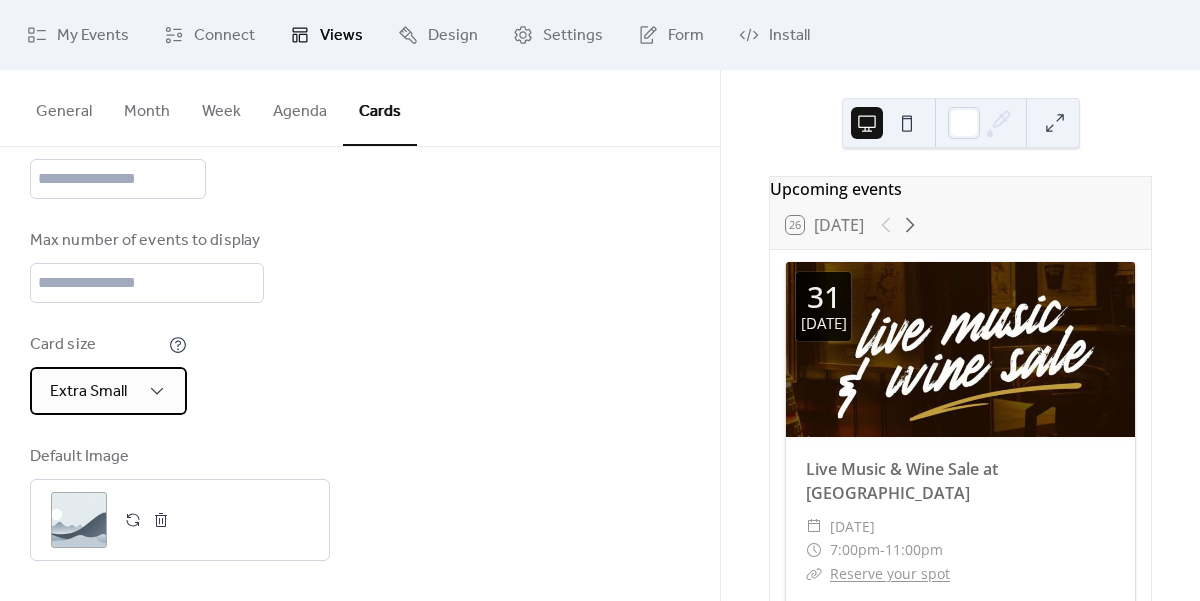click on "Extra Small" at bounding box center [88, 391] 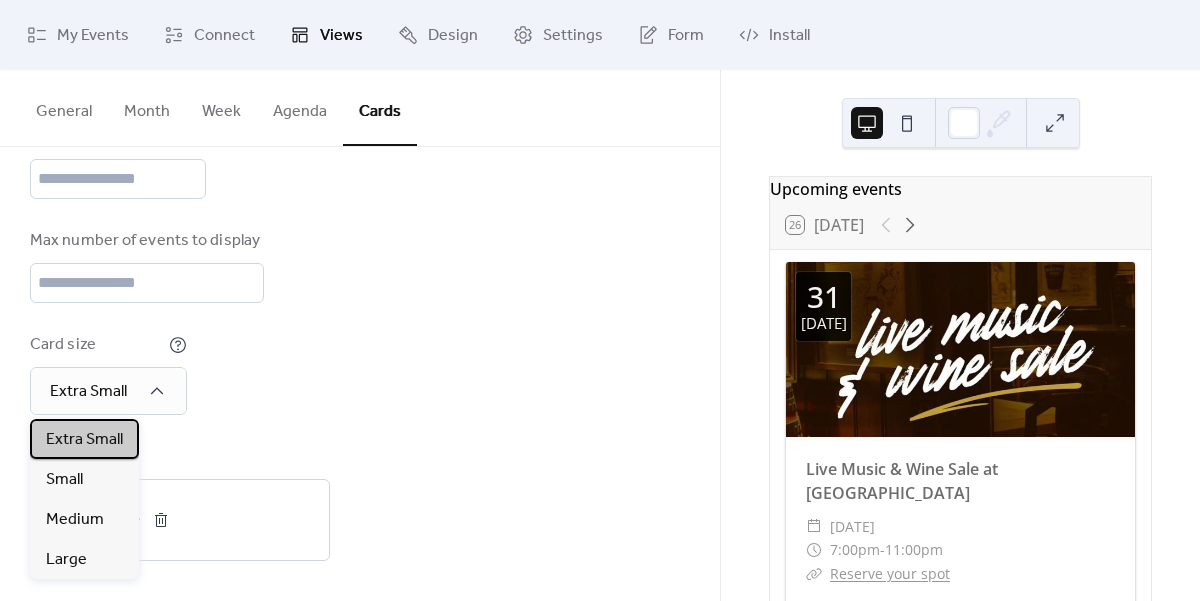 click on "Extra Small" at bounding box center (84, 439) 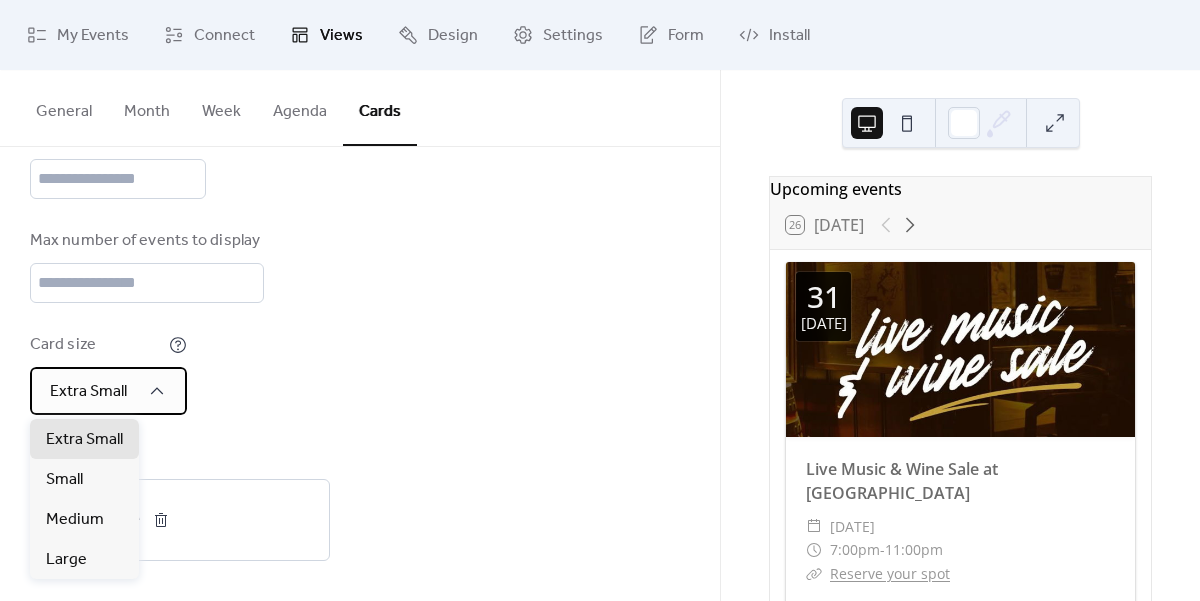 click on "Extra Small" at bounding box center [88, 391] 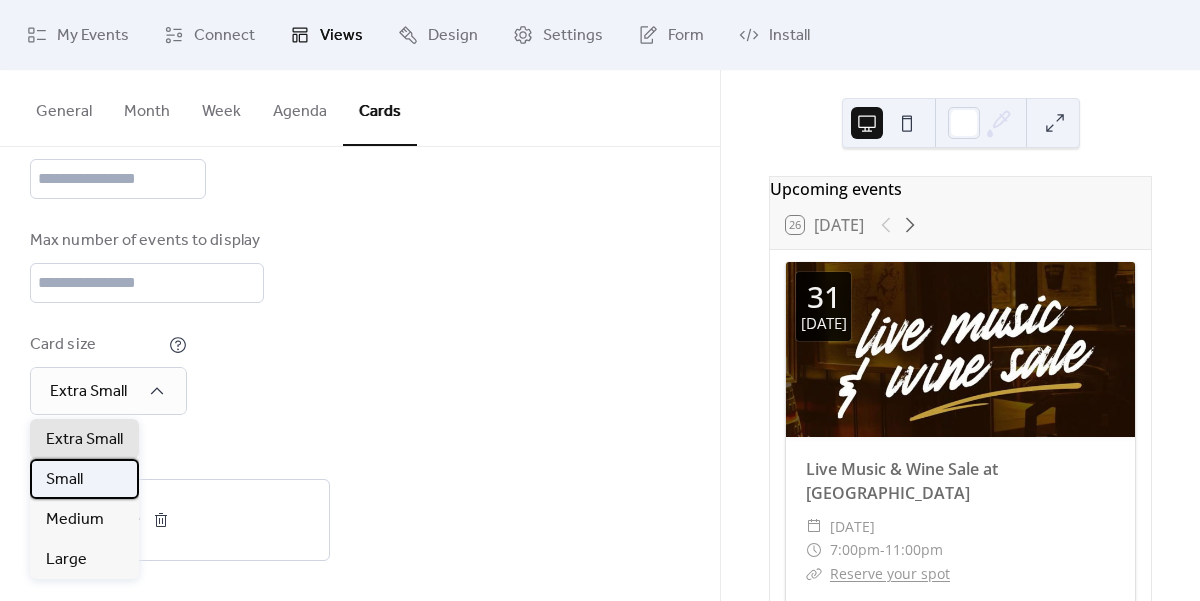 click on "Small" at bounding box center (84, 479) 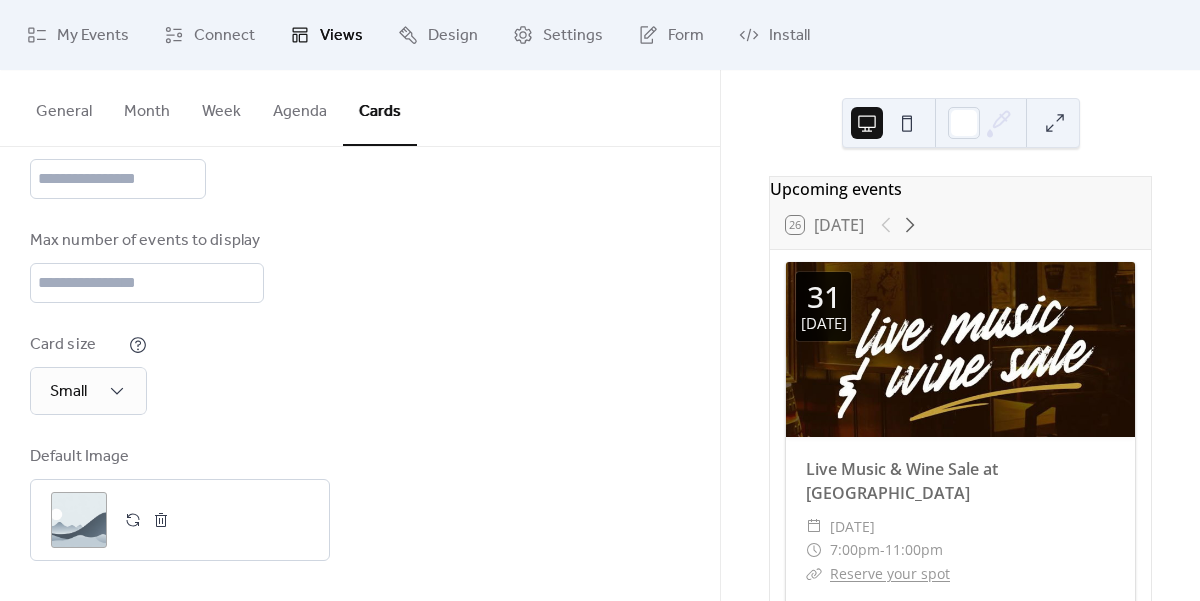 click on "Month" at bounding box center (147, 107) 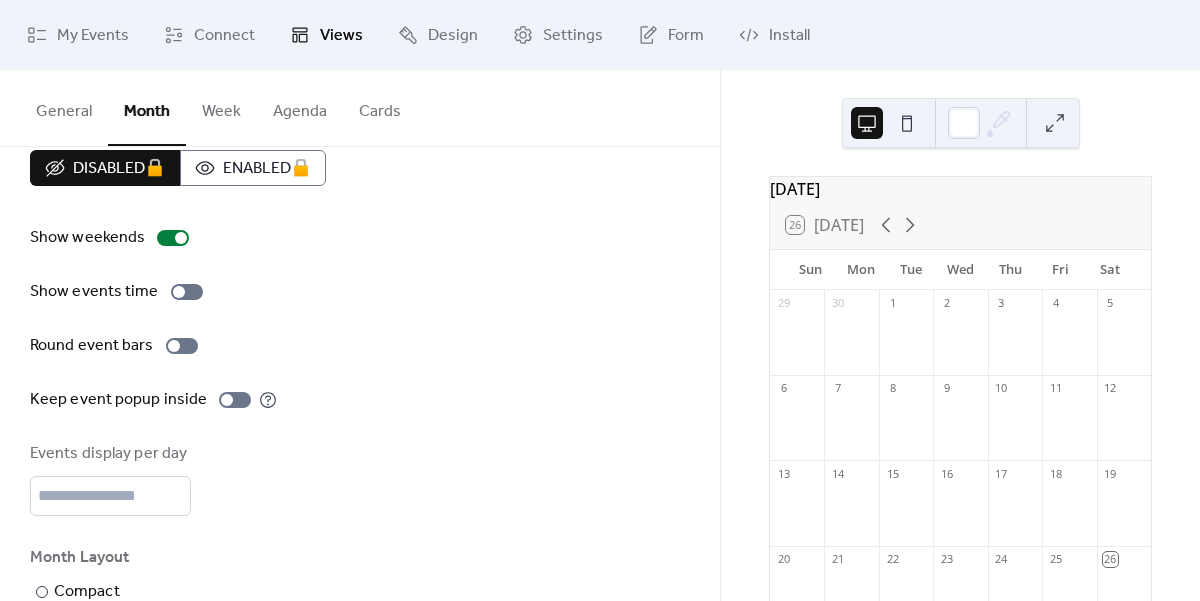 scroll, scrollTop: 0, scrollLeft: 0, axis: both 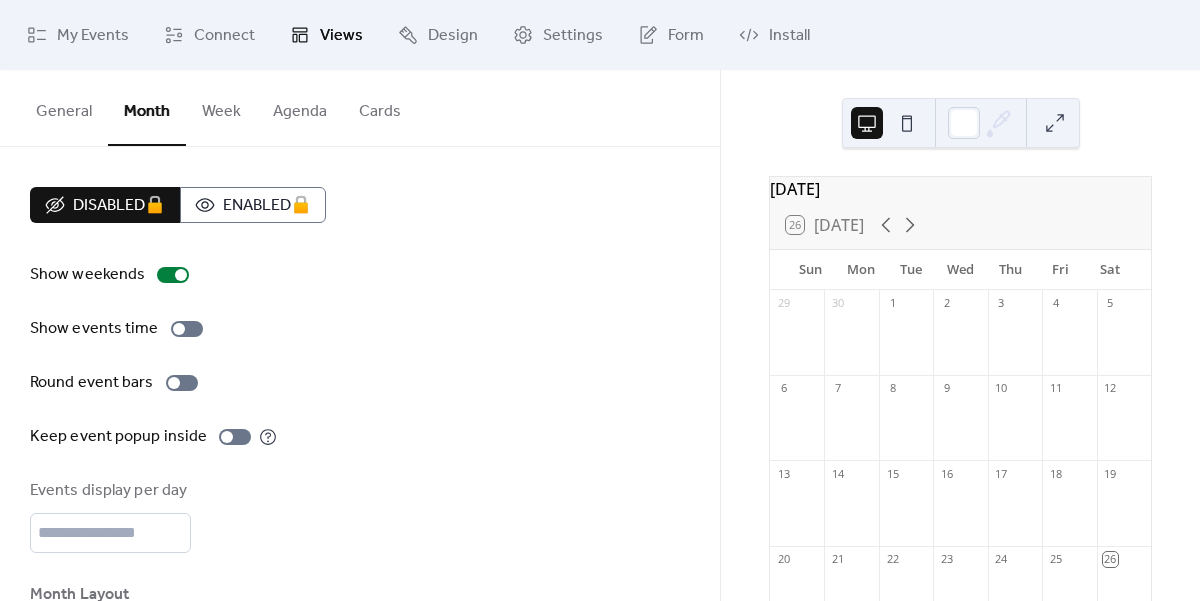 click on "General" at bounding box center (64, 107) 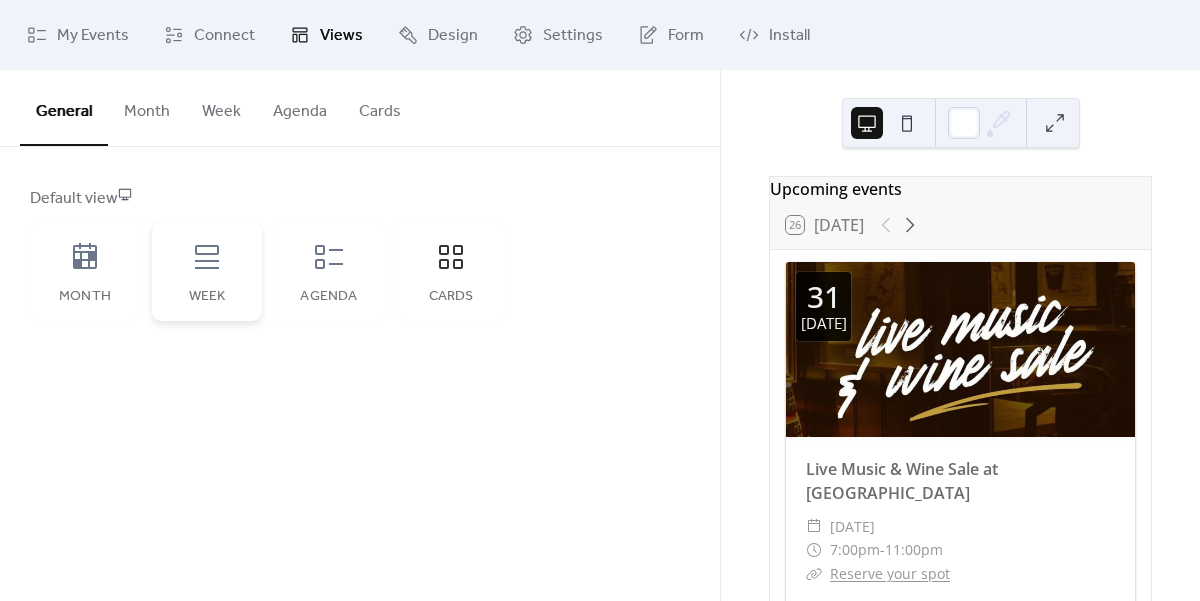 click on "Week" at bounding box center (207, 271) 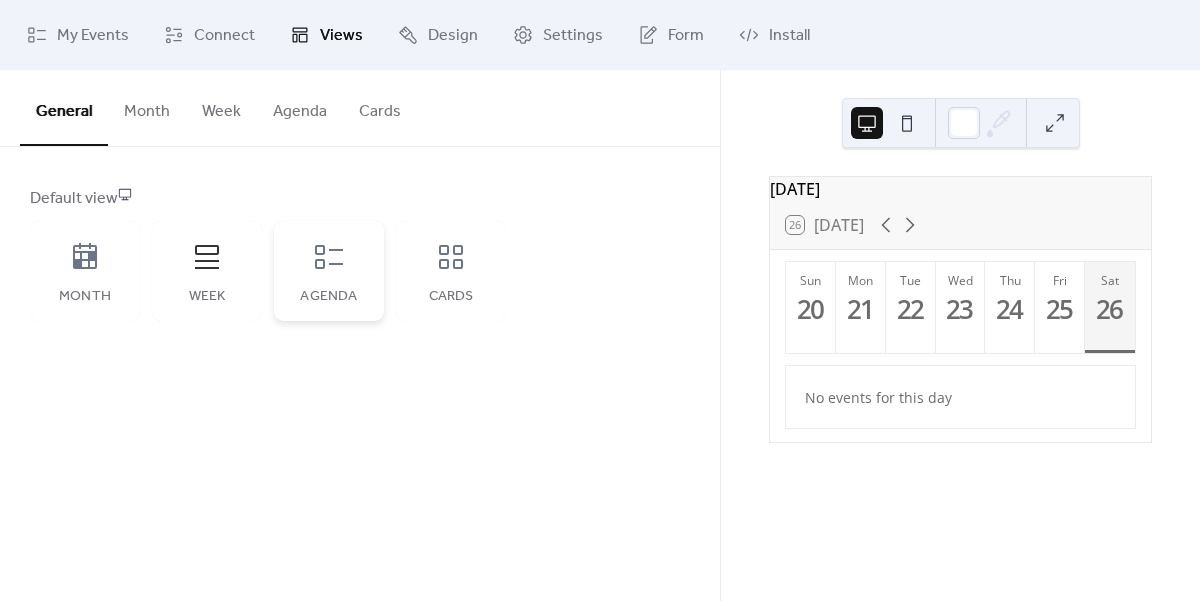 click 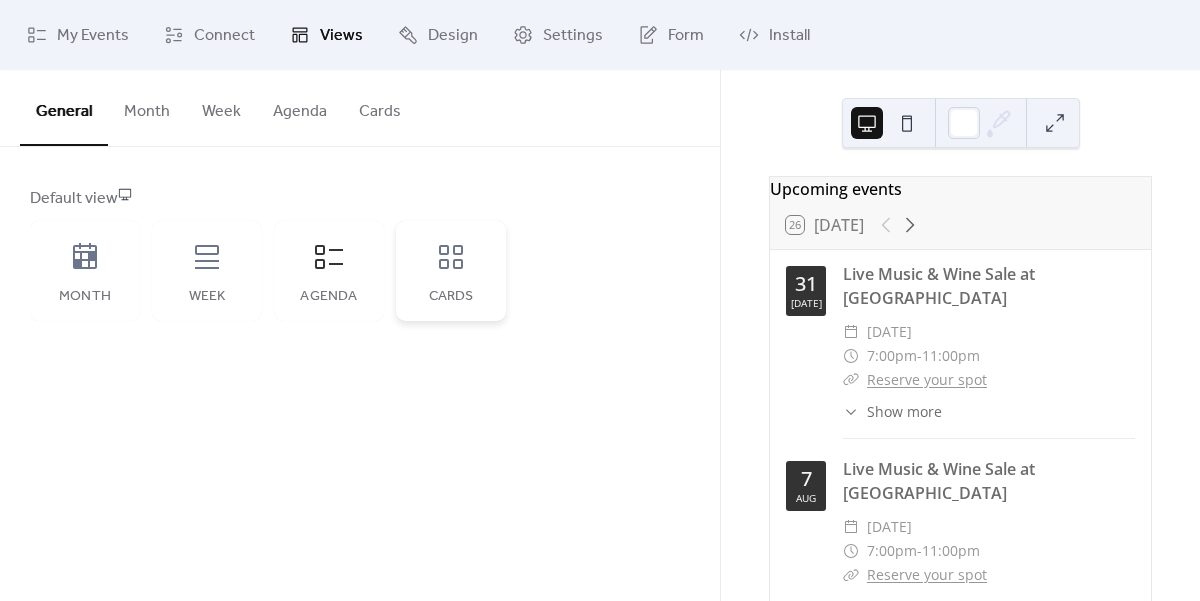 click 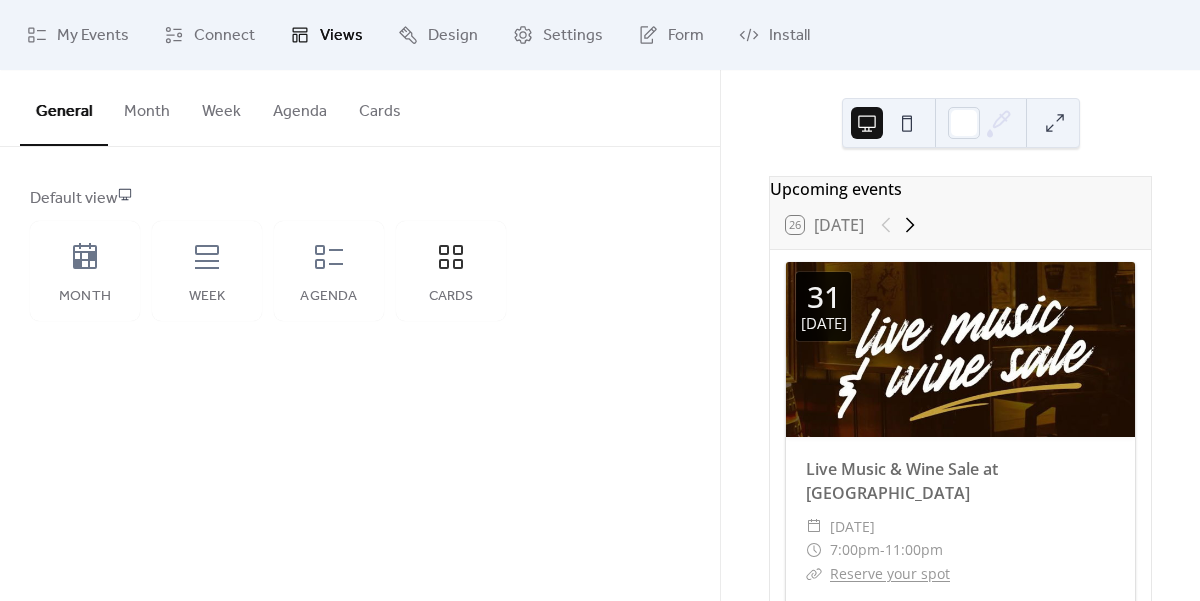click 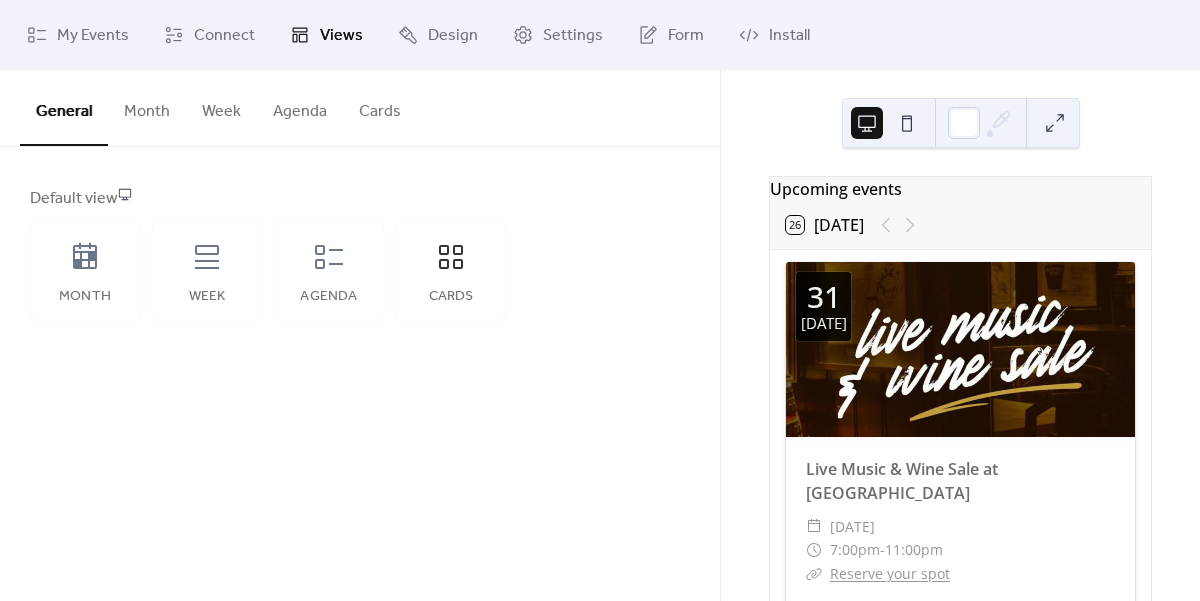 click on "Month" at bounding box center [147, 107] 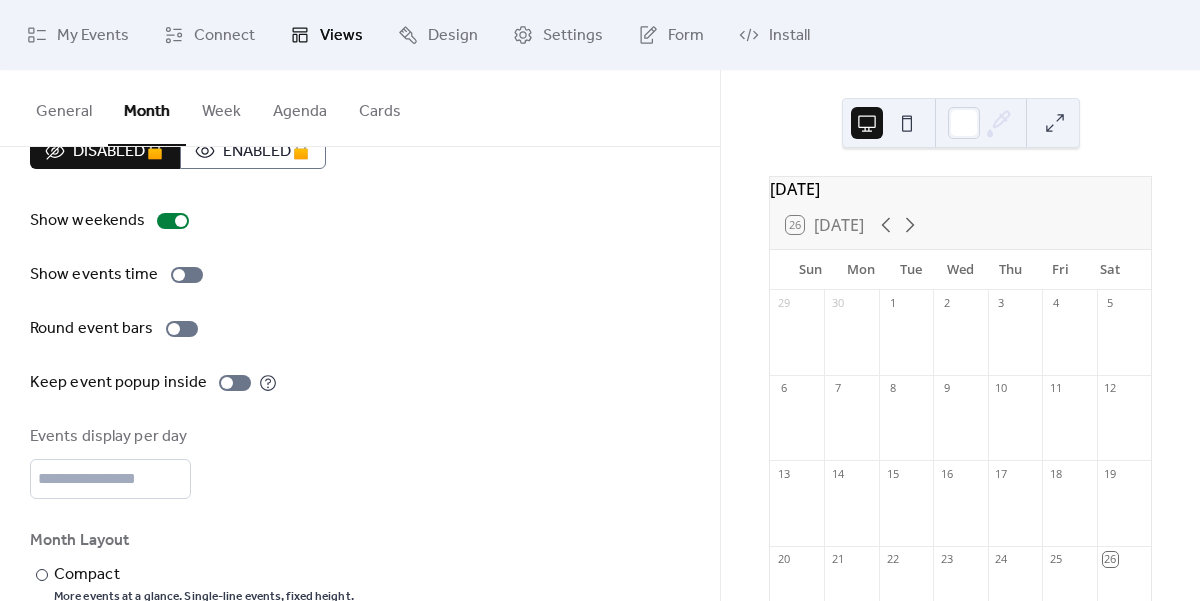 scroll, scrollTop: 156, scrollLeft: 0, axis: vertical 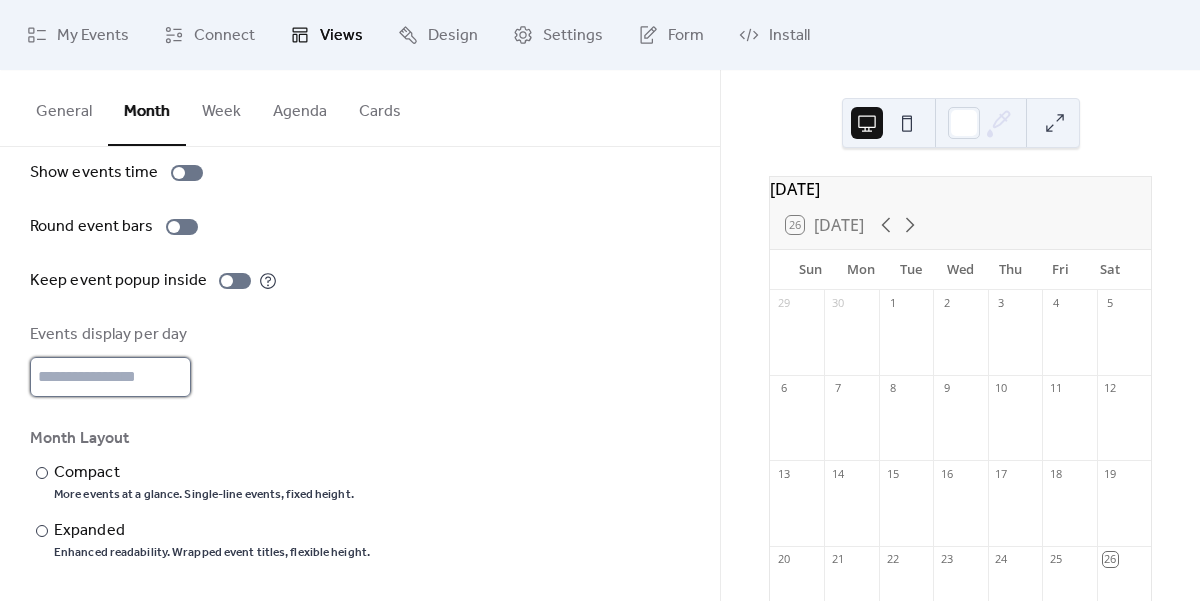 click on "*" at bounding box center (110, 377) 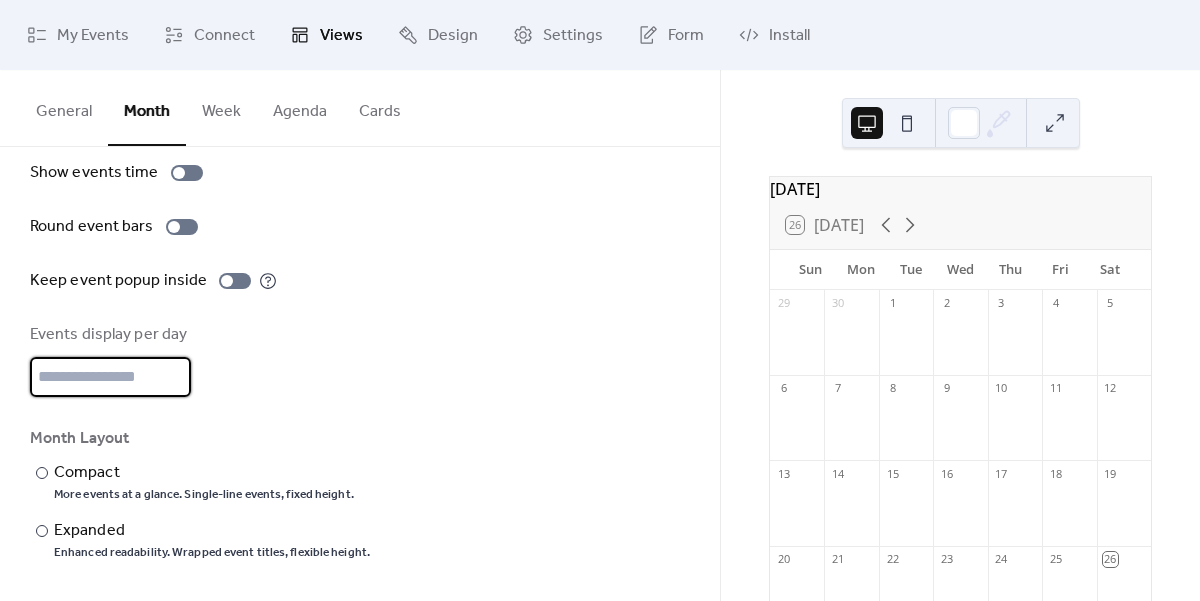 click on "*" at bounding box center (110, 377) 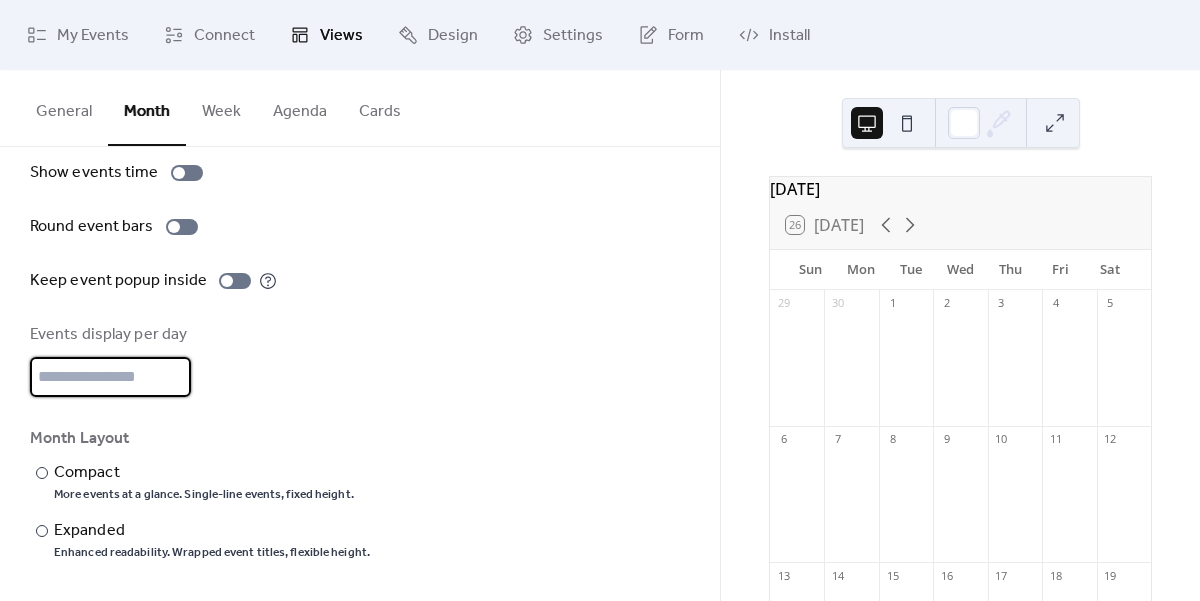 click on "*" at bounding box center (110, 377) 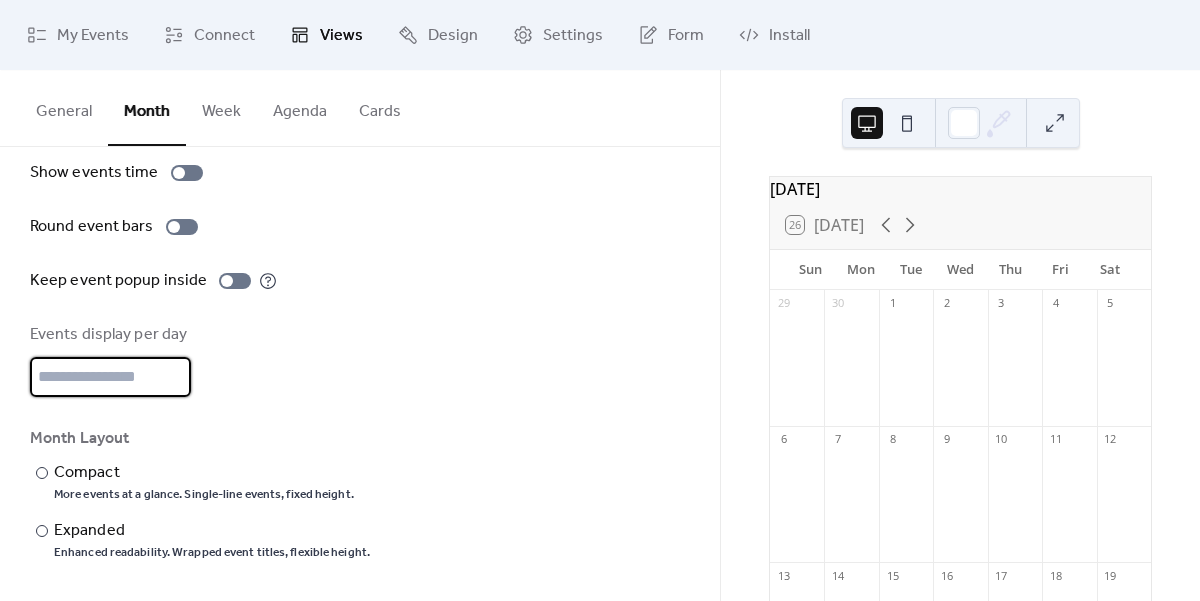 click on "*" at bounding box center [110, 377] 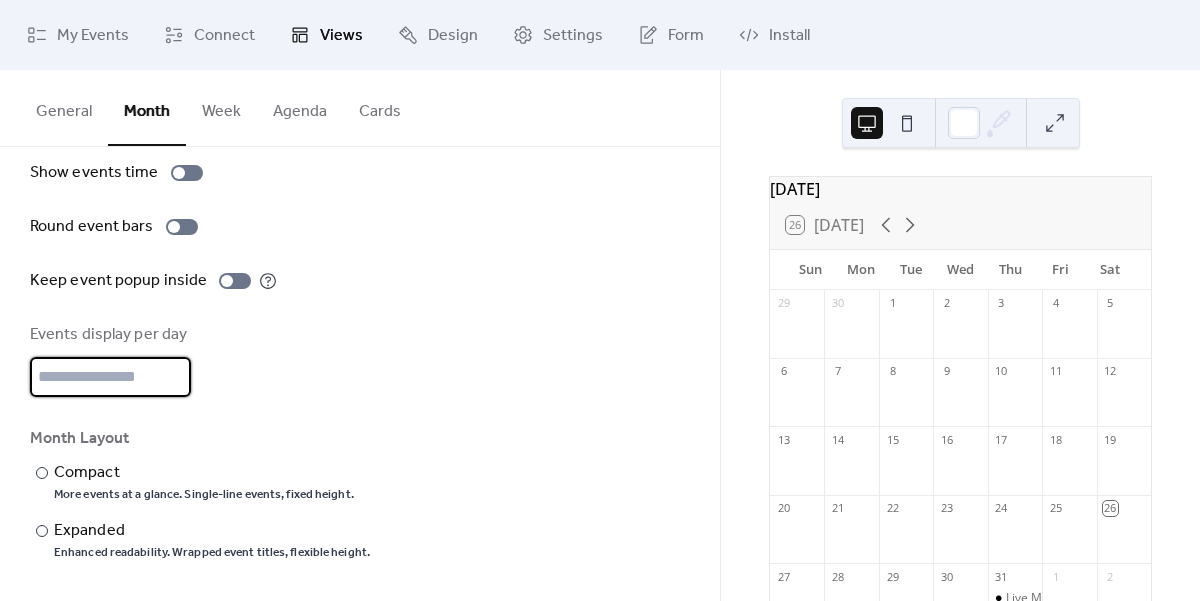 click on "*" at bounding box center [110, 377] 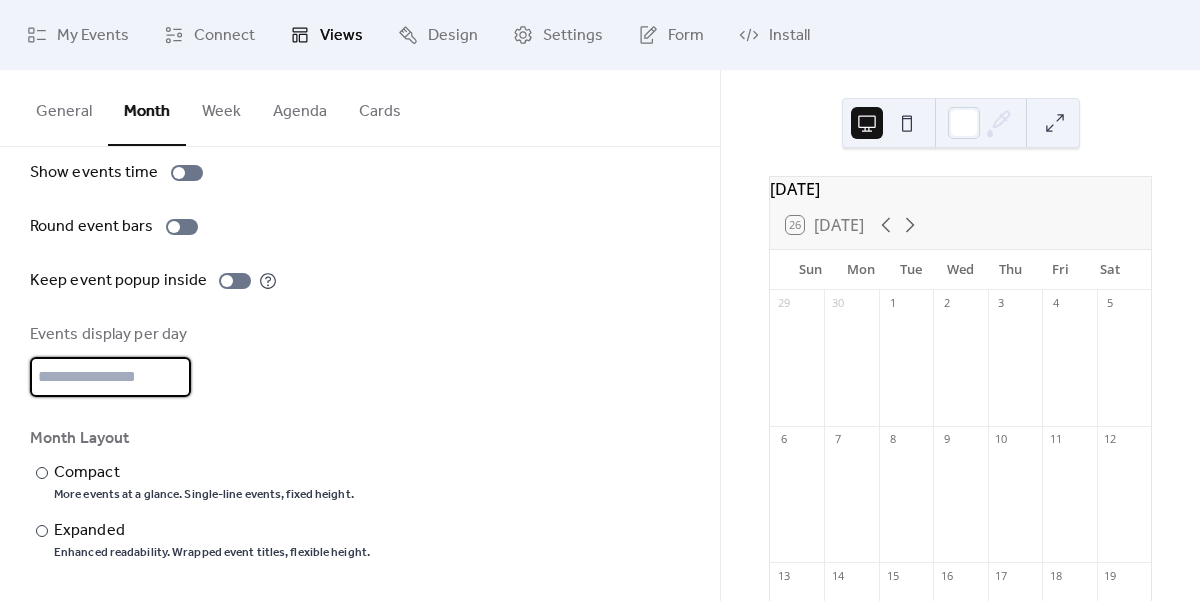 click on "*" at bounding box center (110, 377) 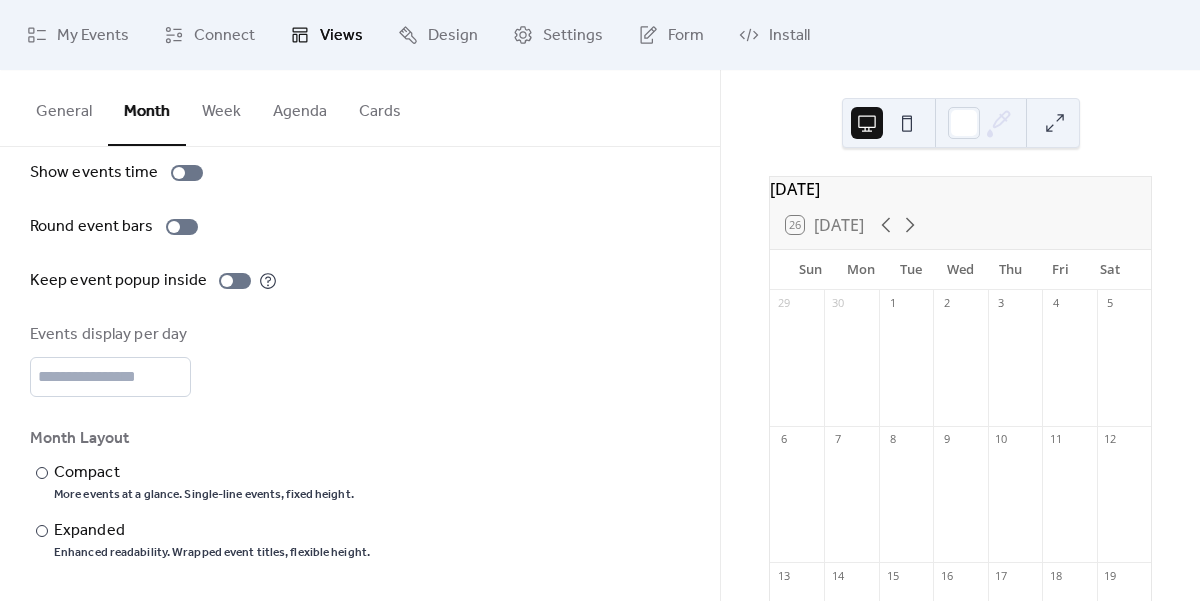 click on "Month Layout" at bounding box center (358, 439) 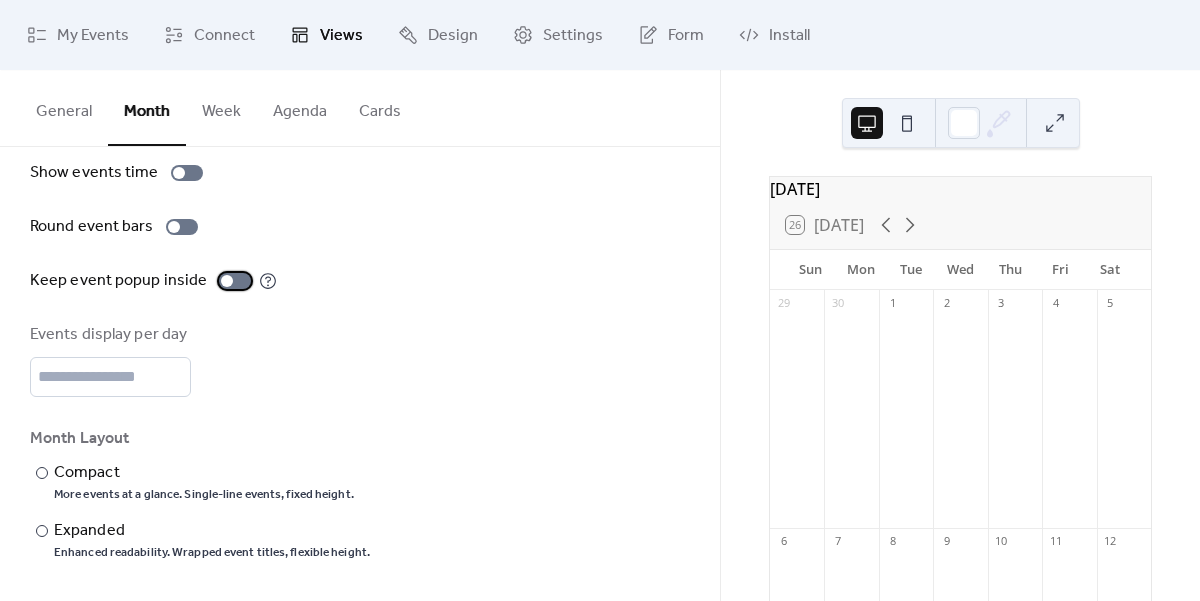 click at bounding box center (235, 281) 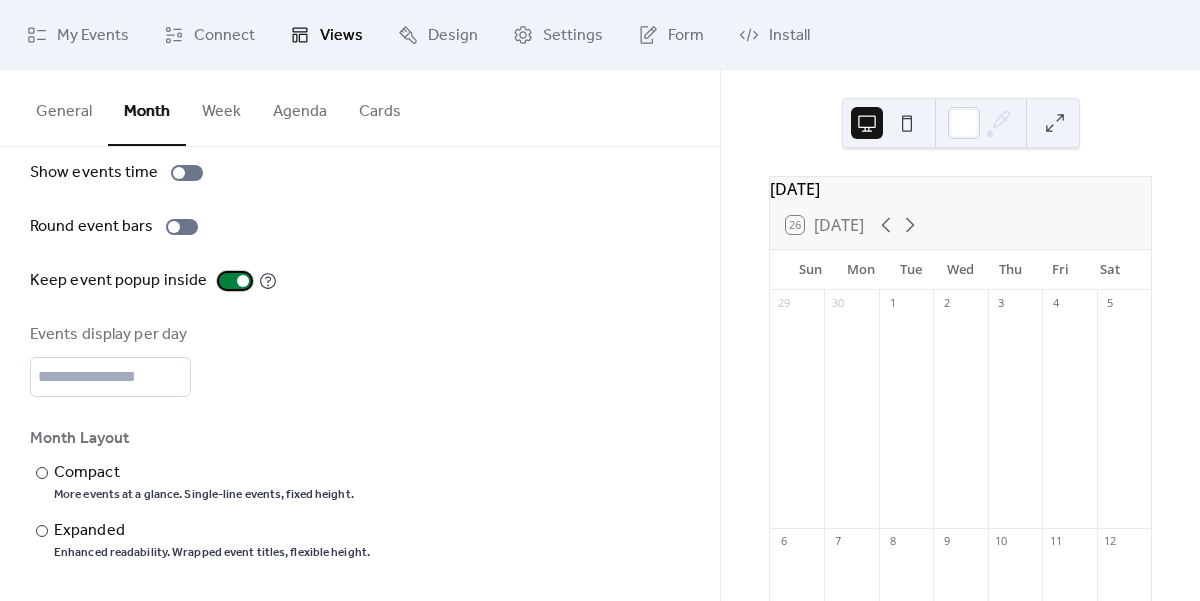 click at bounding box center (235, 281) 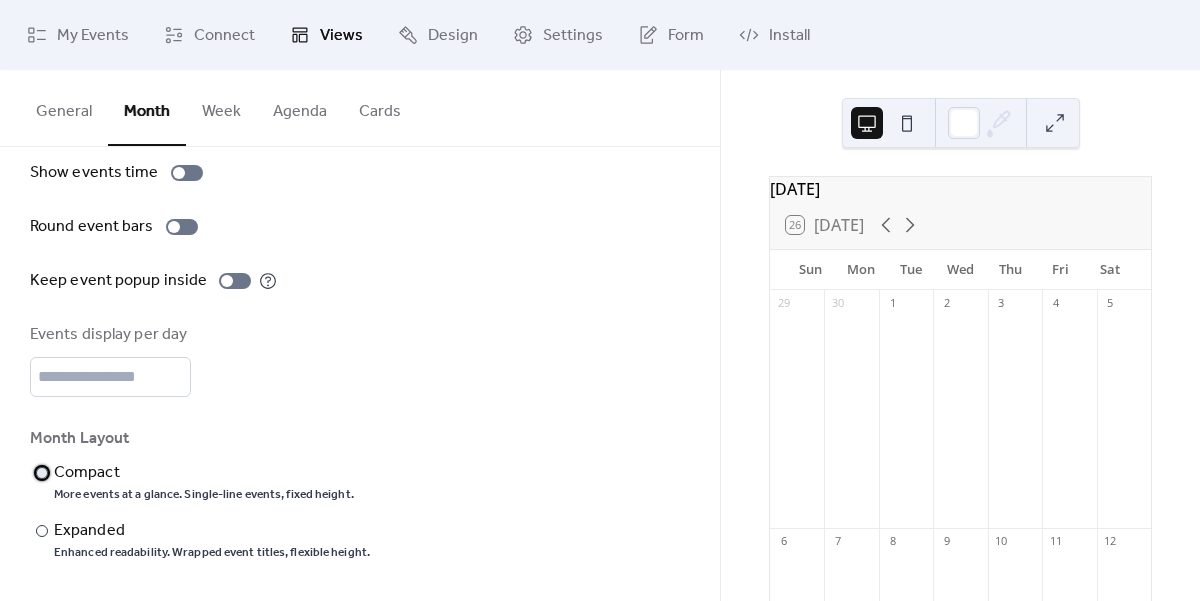 click on "Compact" at bounding box center (202, 473) 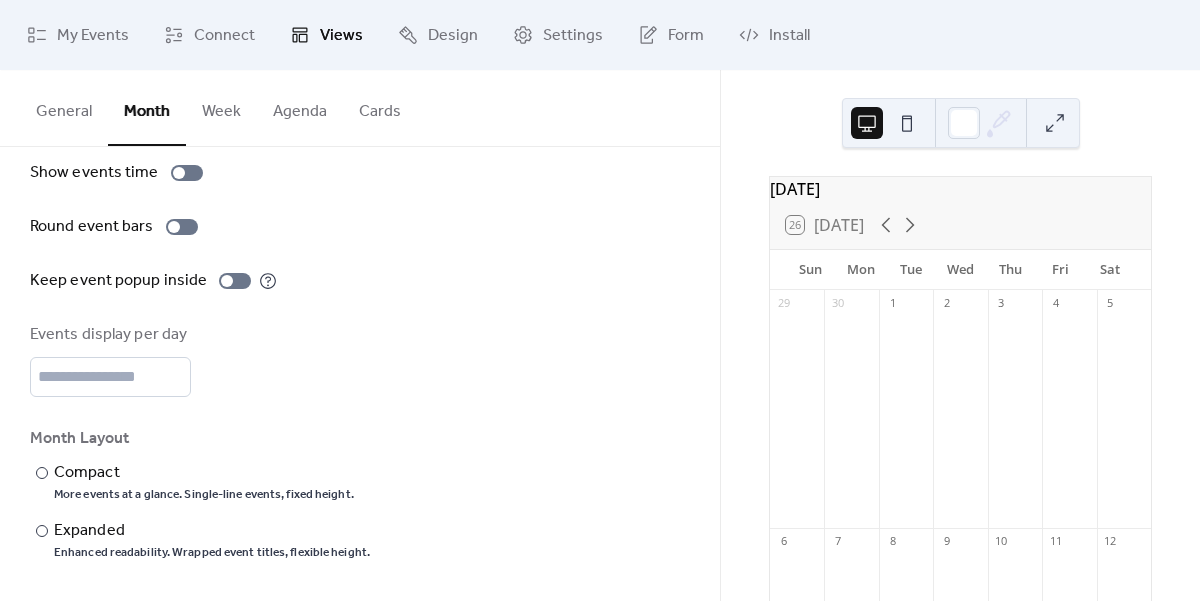 click at bounding box center (907, 123) 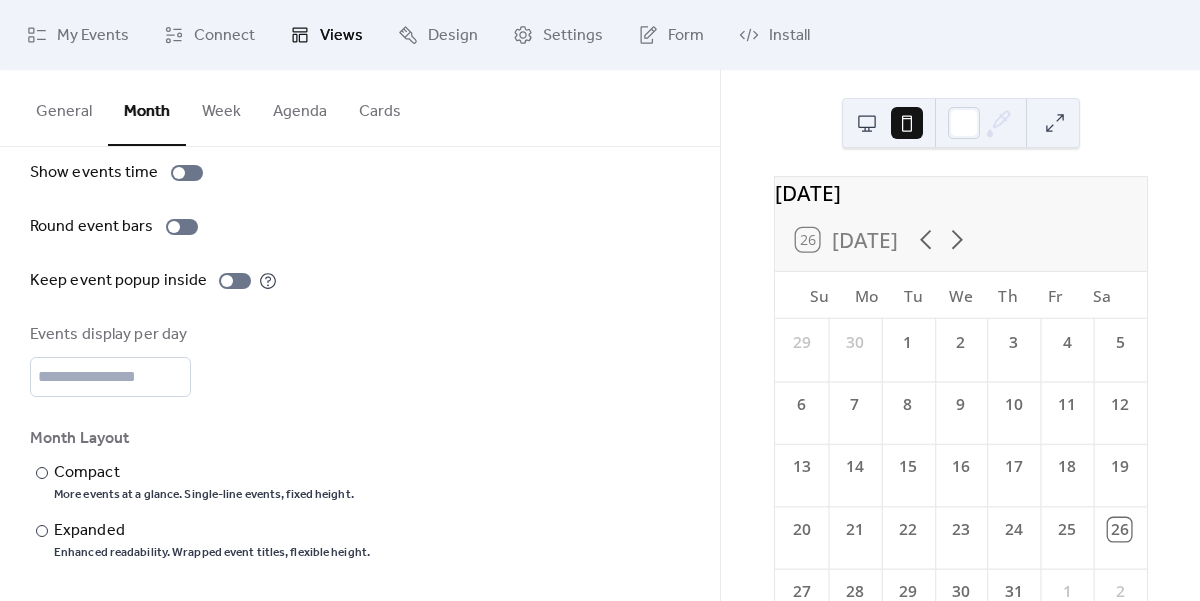 click on "Cards" at bounding box center [380, 107] 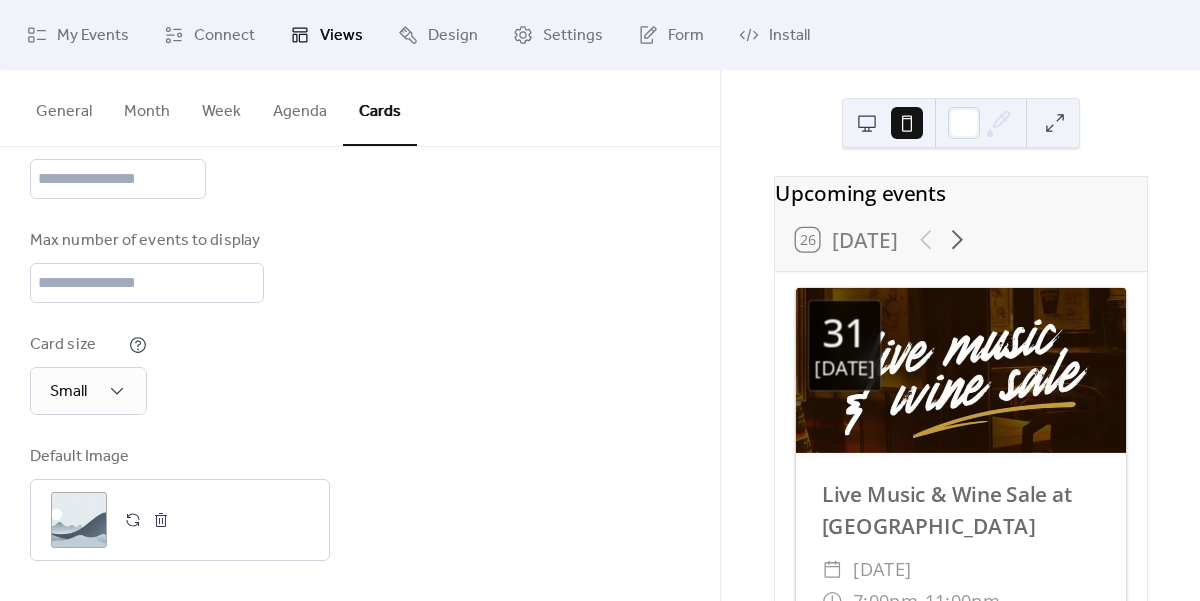 scroll, scrollTop: 0, scrollLeft: 0, axis: both 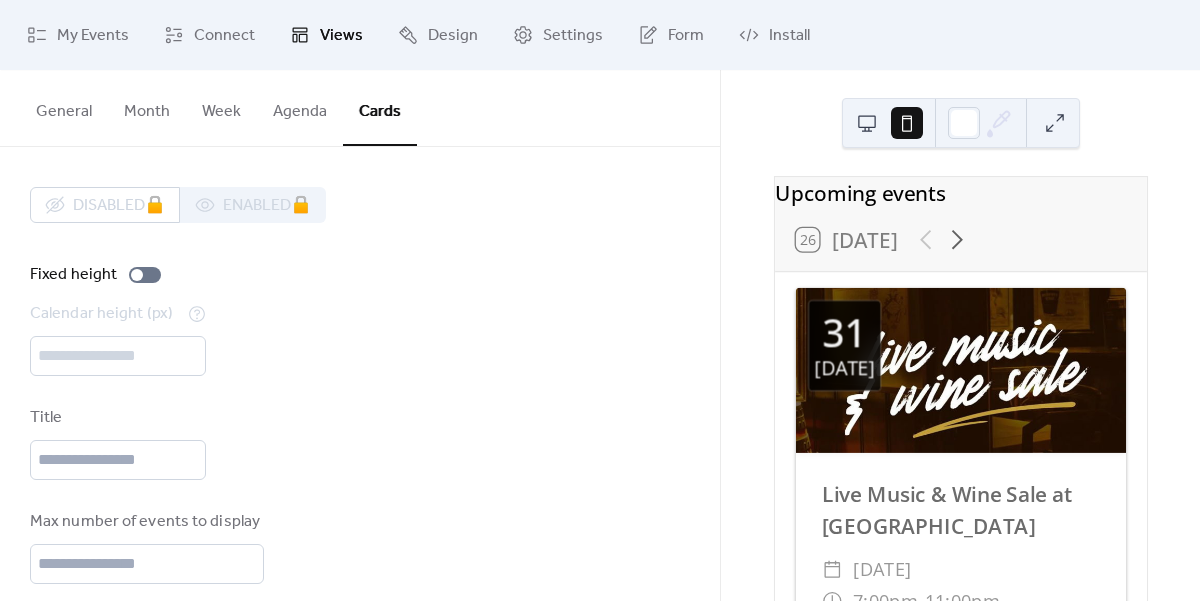 click on "Calendar height (px) ***" at bounding box center (360, 339) 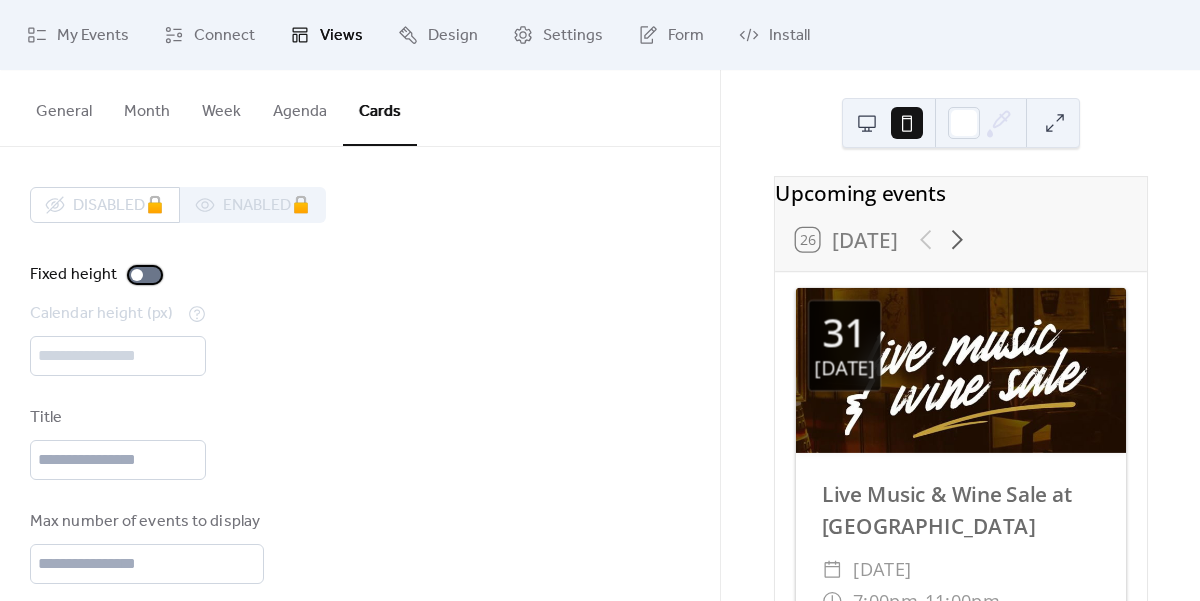 click at bounding box center (145, 275) 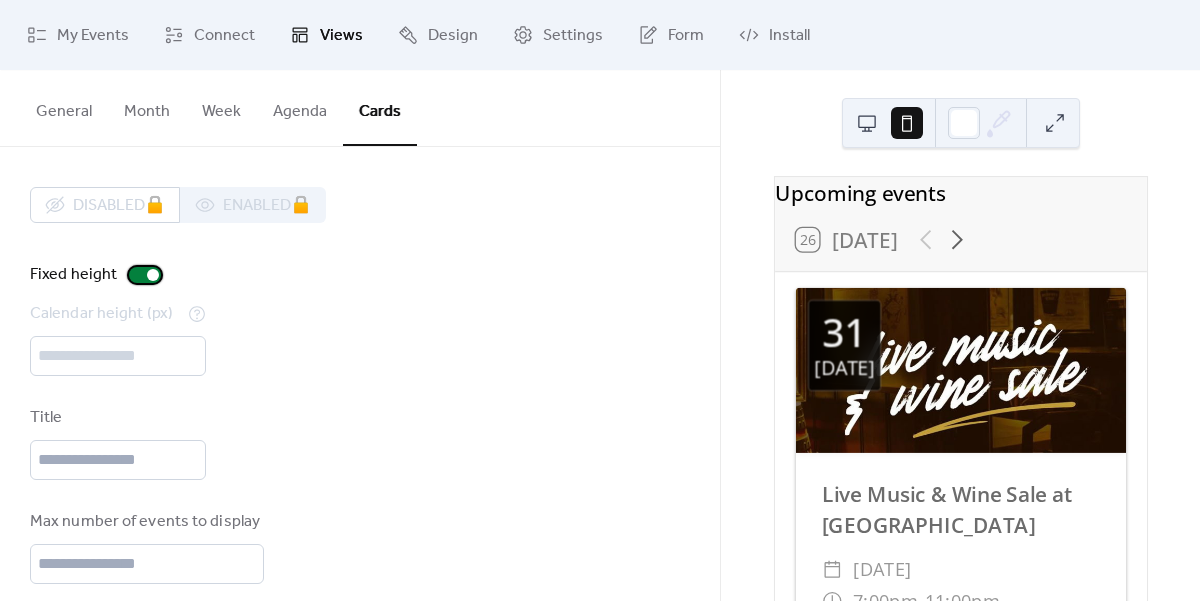 click at bounding box center (153, 275) 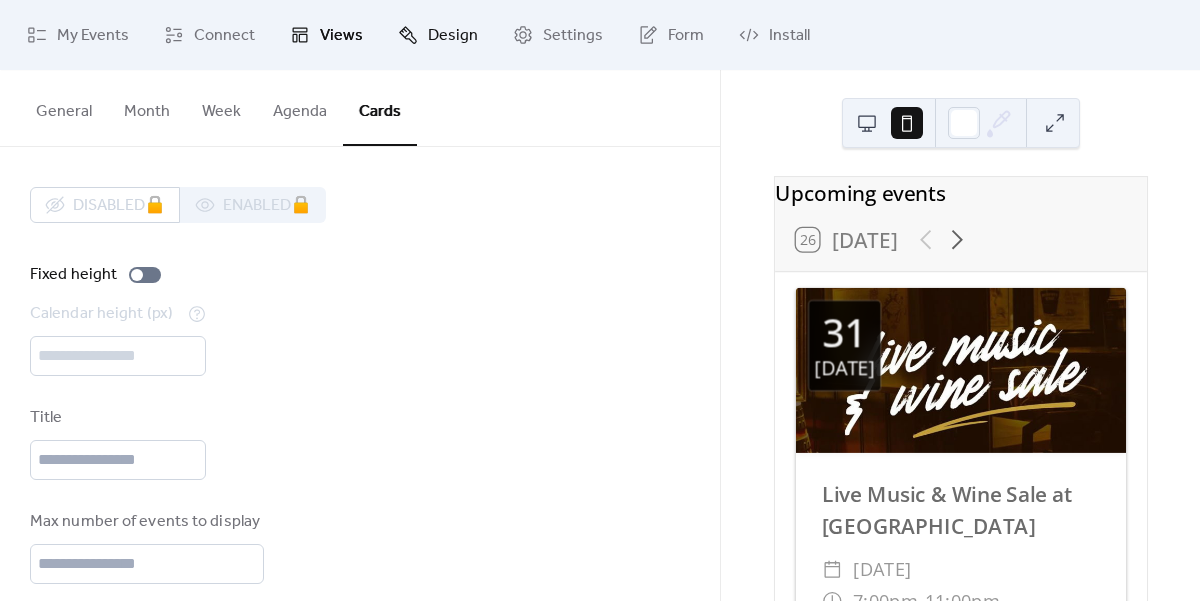 click on "Design" at bounding box center (438, 35) 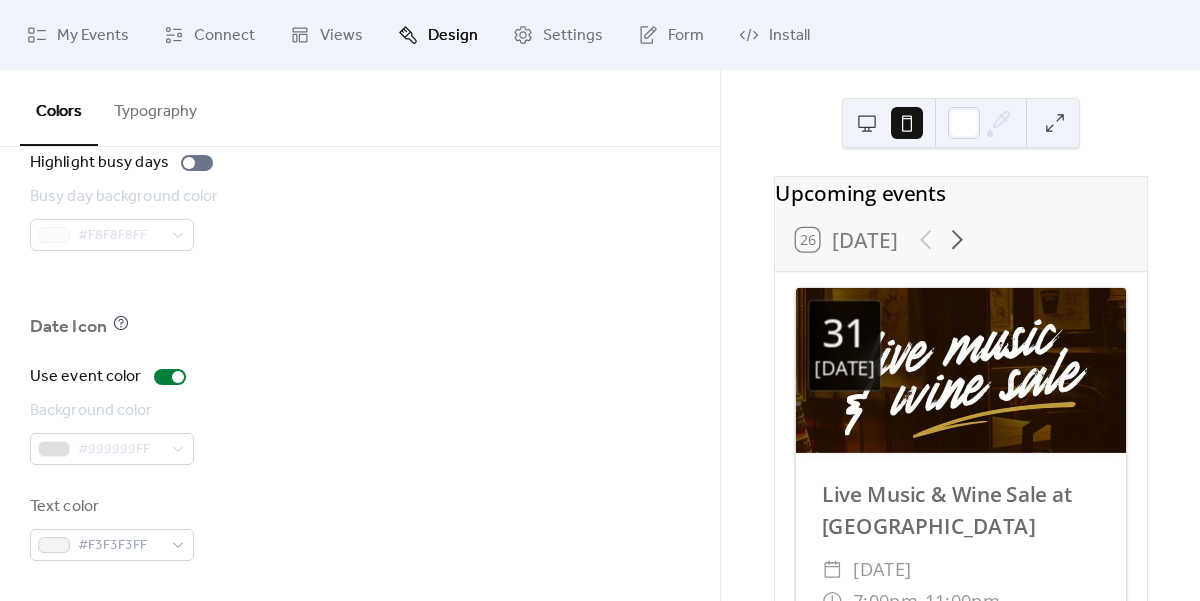 scroll, scrollTop: 0, scrollLeft: 0, axis: both 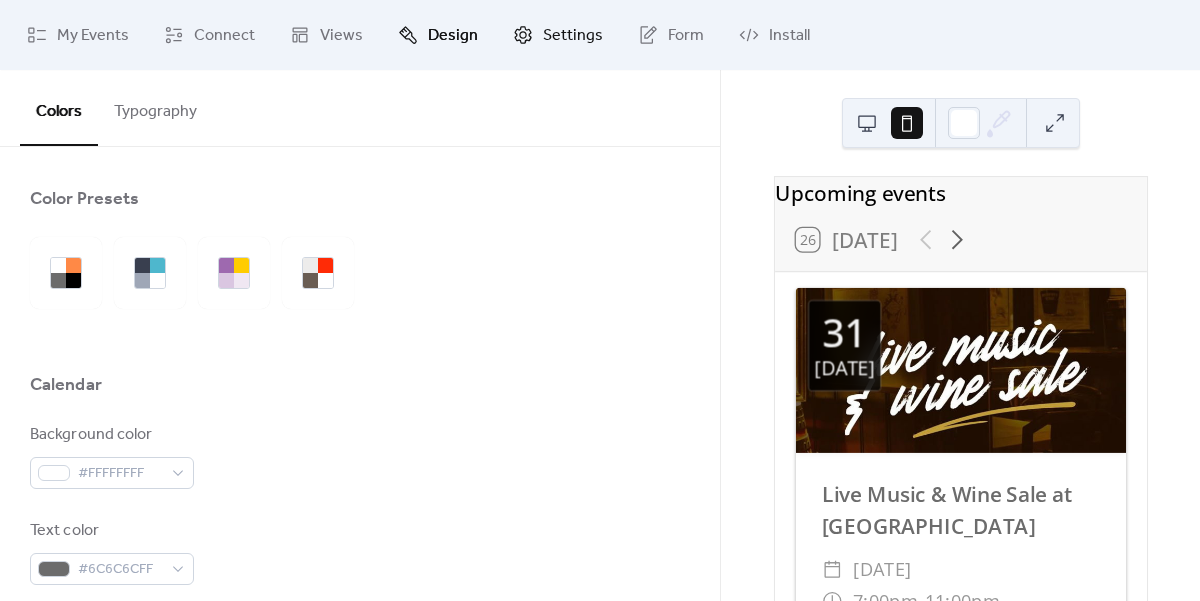 click 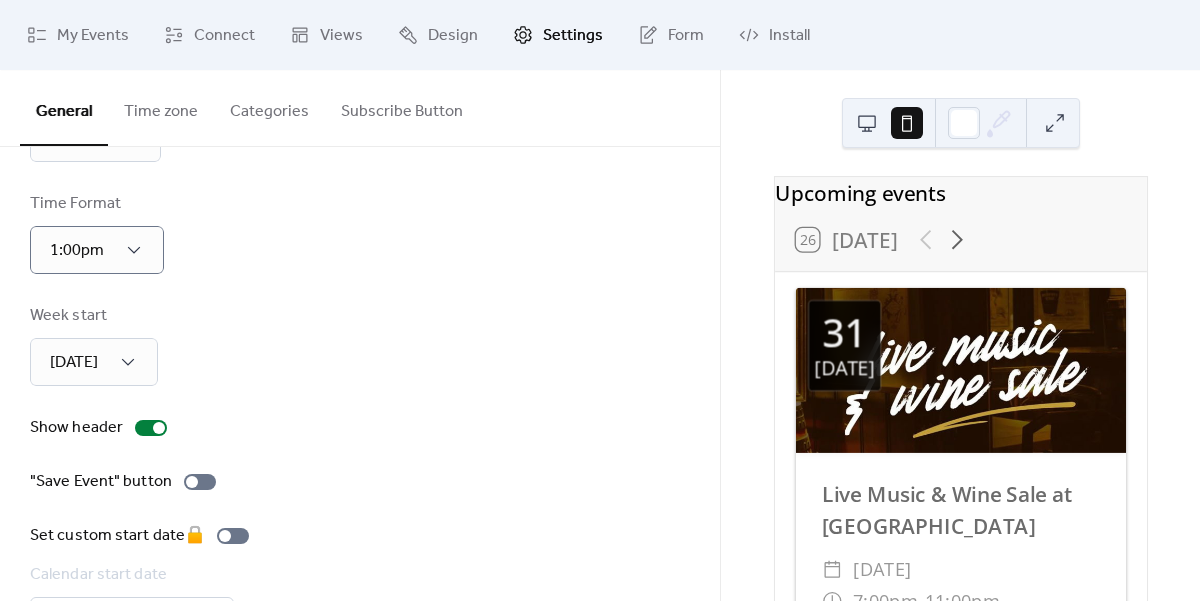 scroll, scrollTop: 155, scrollLeft: 0, axis: vertical 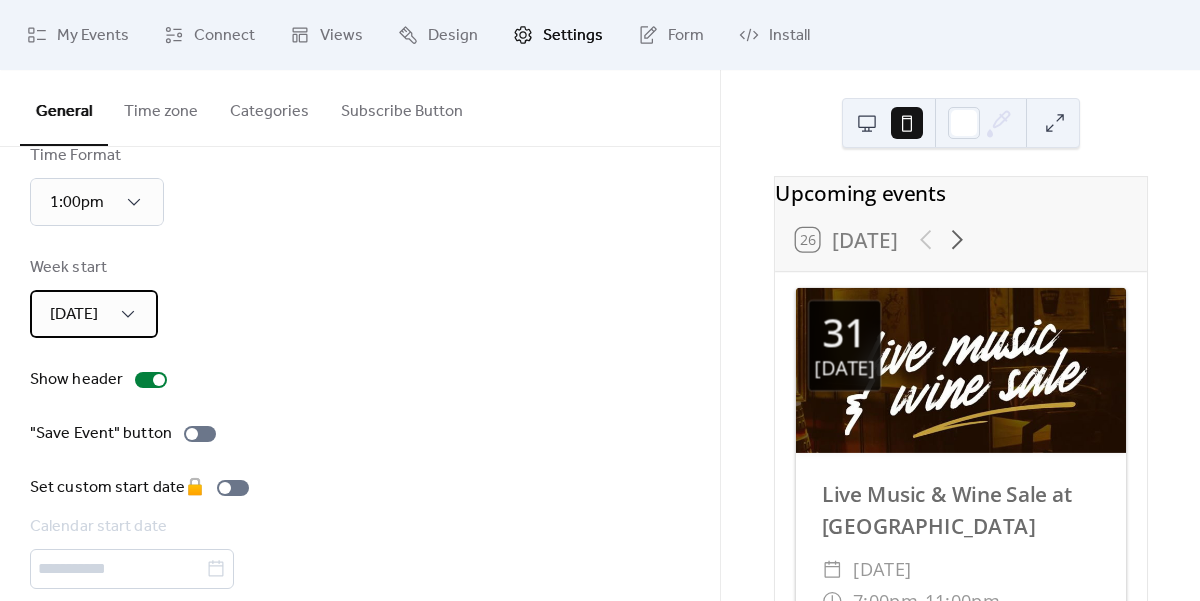 click on "[DATE]" at bounding box center [94, 314] 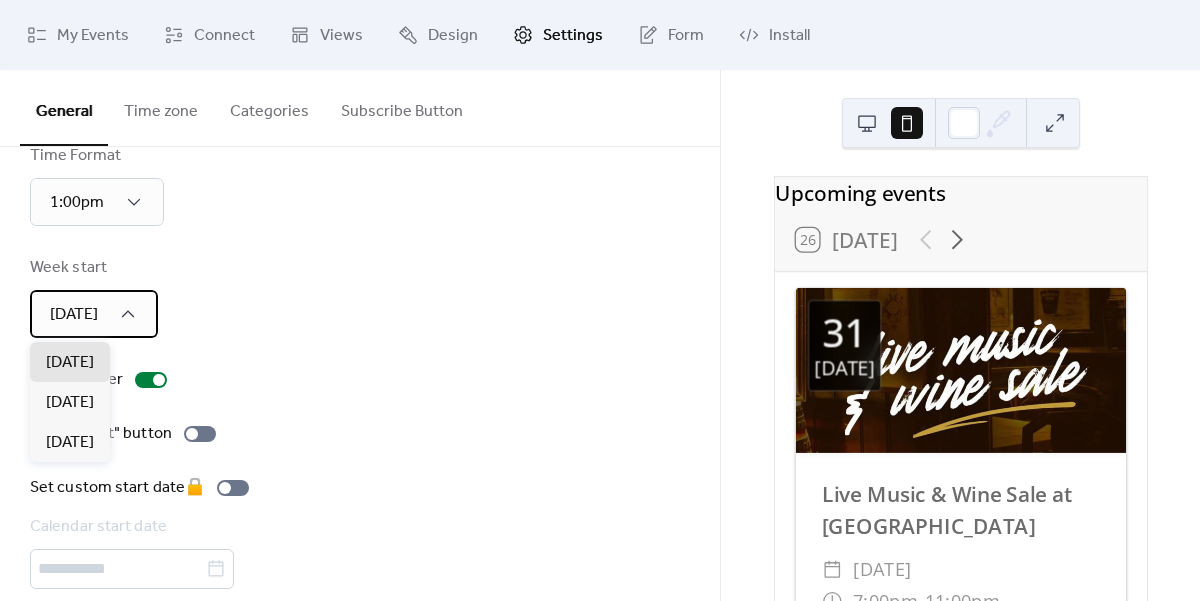 click on "[DATE]" at bounding box center (94, 314) 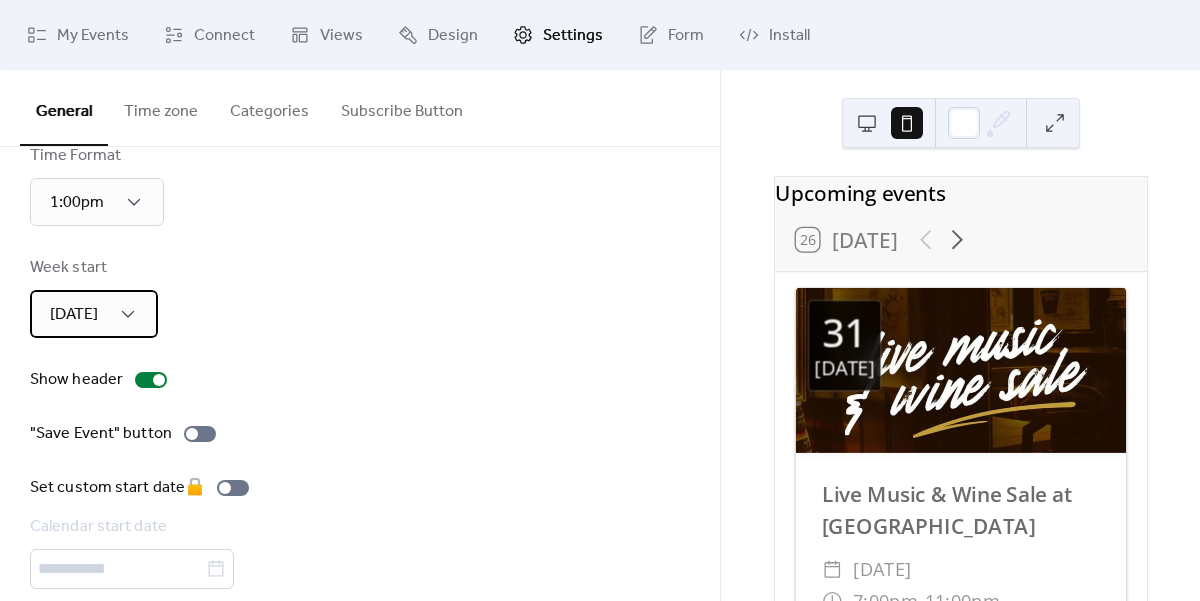 click on "[DATE]" at bounding box center (94, 314) 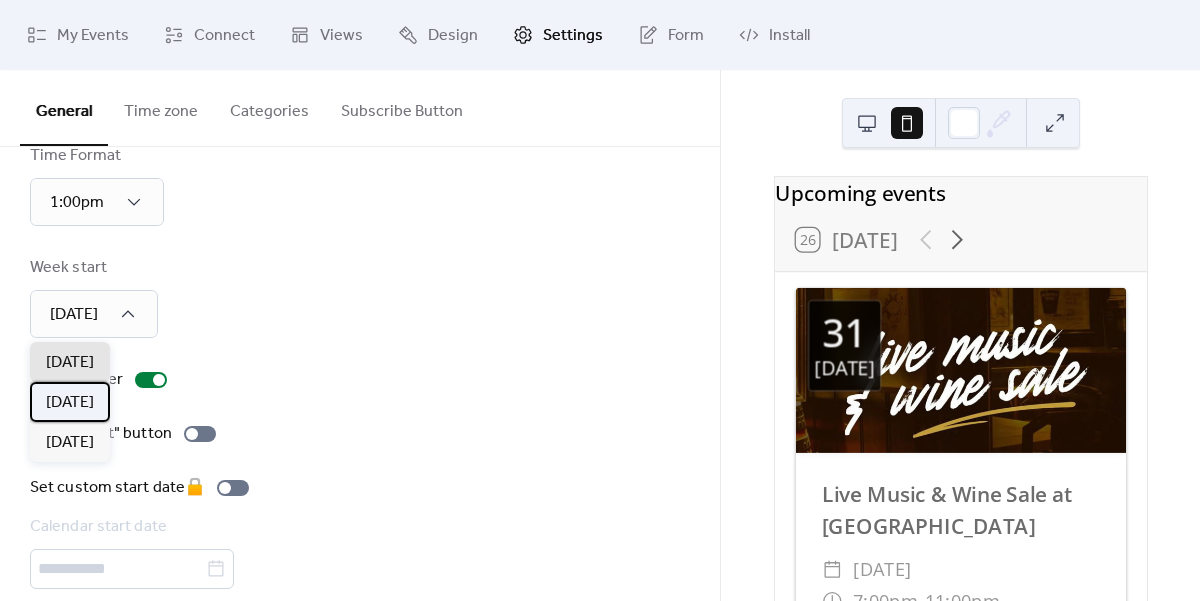 click on "[DATE]" at bounding box center (70, 402) 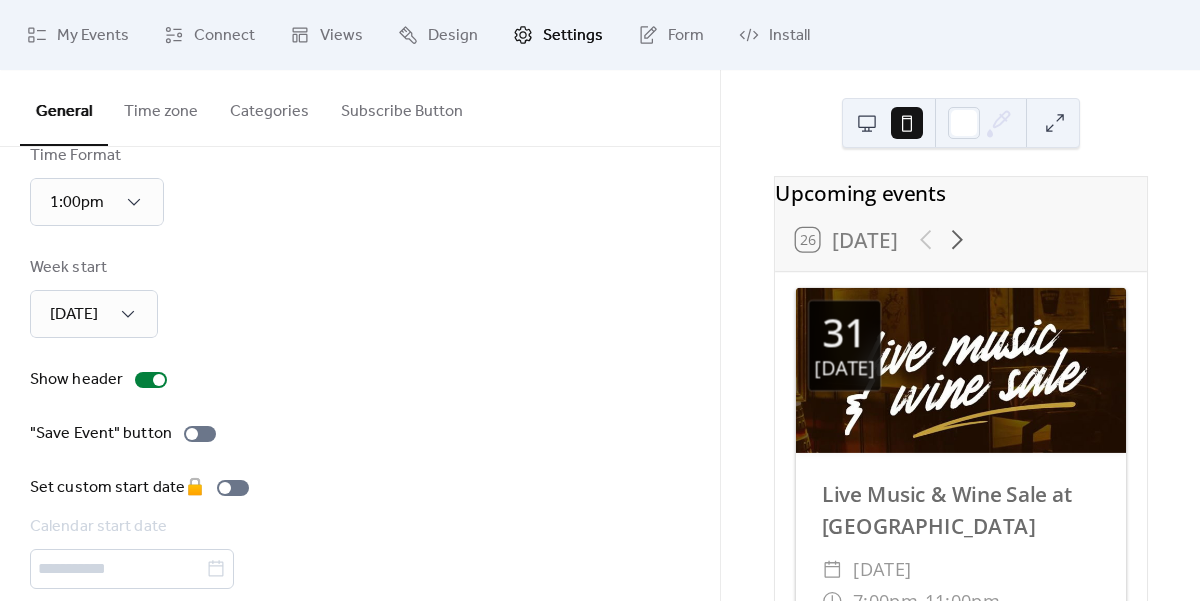 click on "Week start [DATE]" at bounding box center (360, 297) 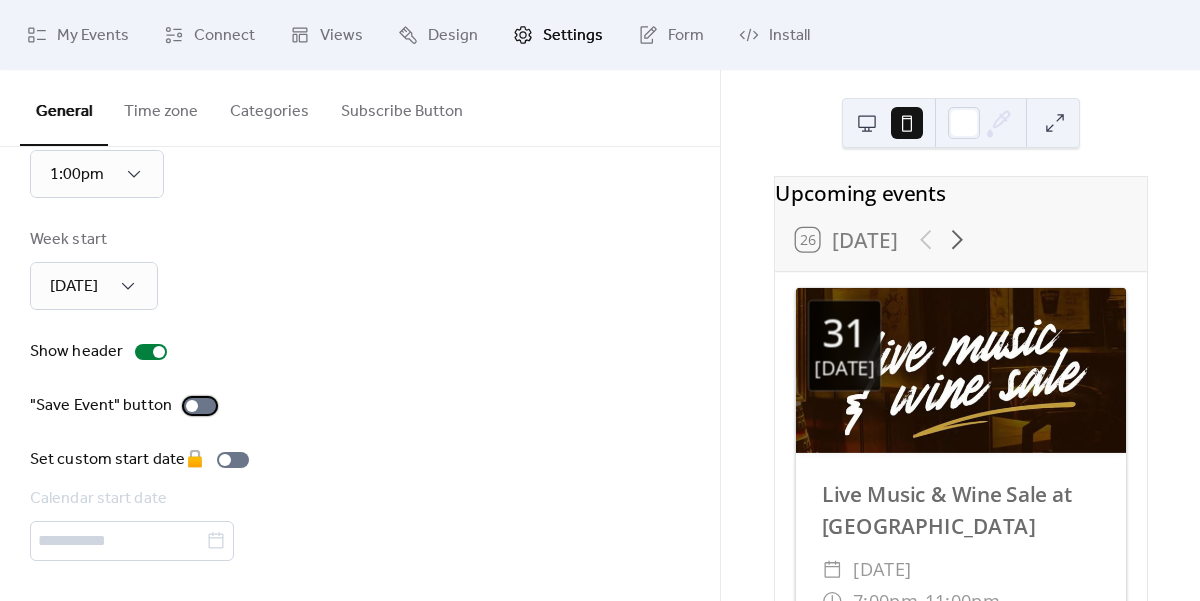 click on ""Save Event" button" at bounding box center (103, 406) 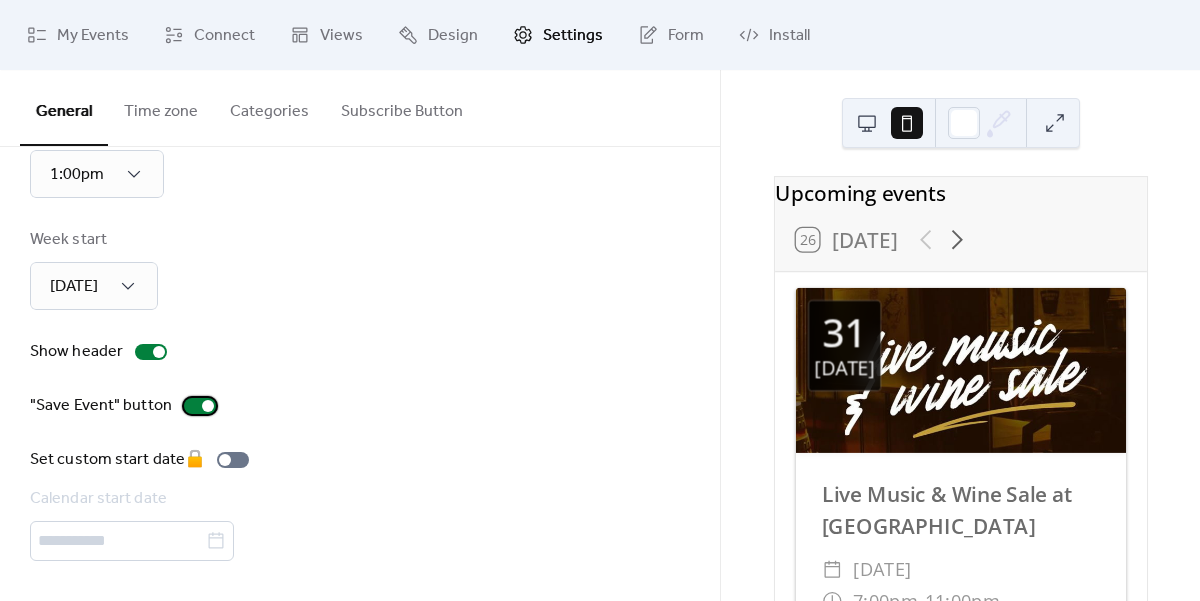 click at bounding box center [200, 406] 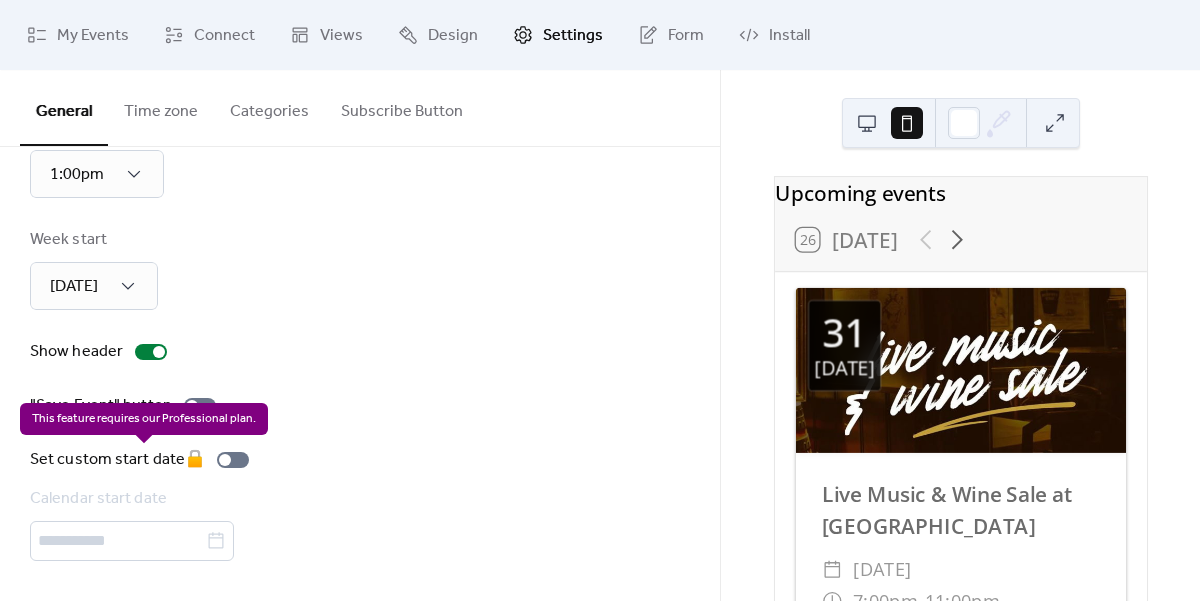 click on "Set custom start date  🔒 Calendar start date" at bounding box center (143, 504) 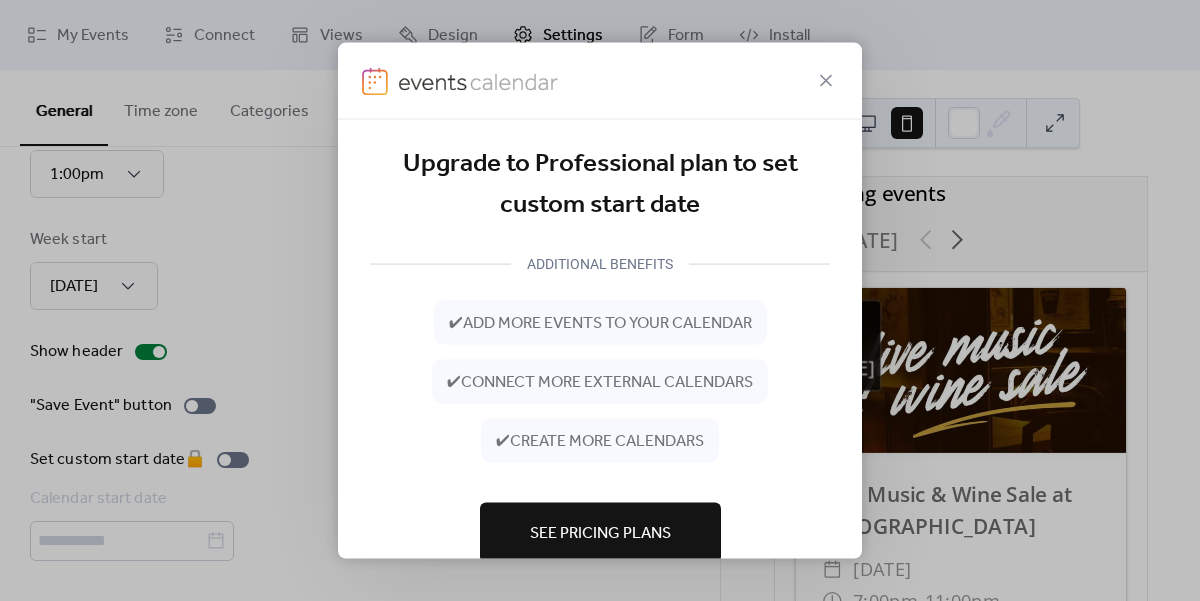 click at bounding box center [600, 80] 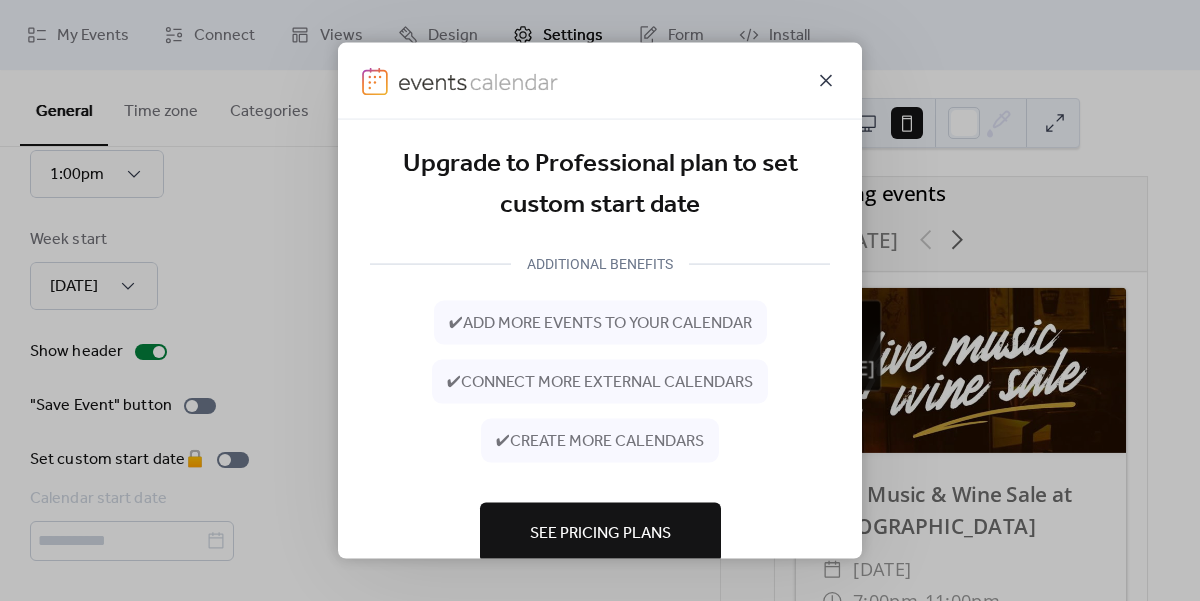 click 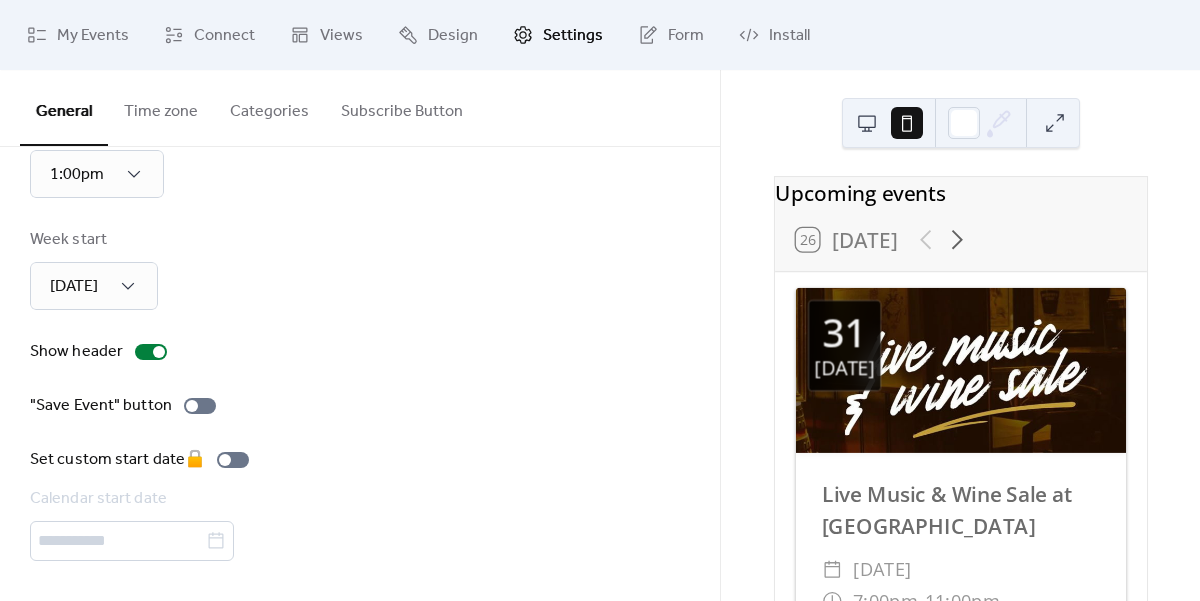 scroll, scrollTop: 0, scrollLeft: 0, axis: both 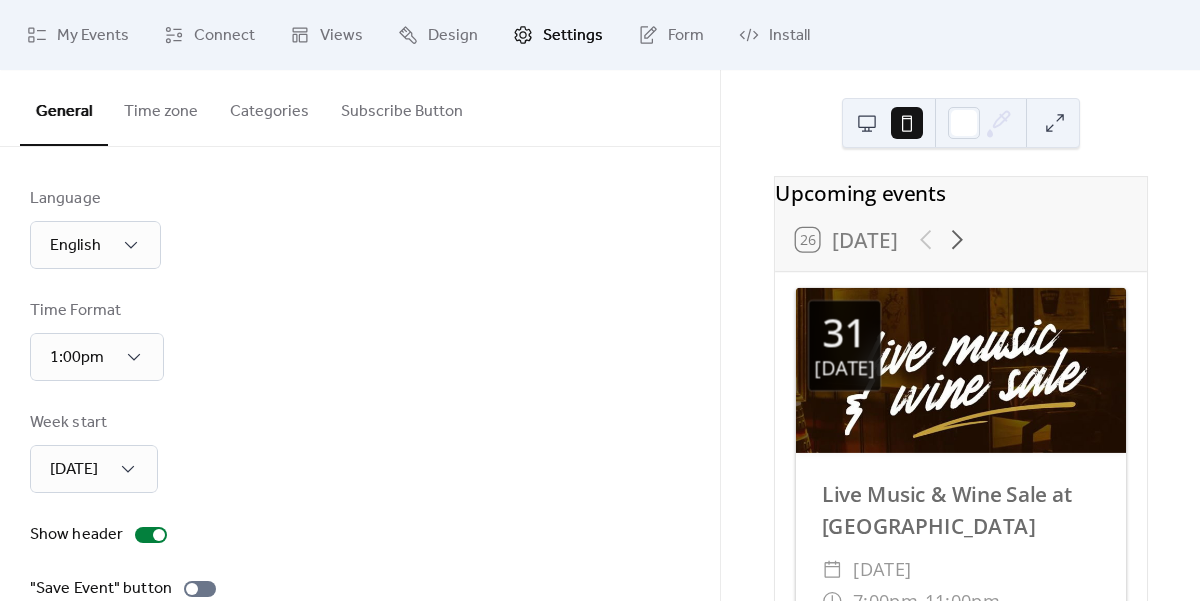 click on "Time zone" at bounding box center (161, 107) 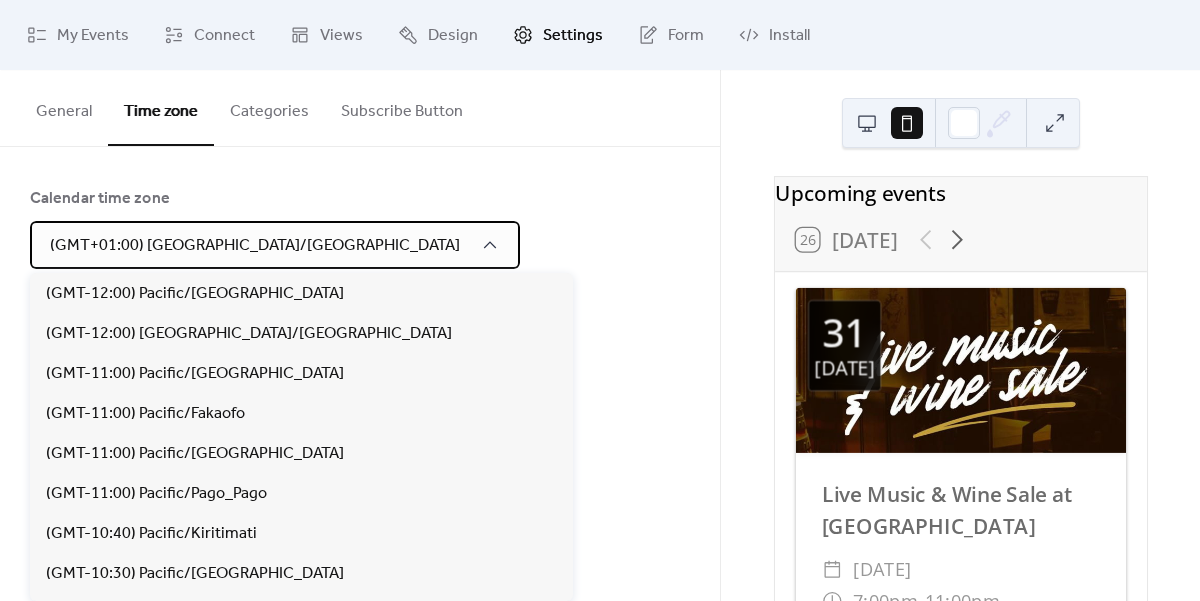 click on "(GMT+01:00) [GEOGRAPHIC_DATA]/[GEOGRAPHIC_DATA]" at bounding box center [255, 245] 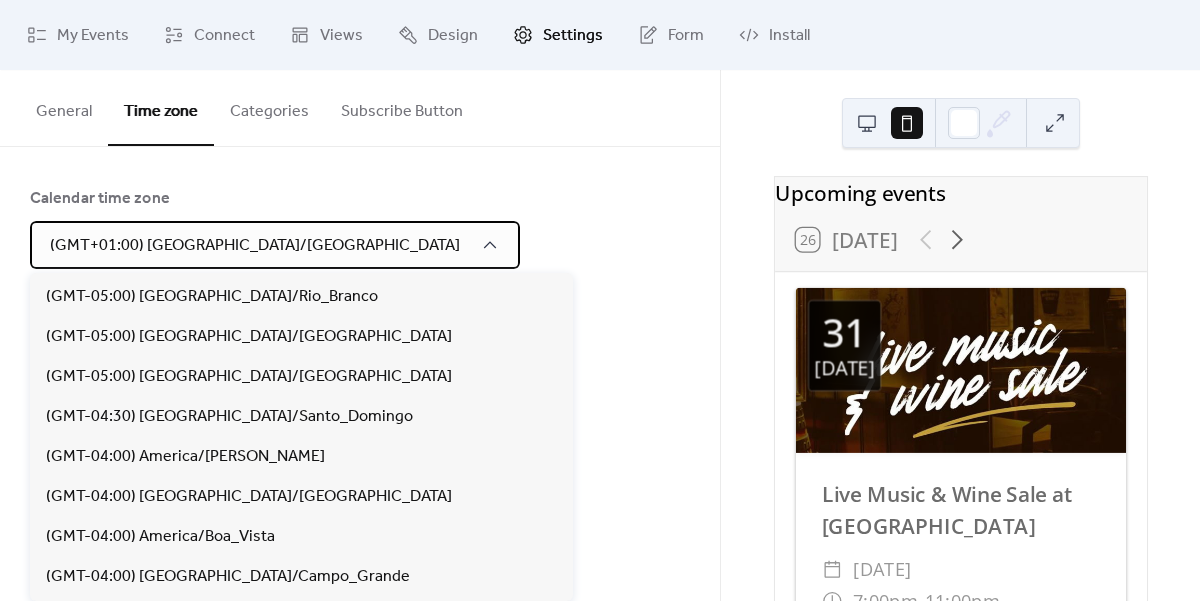 scroll, scrollTop: 1908, scrollLeft: 0, axis: vertical 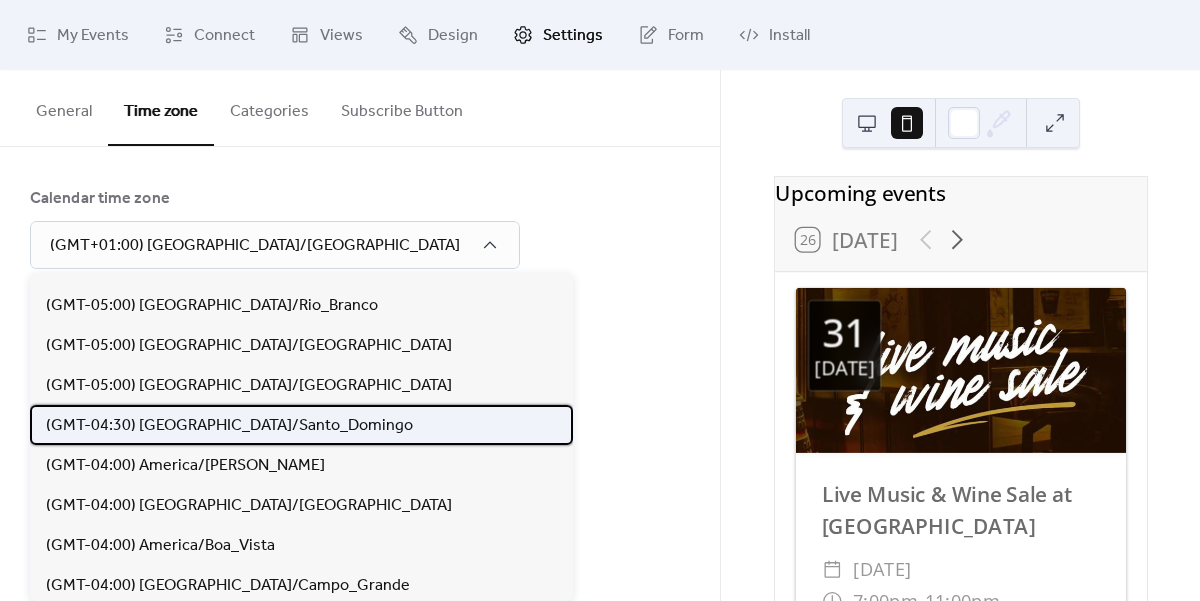click on "(GMT-04:30) [GEOGRAPHIC_DATA]/Santo_Domingo" at bounding box center [229, 426] 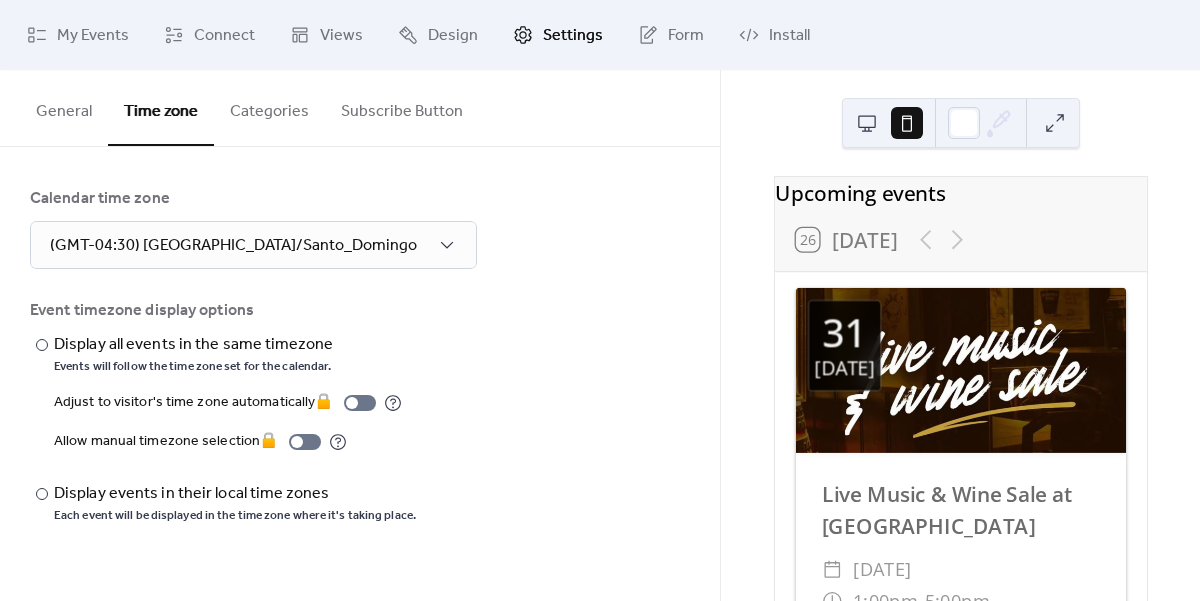 click on "Event timezone display options" at bounding box center [358, 311] 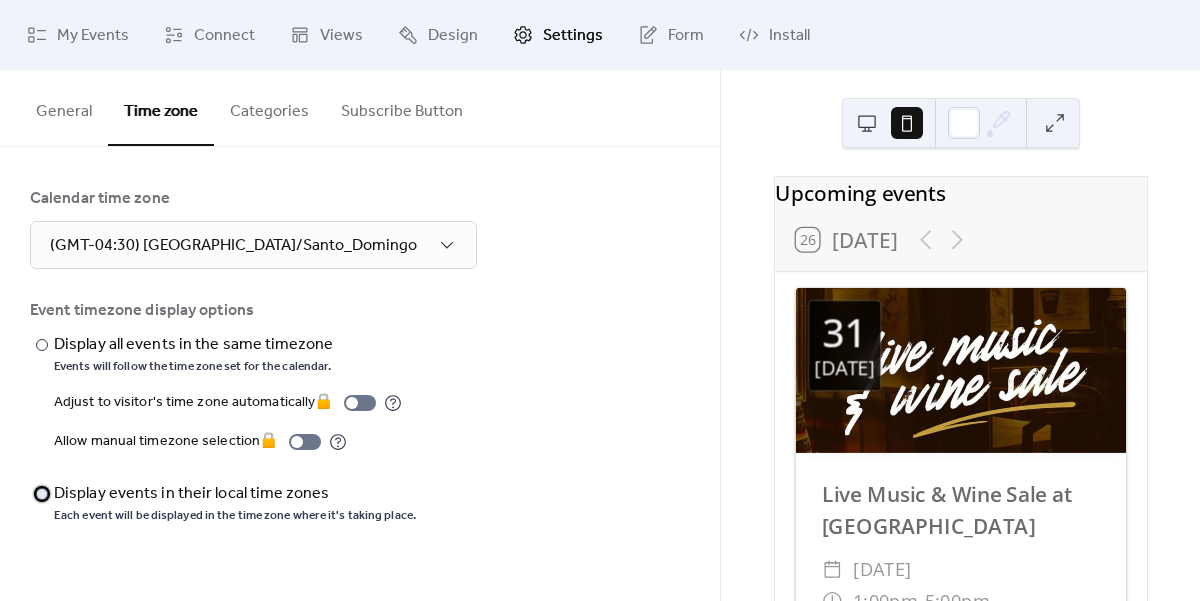 drag, startPoint x: 157, startPoint y: 494, endPoint x: 169, endPoint y: 494, distance: 12 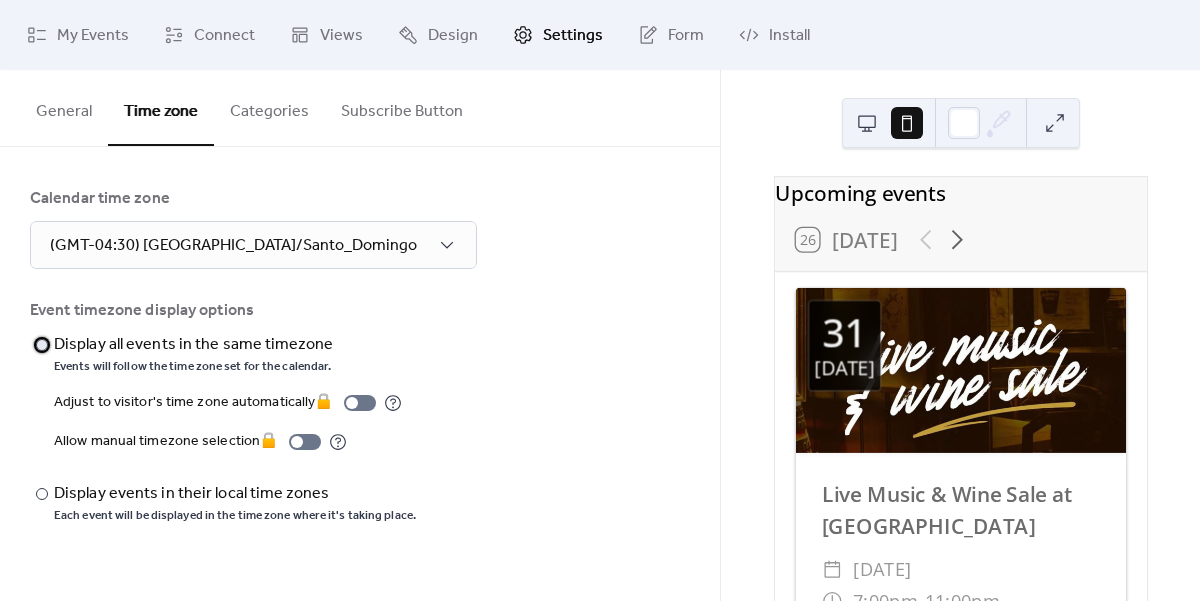 click on "Display all events in the same timezone" at bounding box center (193, 345) 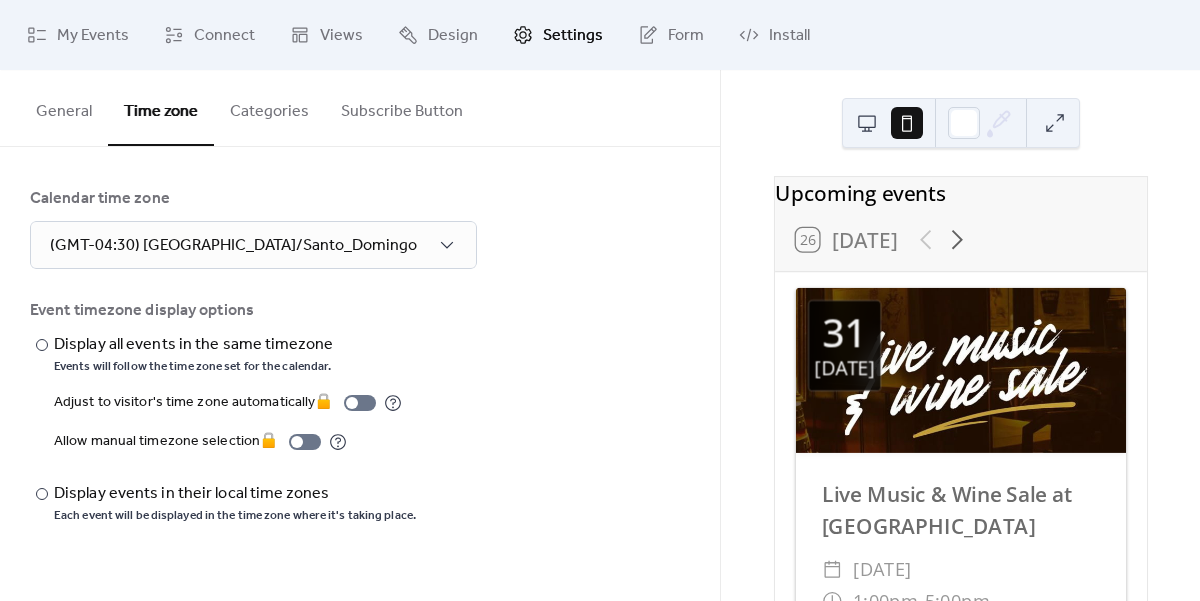click on "Categories" at bounding box center (269, 107) 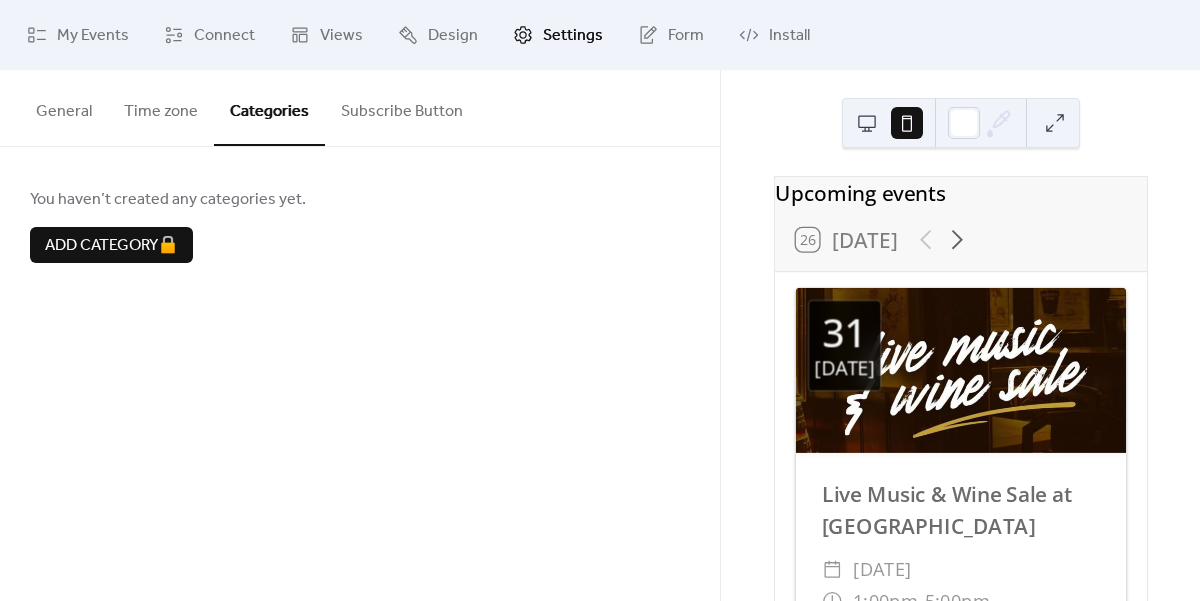 click on "Subscribe Button" at bounding box center (402, 107) 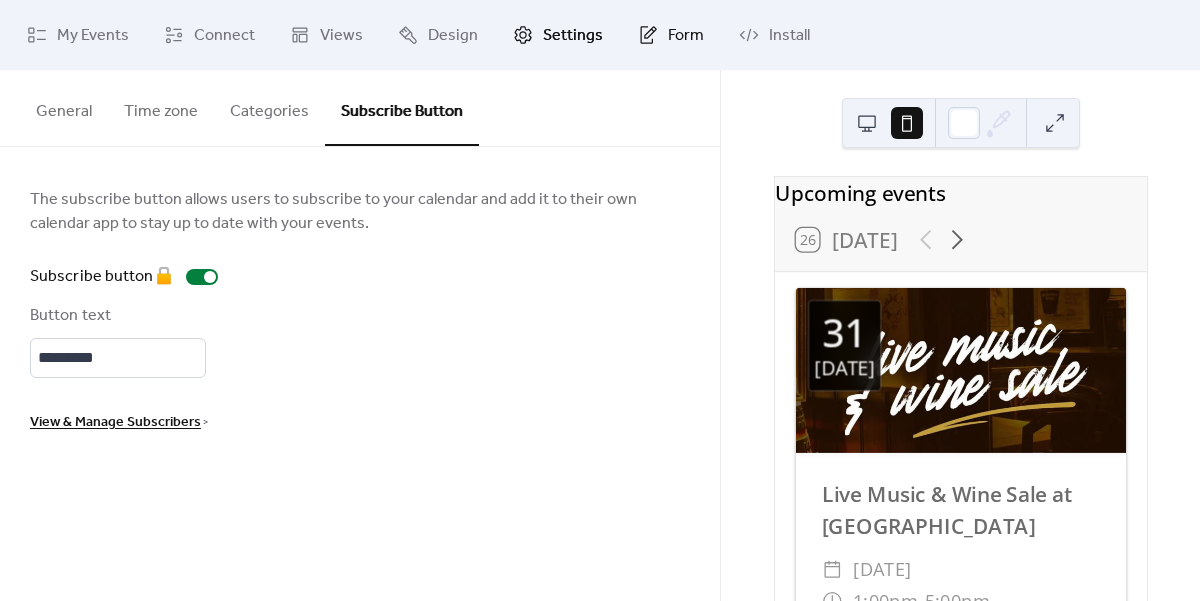 click on "Form" at bounding box center (686, 36) 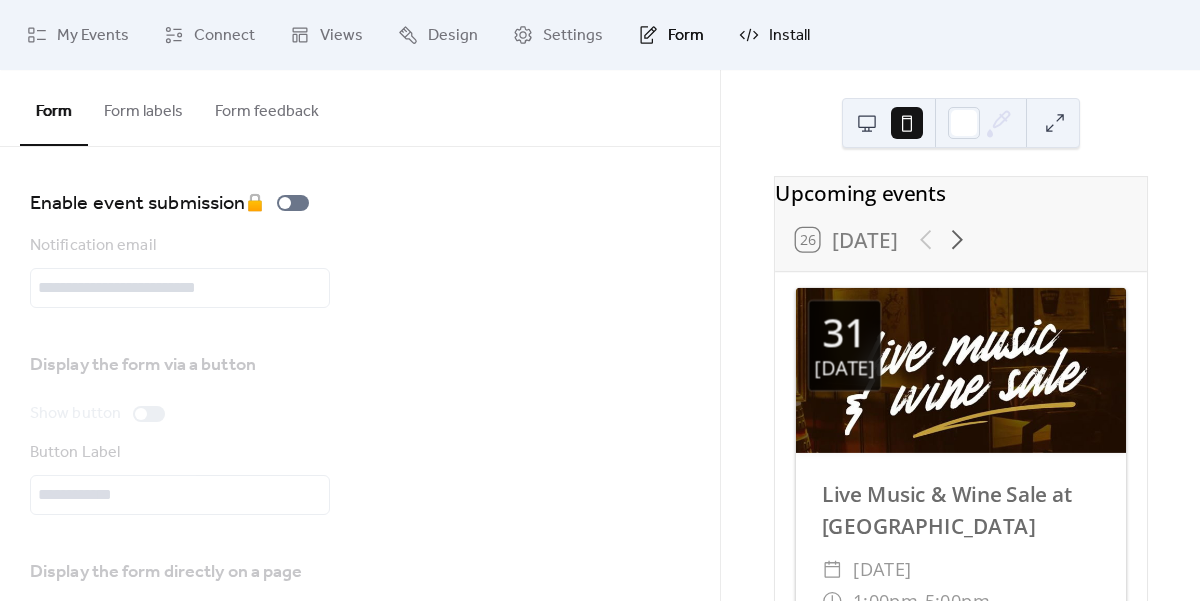 click on "Install" at bounding box center (789, 36) 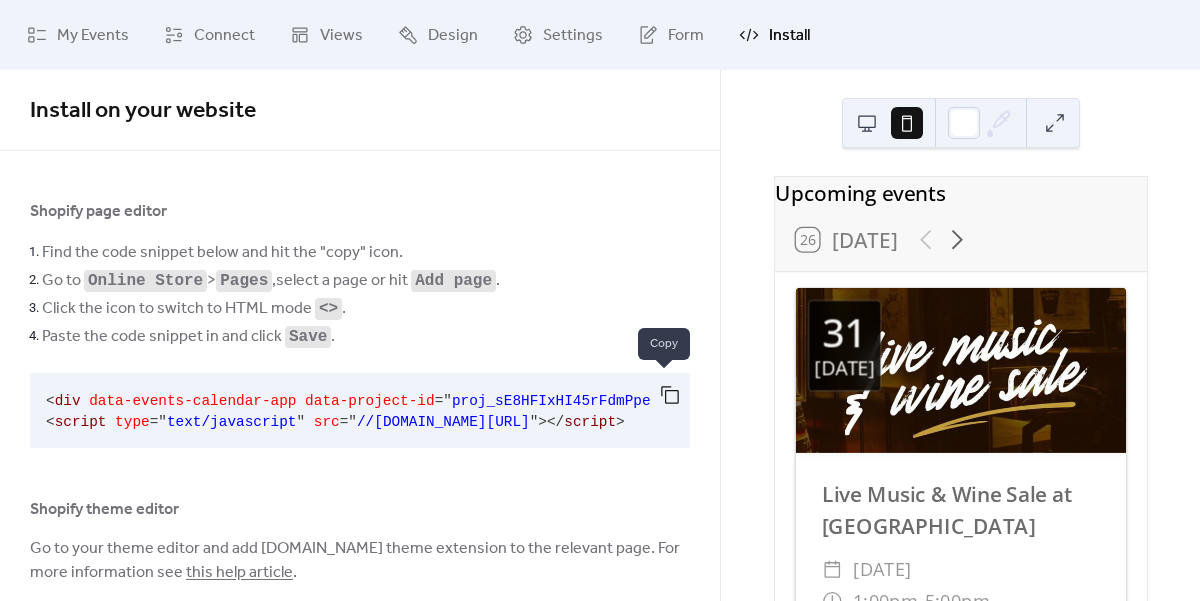 click at bounding box center [670, 395] 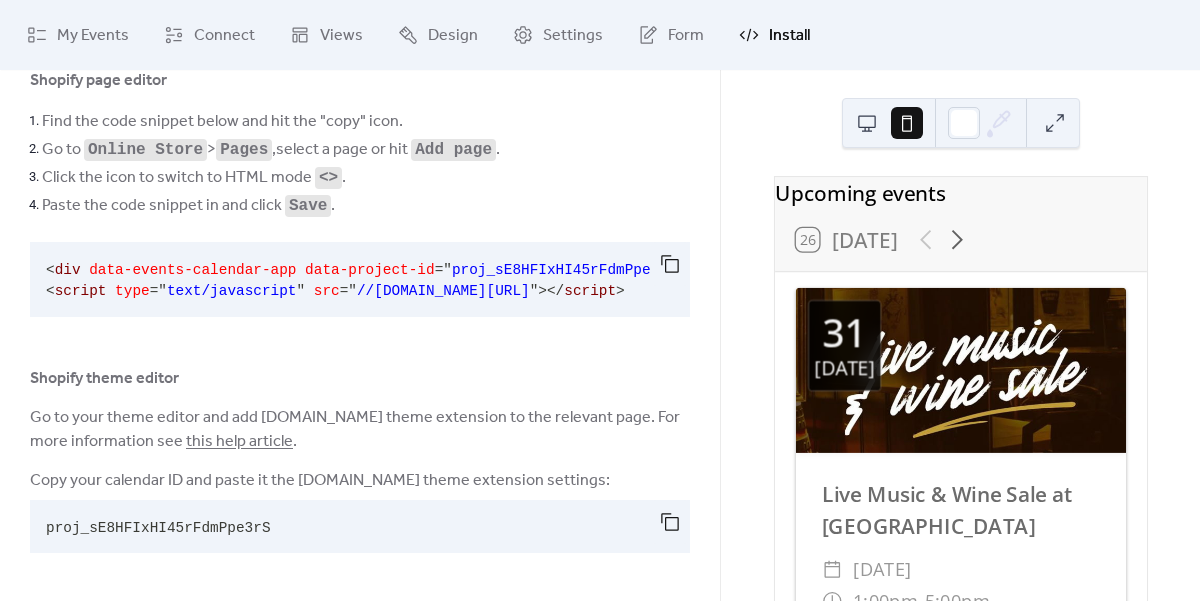 scroll, scrollTop: 0, scrollLeft: 0, axis: both 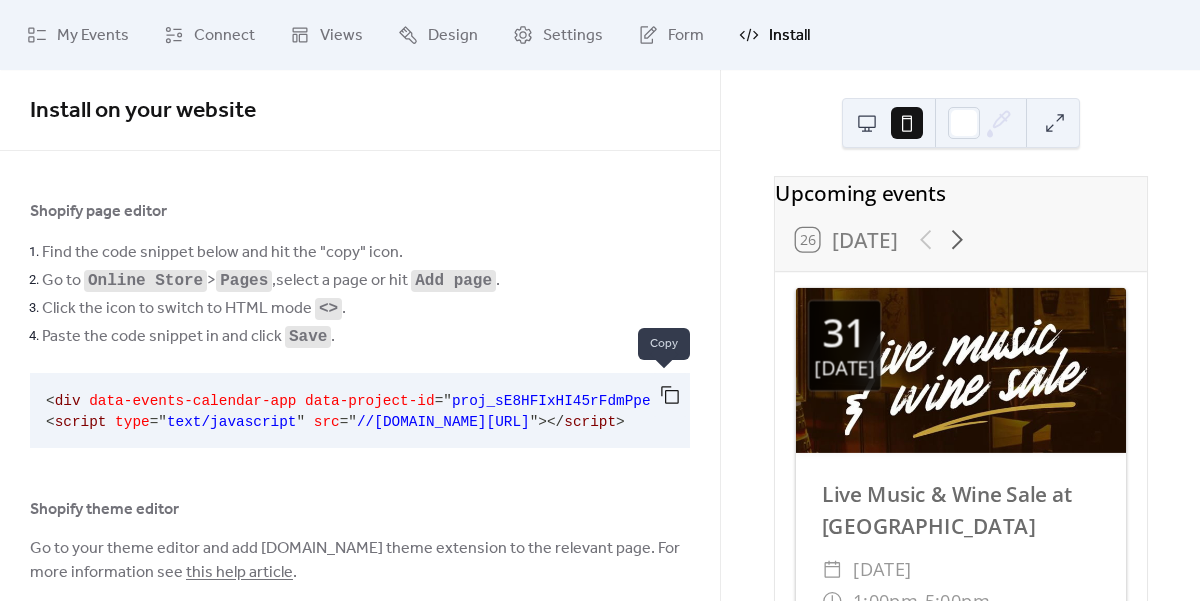 click at bounding box center [670, 395] 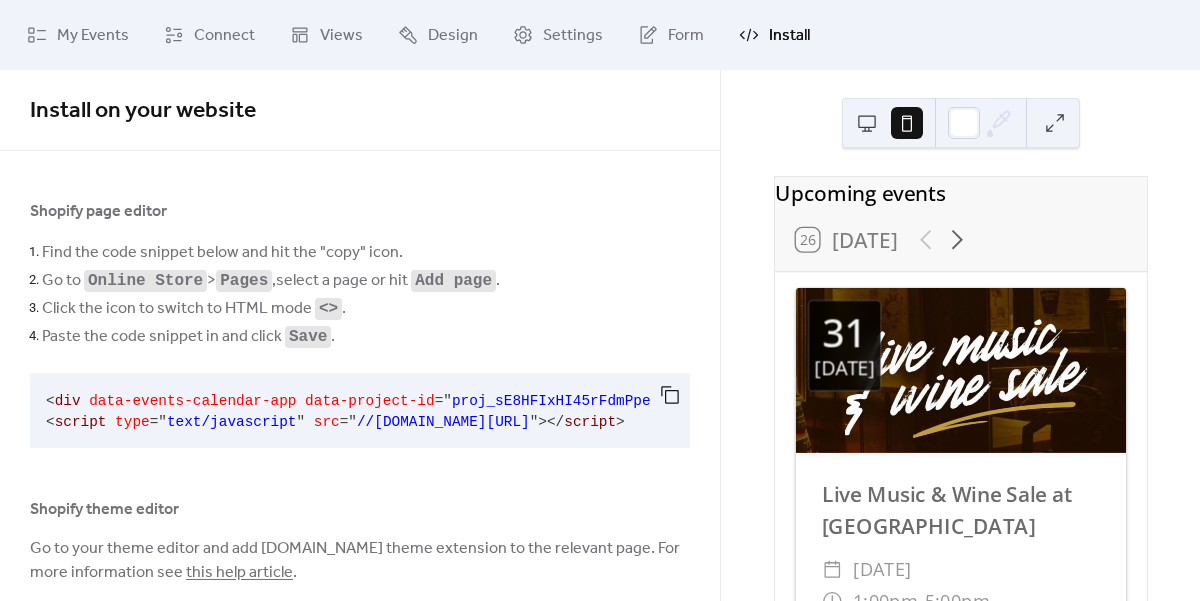 click on "Install" at bounding box center (789, 36) 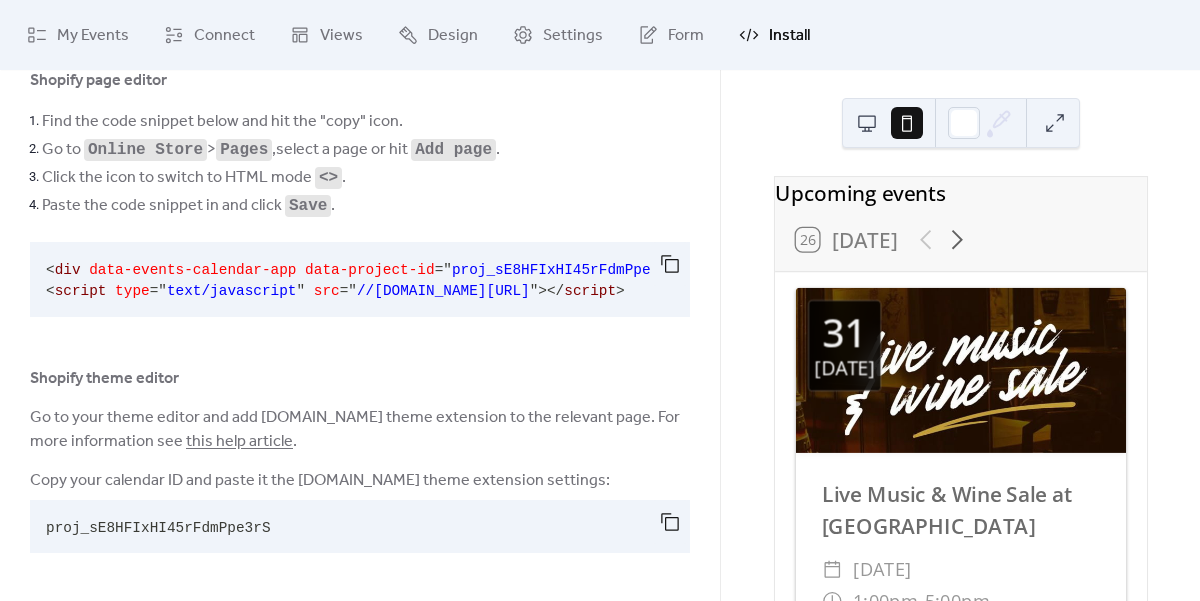 scroll, scrollTop: 0, scrollLeft: 0, axis: both 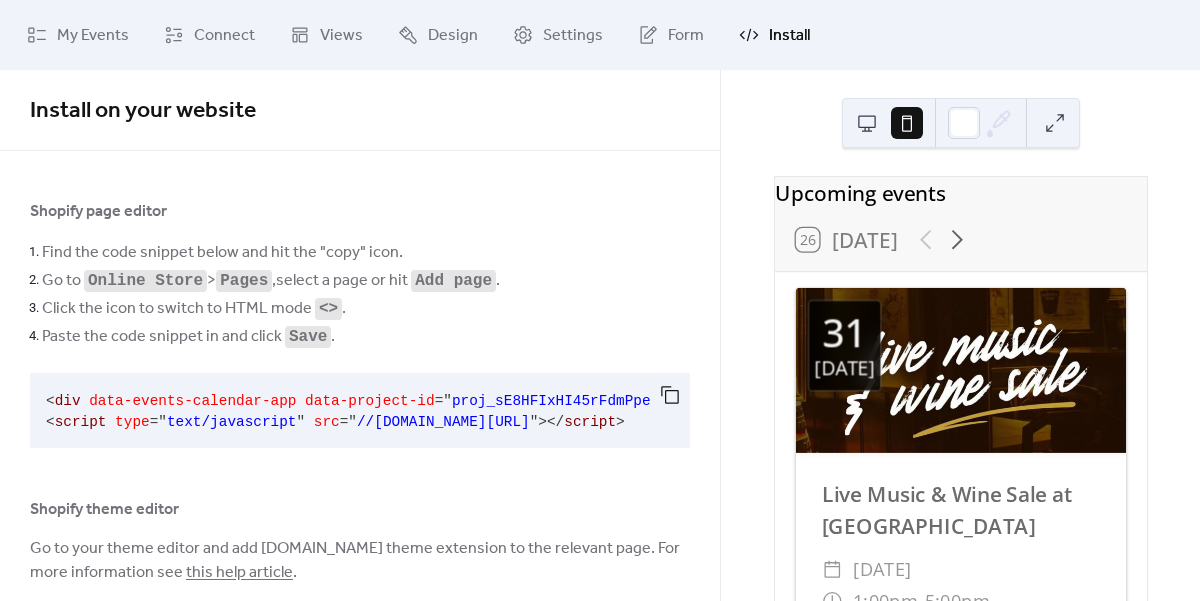 click on "Add page" at bounding box center [453, 281] 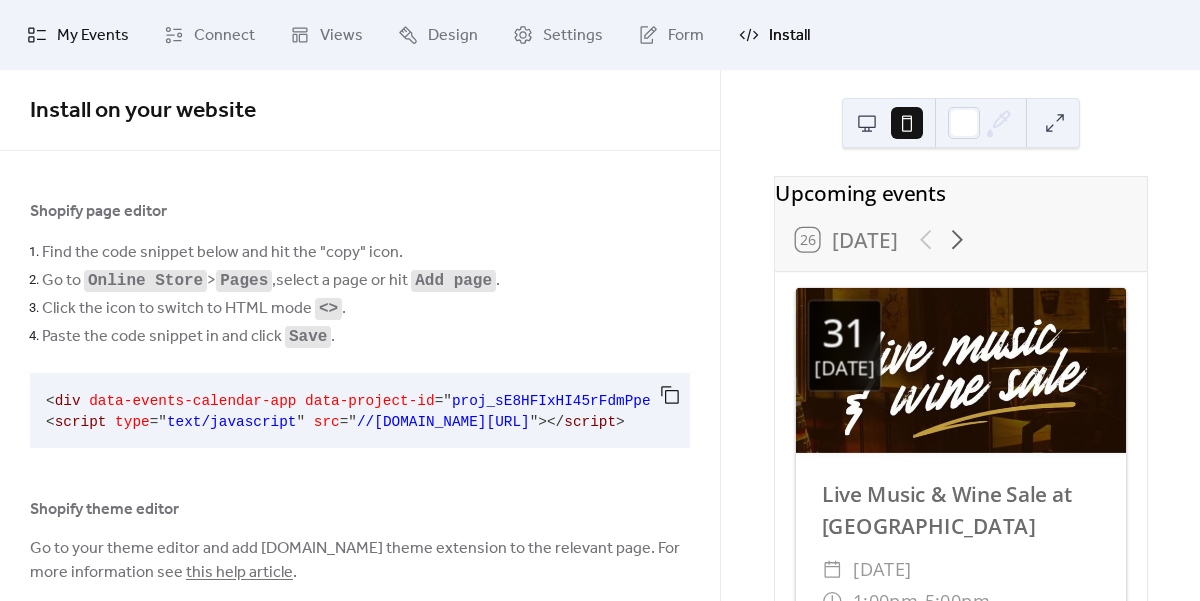 click on "My Events" at bounding box center (78, 35) 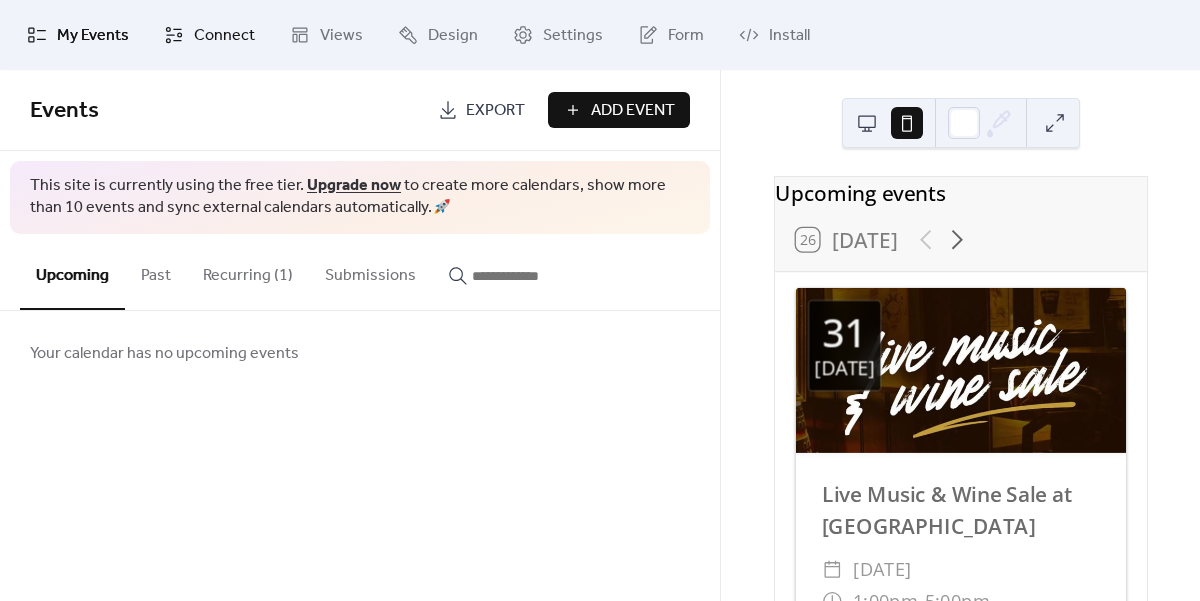 click on "Connect" at bounding box center [224, 36] 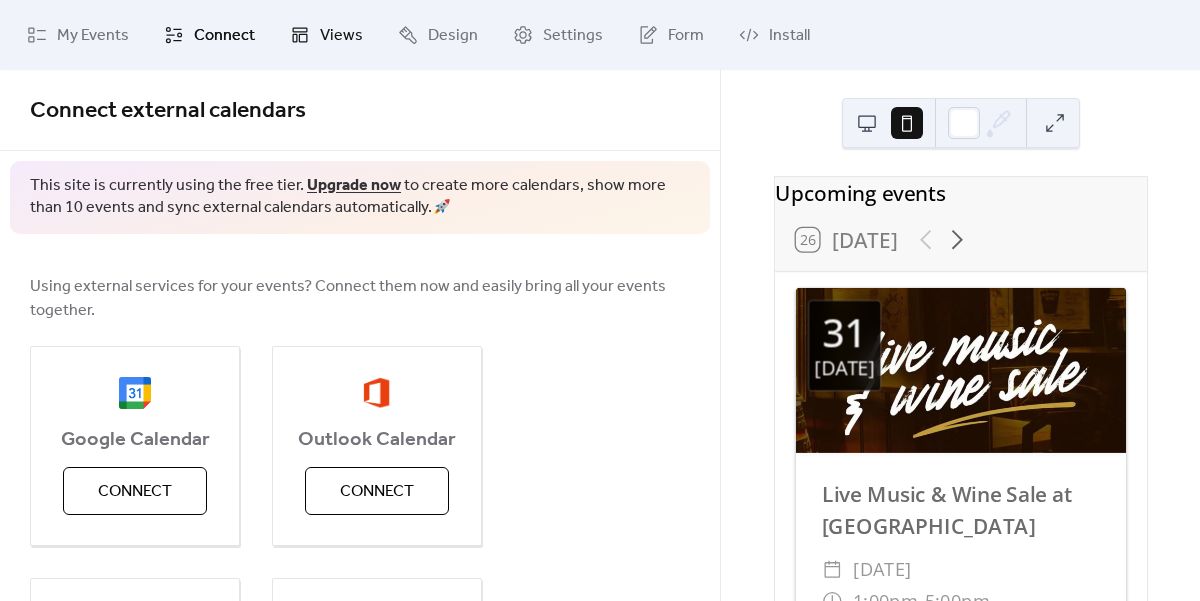 click on "Views" at bounding box center [341, 36] 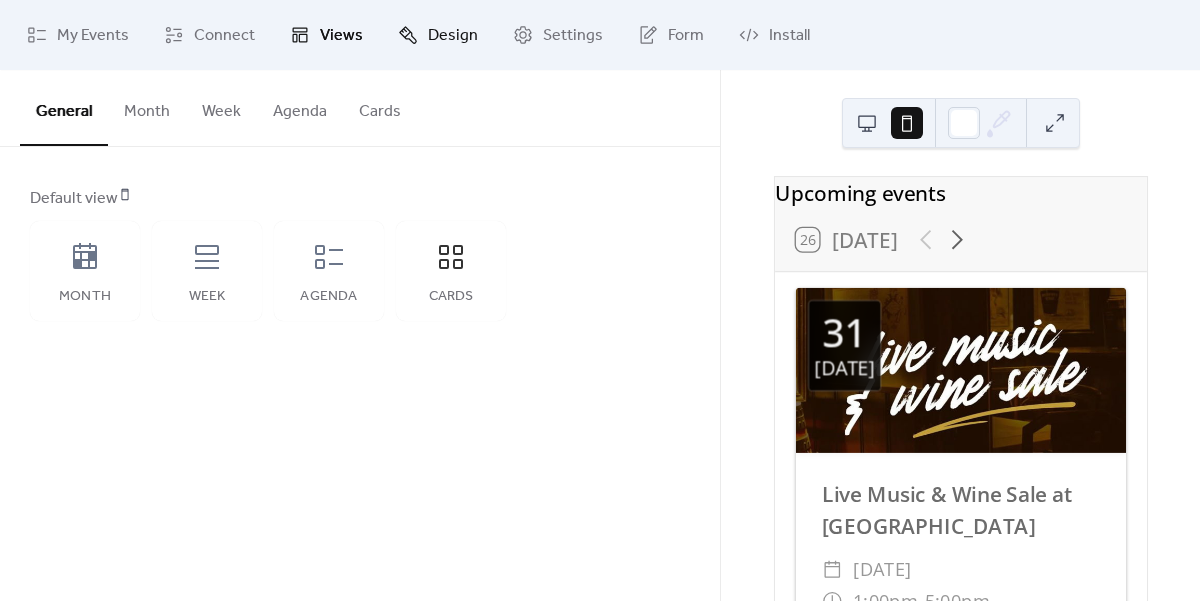 click on "Design" at bounding box center [438, 35] 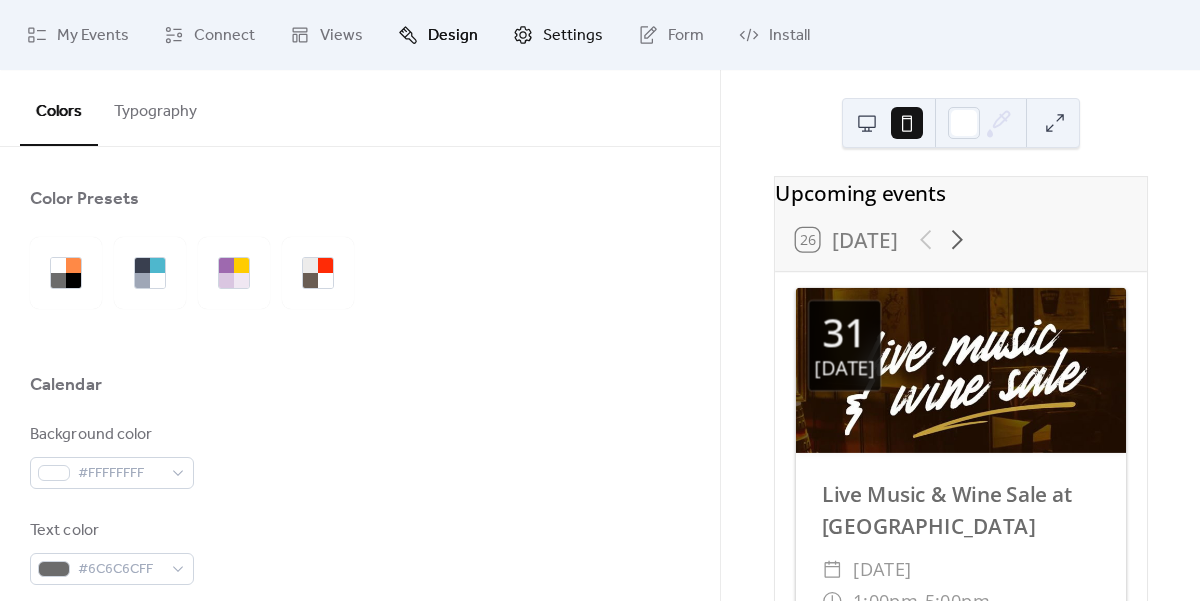 click on "Settings" at bounding box center [558, 35] 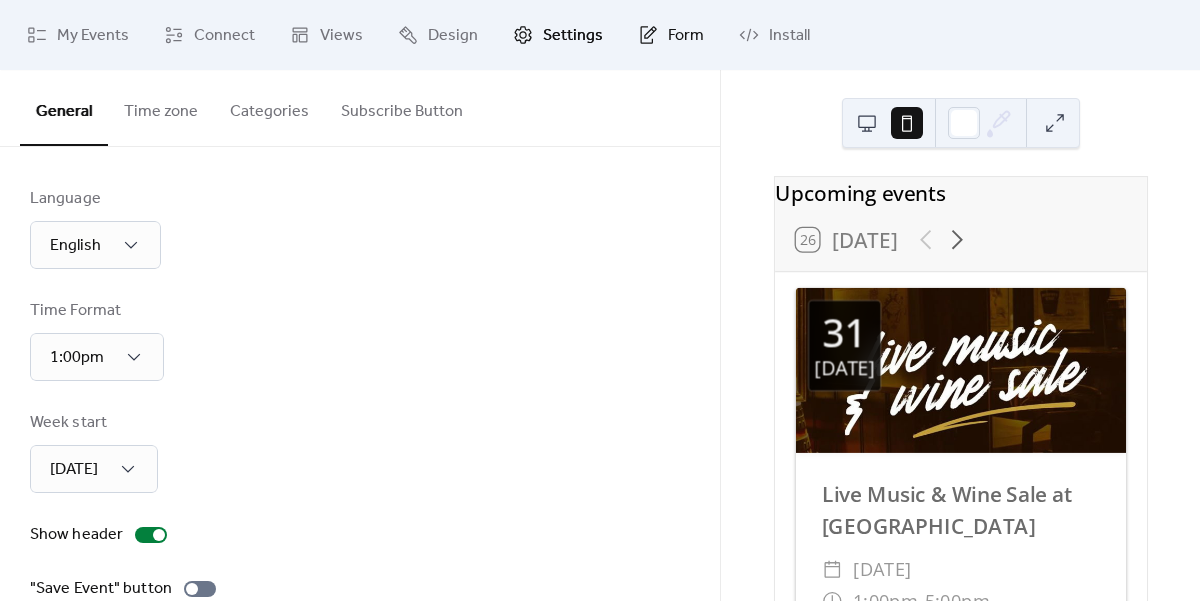 click on "Form" at bounding box center [671, 35] 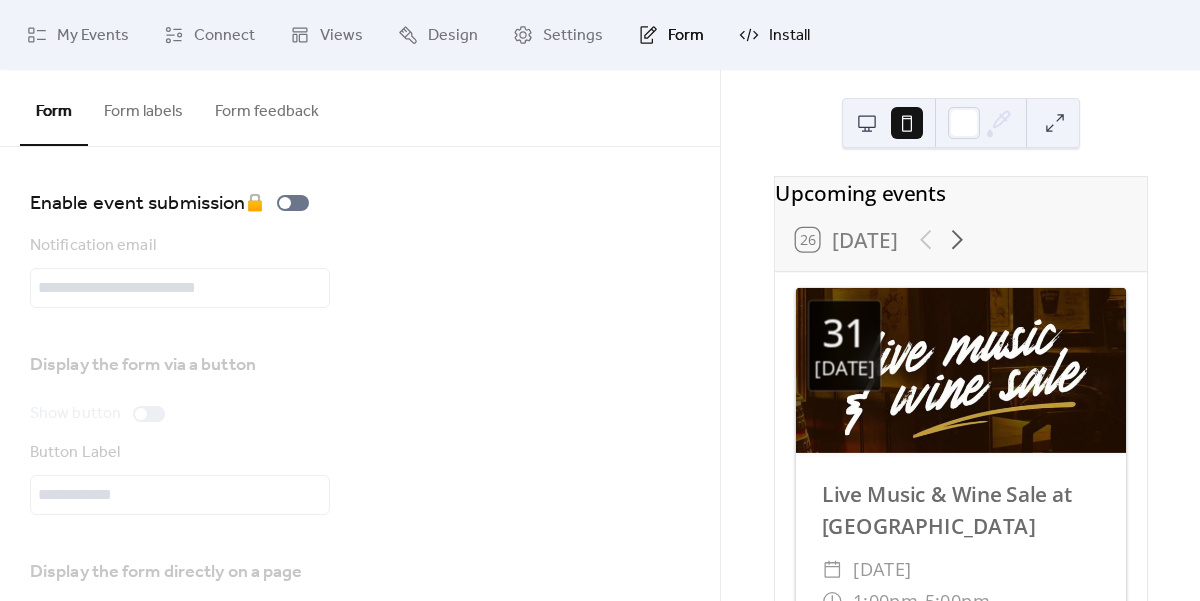 click on "Install" at bounding box center (789, 36) 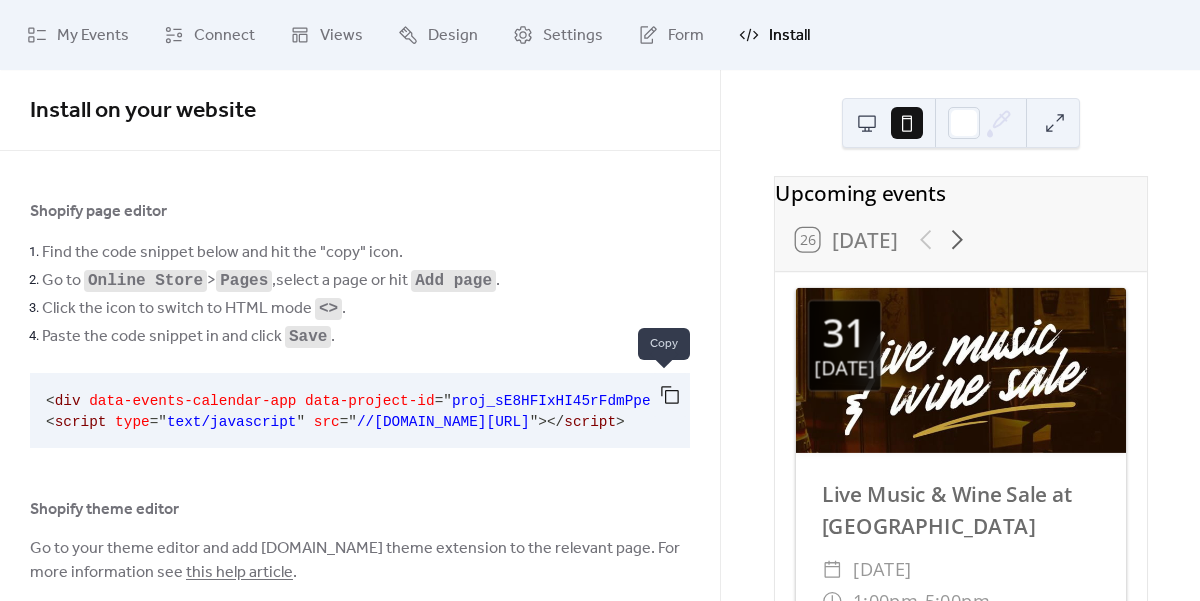 click at bounding box center [670, 395] 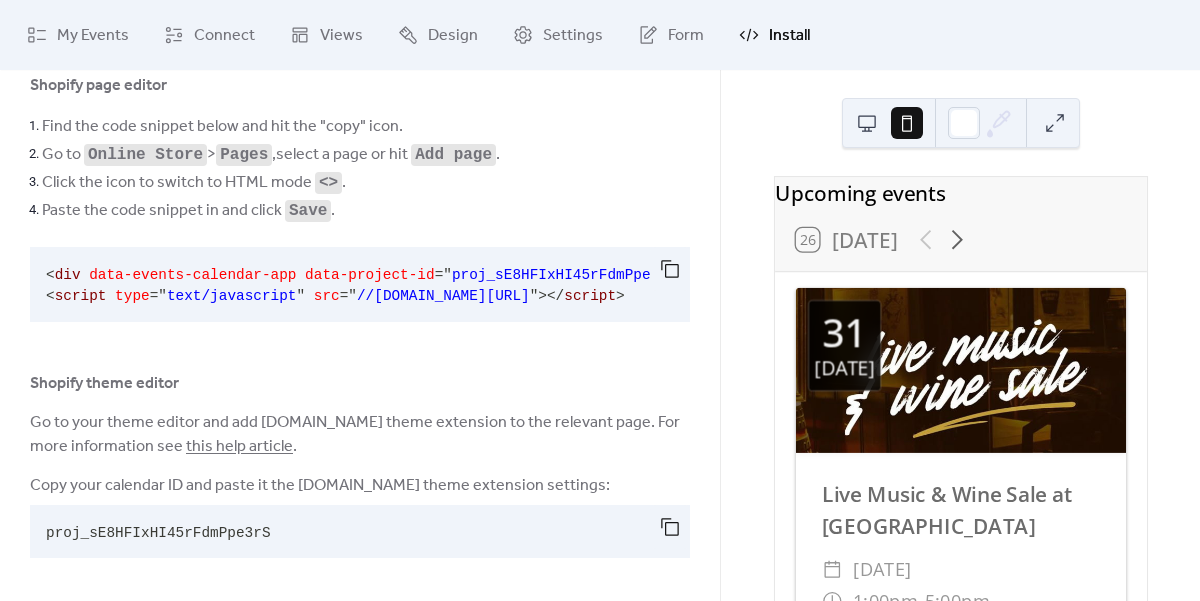 scroll, scrollTop: 136, scrollLeft: 0, axis: vertical 